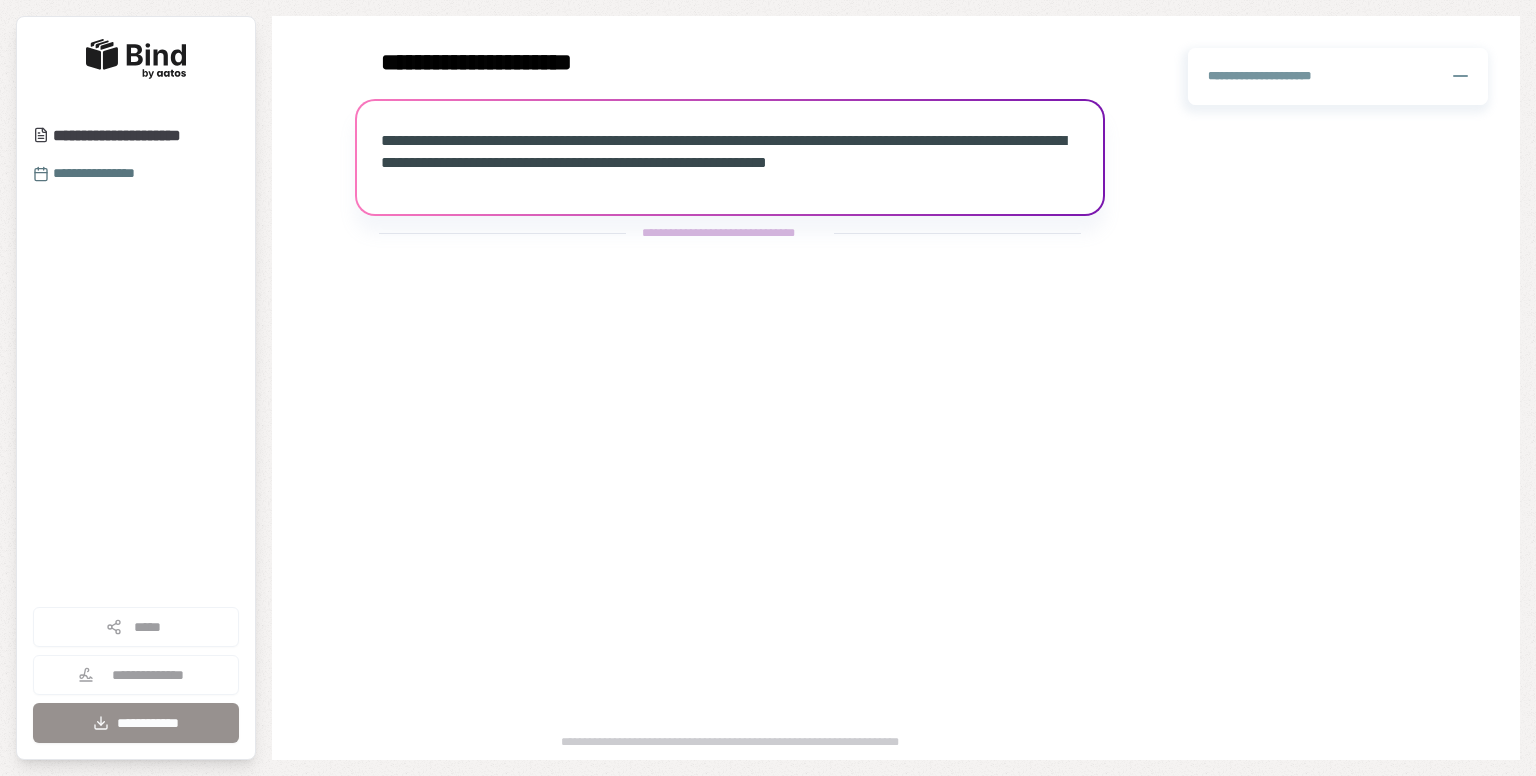 scroll, scrollTop: 0, scrollLeft: 0, axis: both 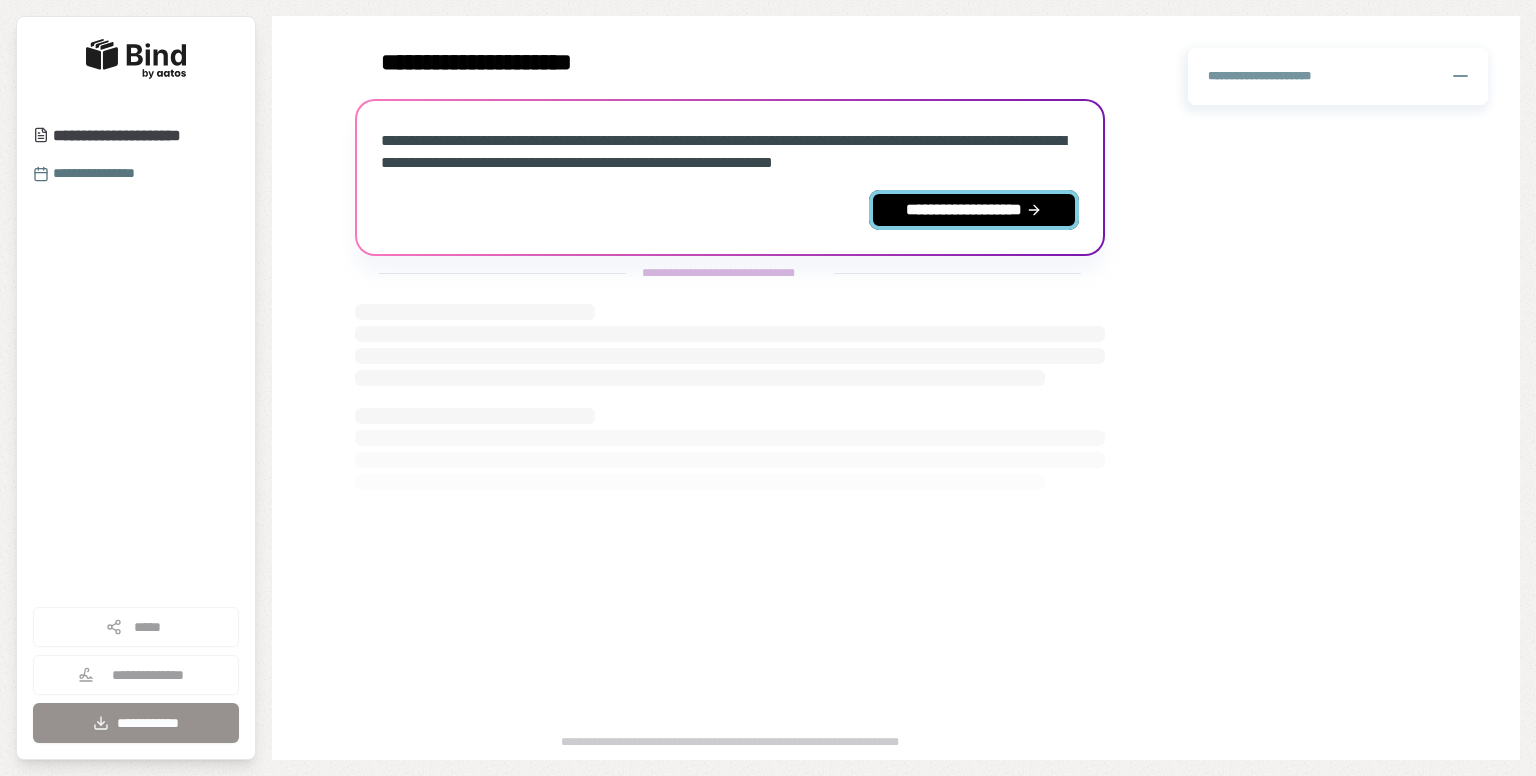 click on "**********" at bounding box center [974, 210] 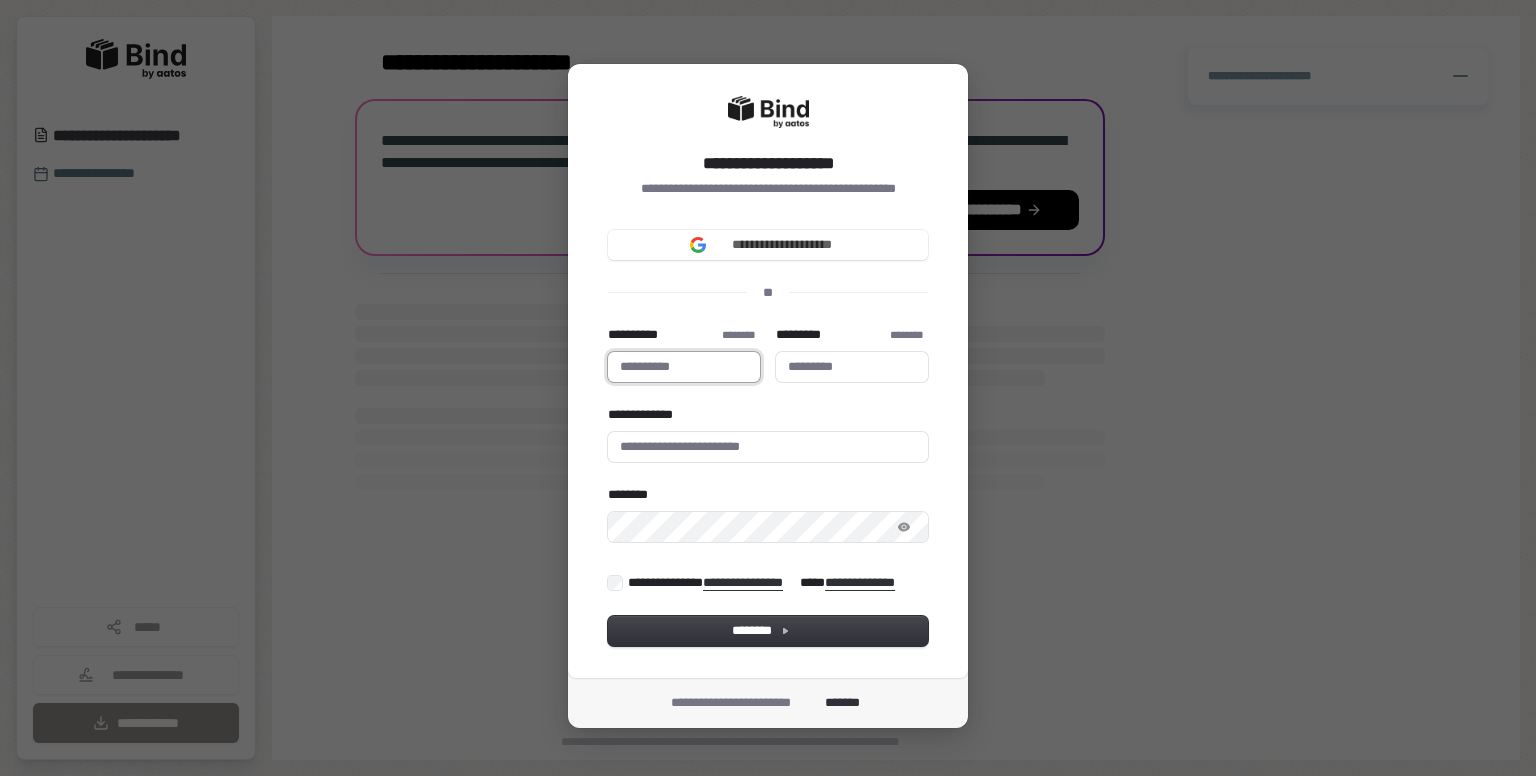 type 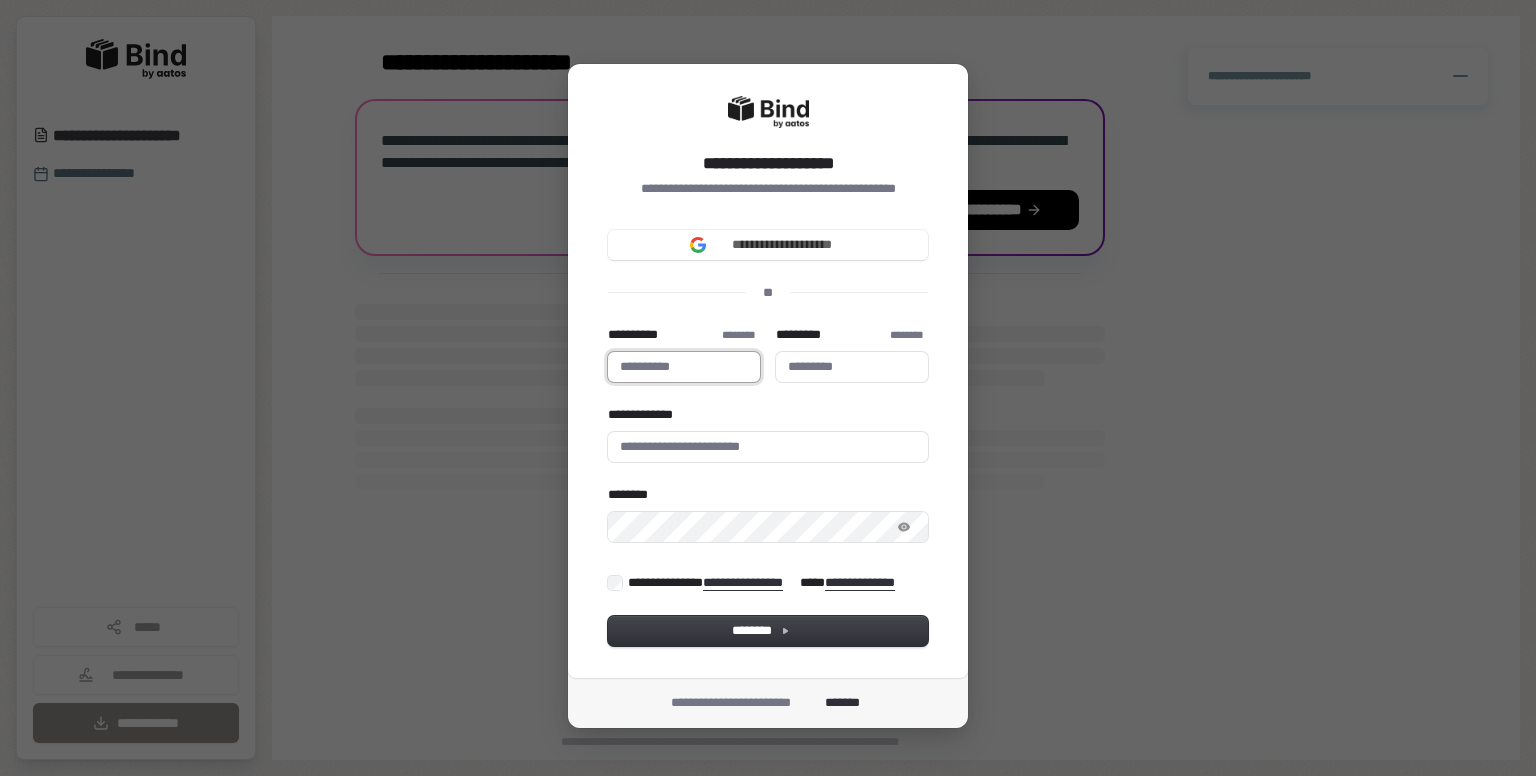 type on "*" 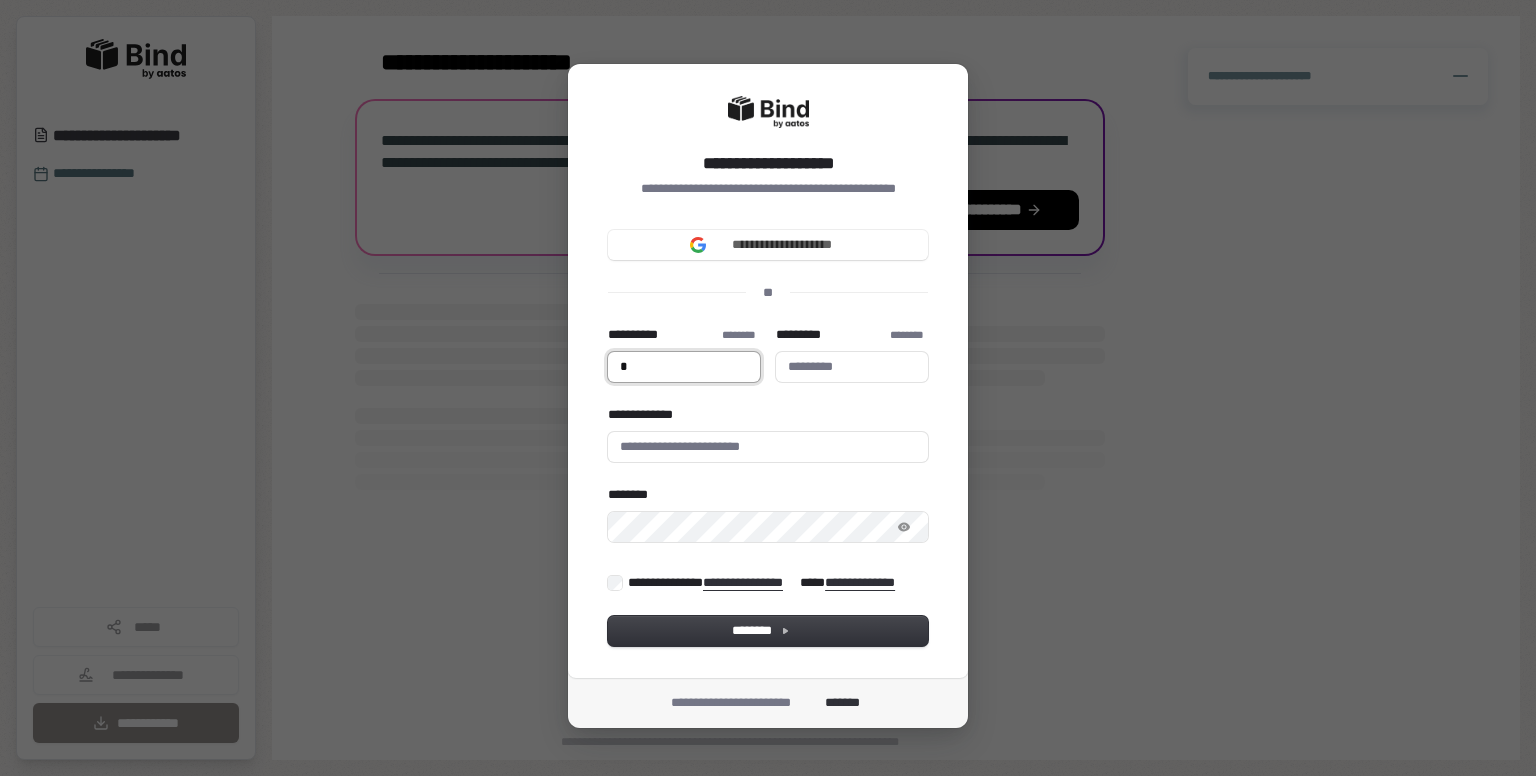 type 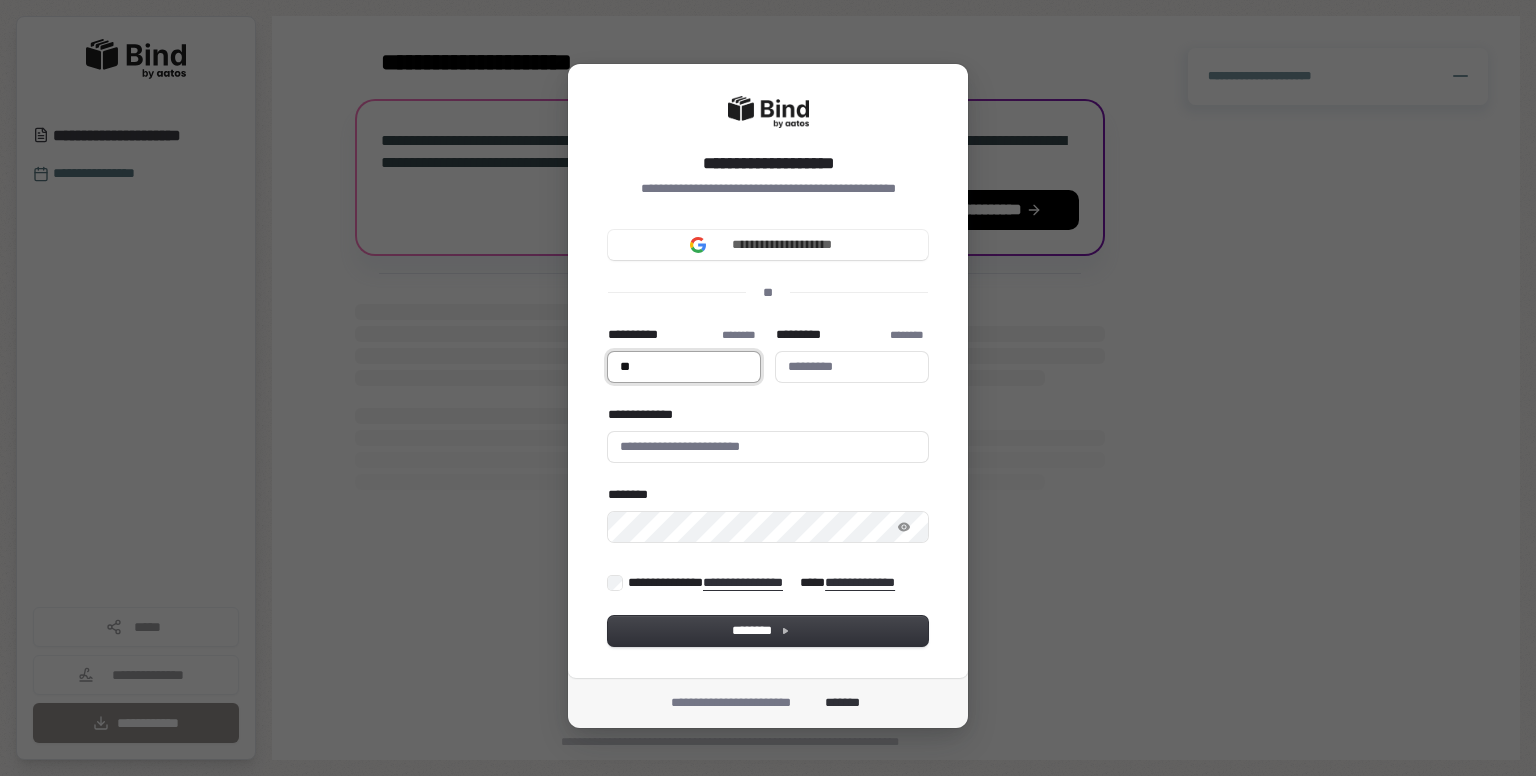 type on "*" 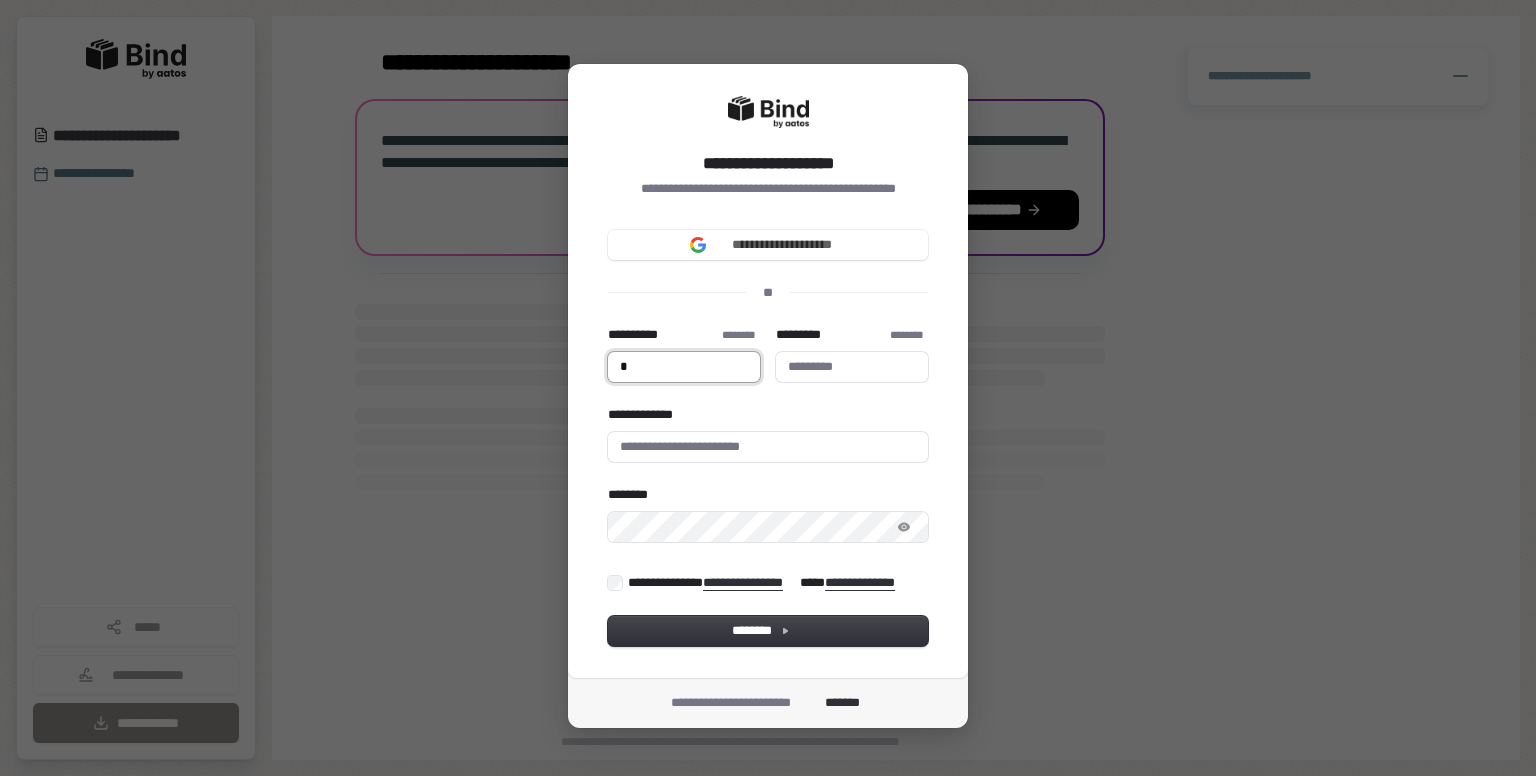 type 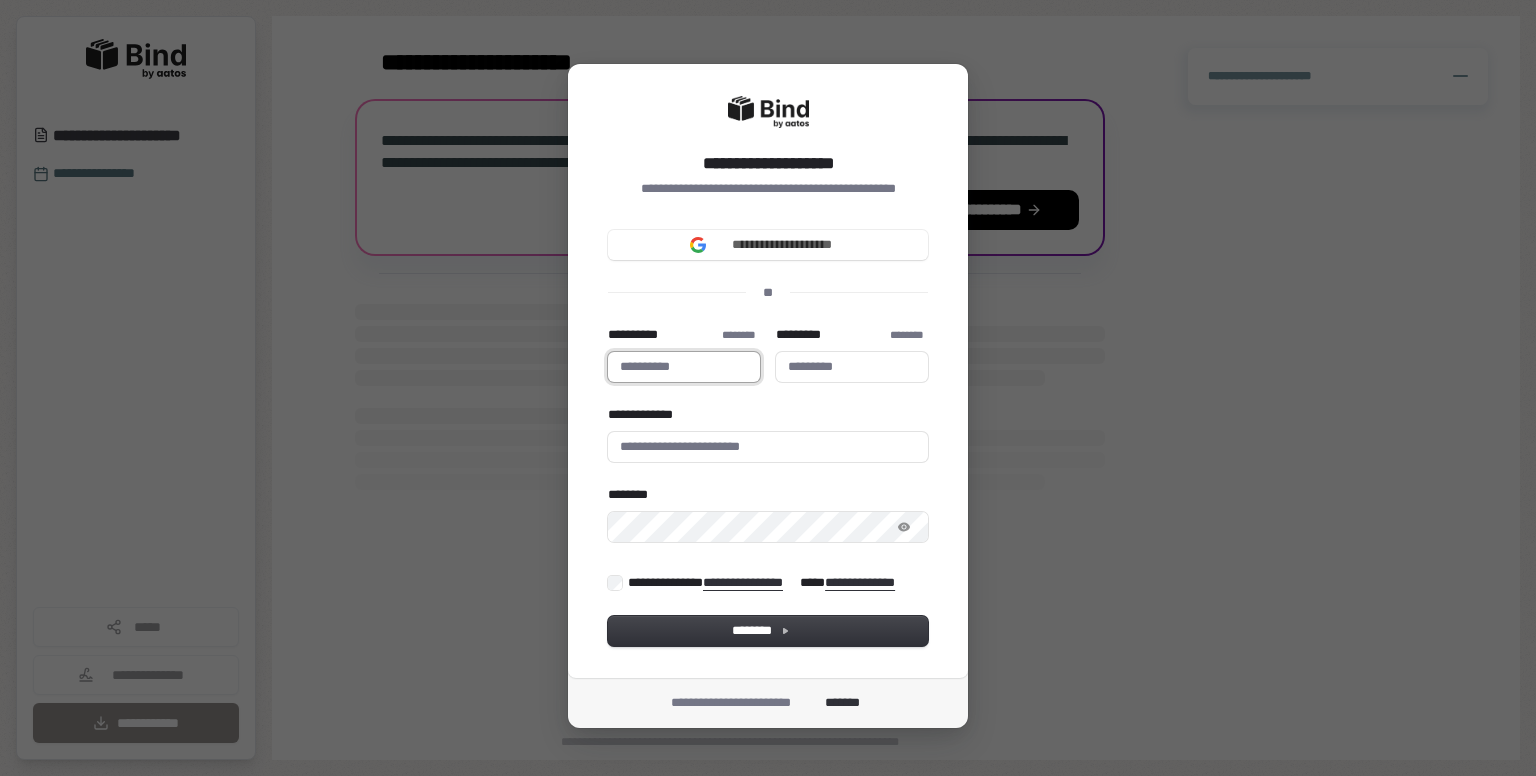 type on "*" 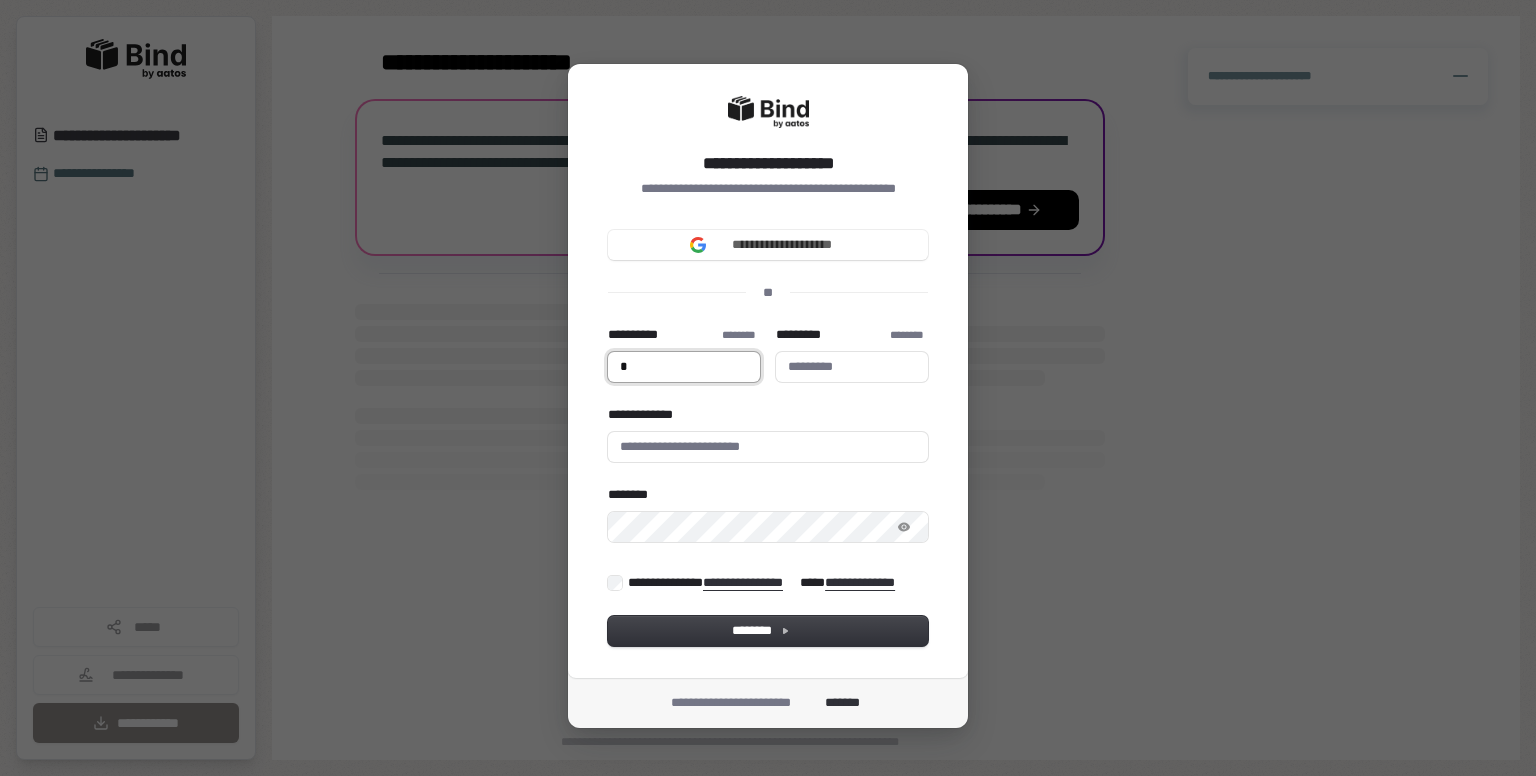 type on "**" 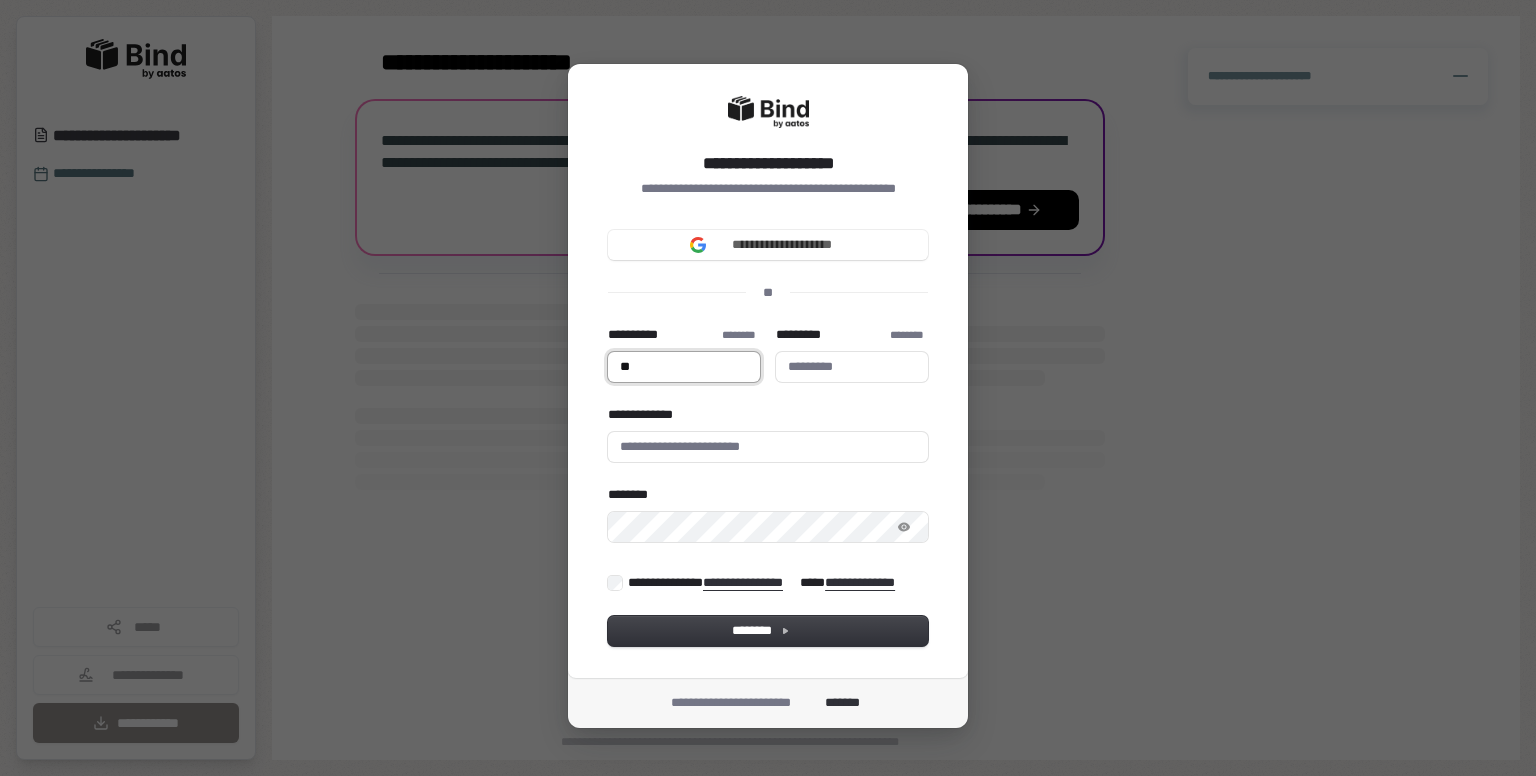 type on "***" 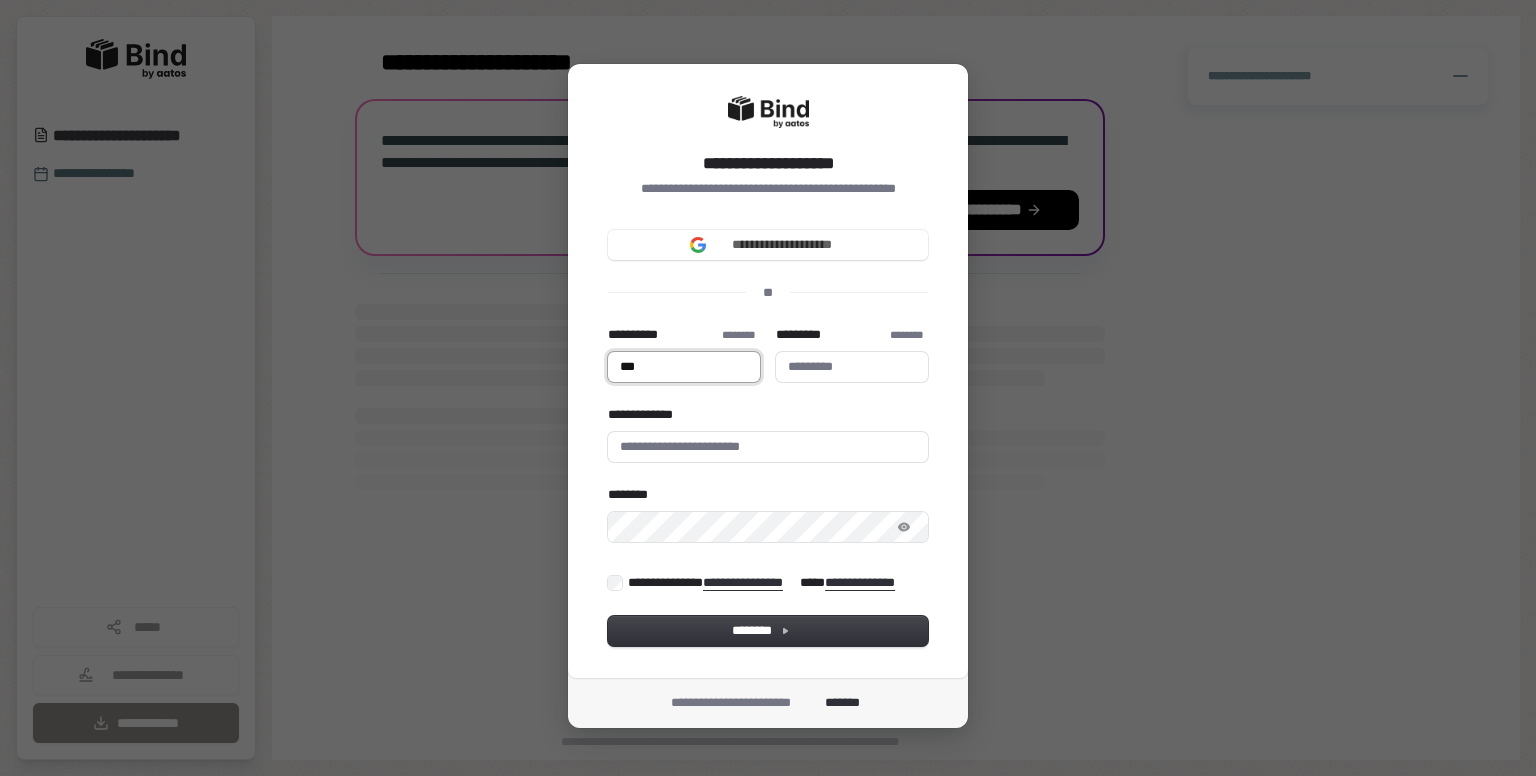 type on "****" 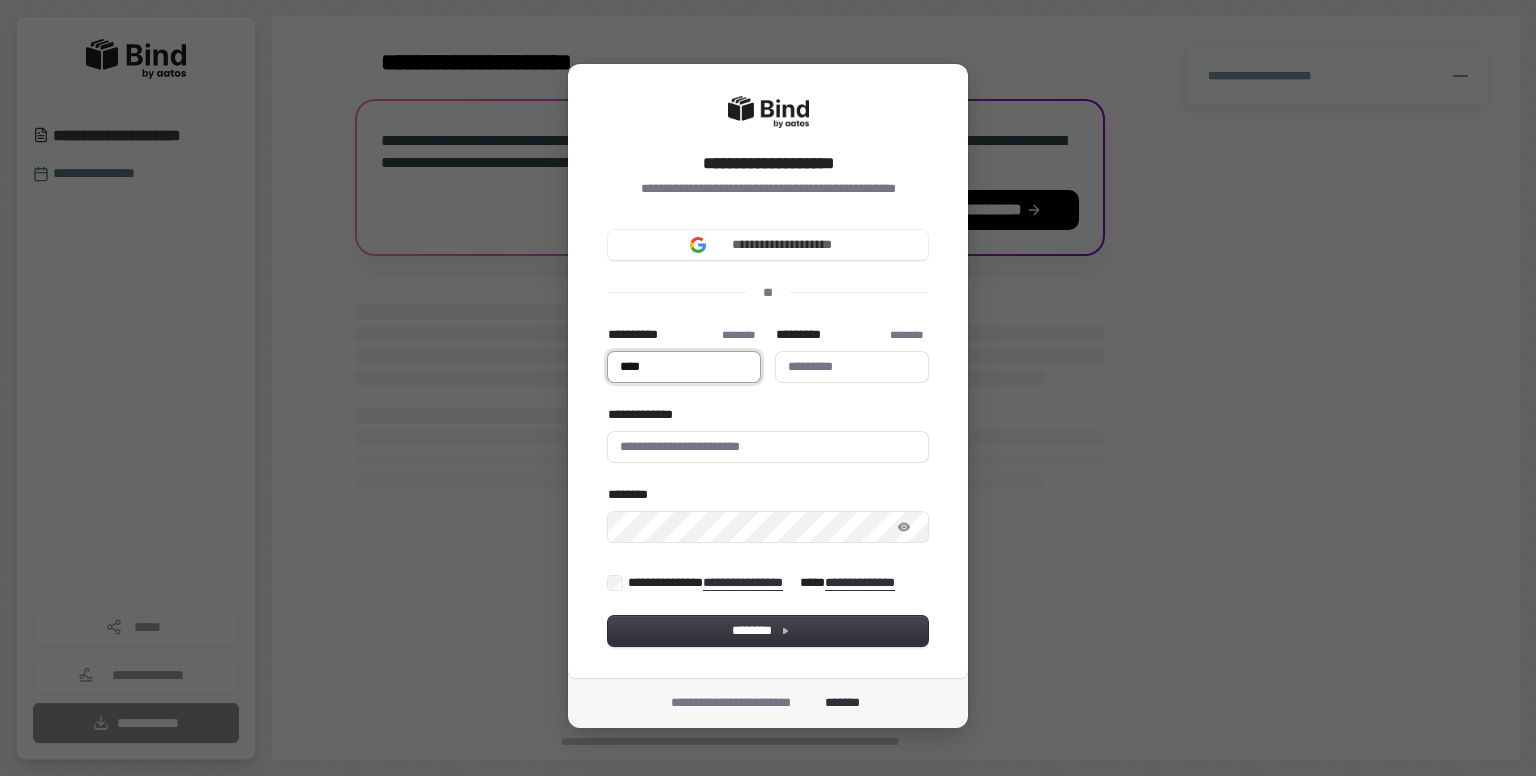 type on "*****" 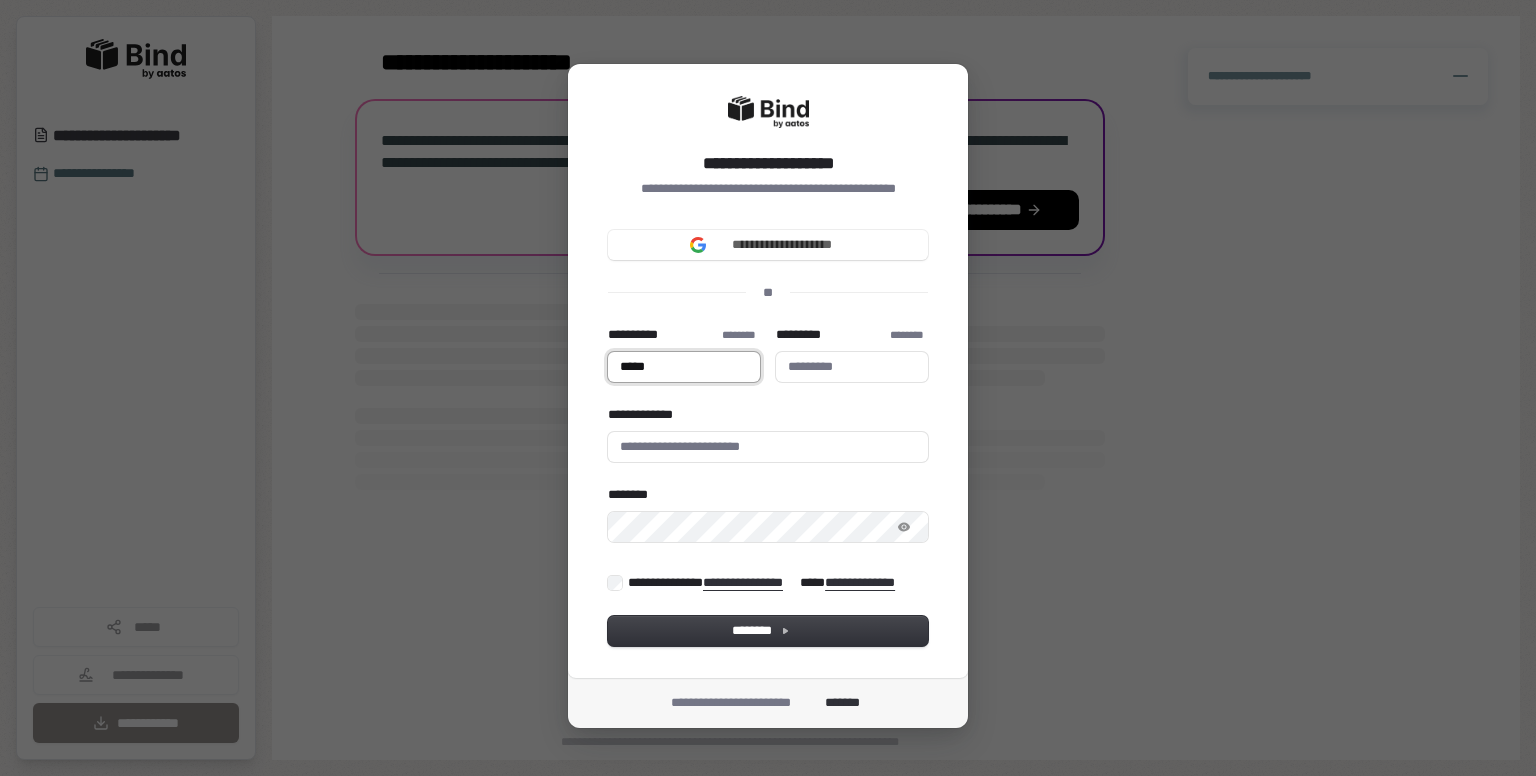 type on "******" 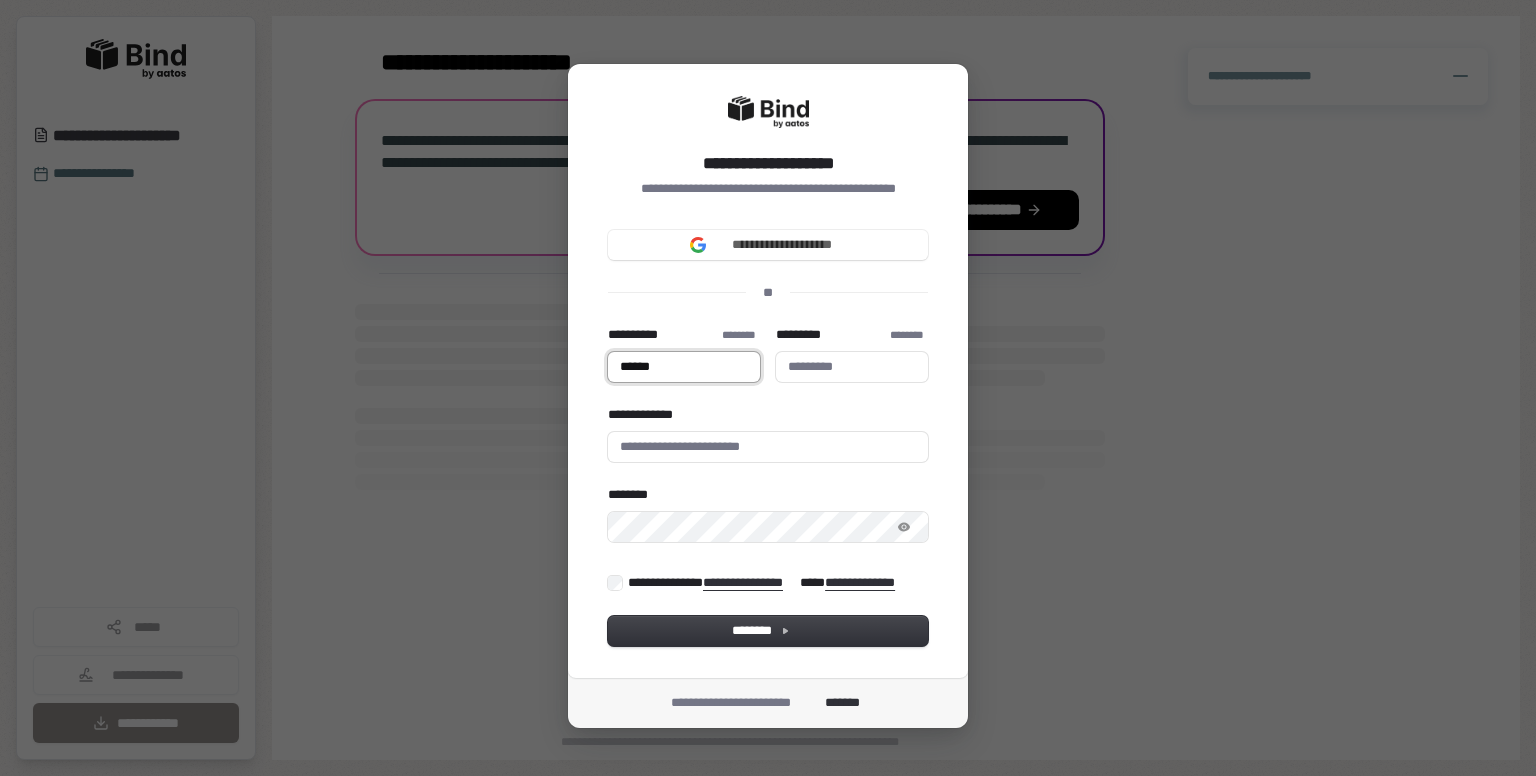 type on "*******" 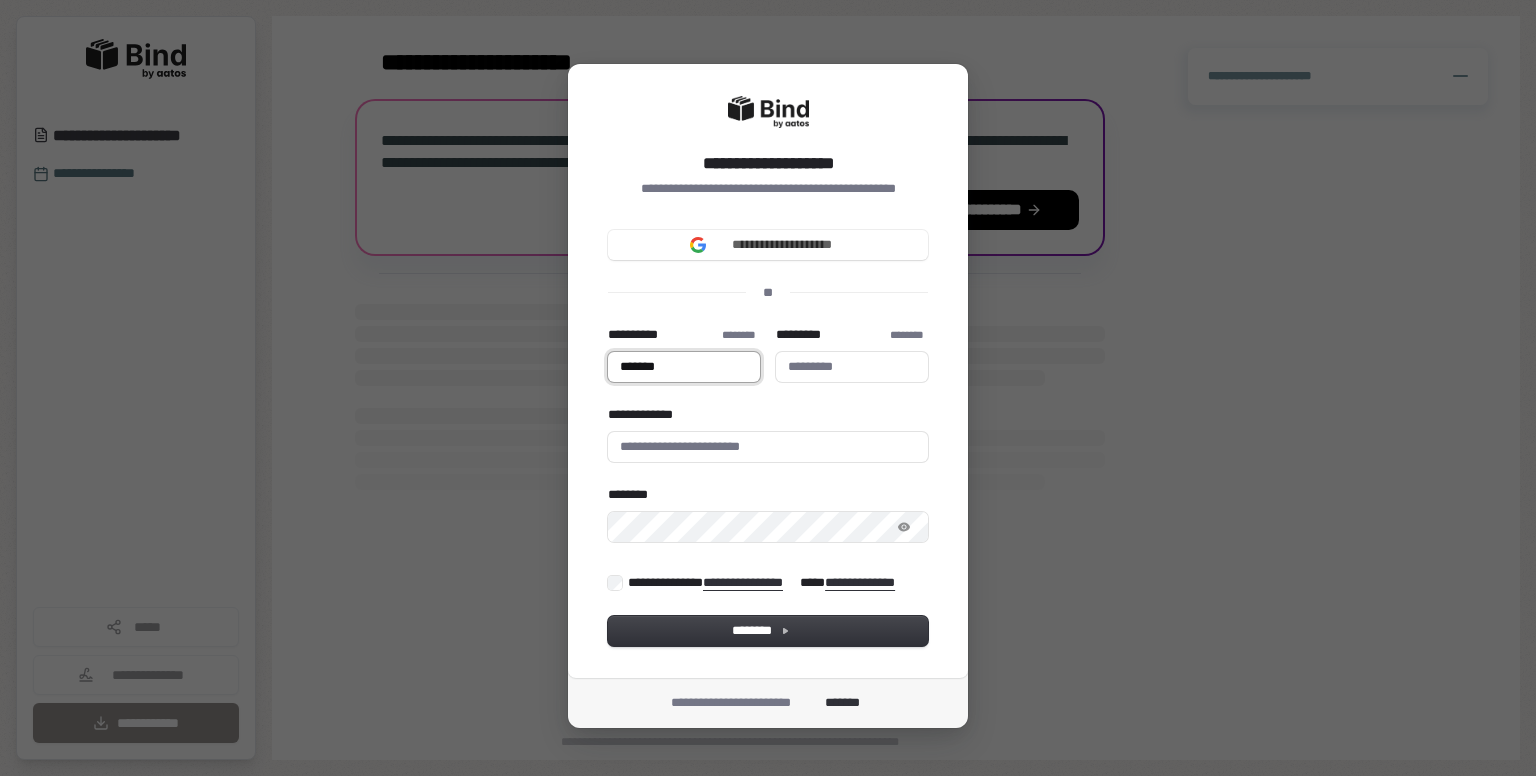 type on "********" 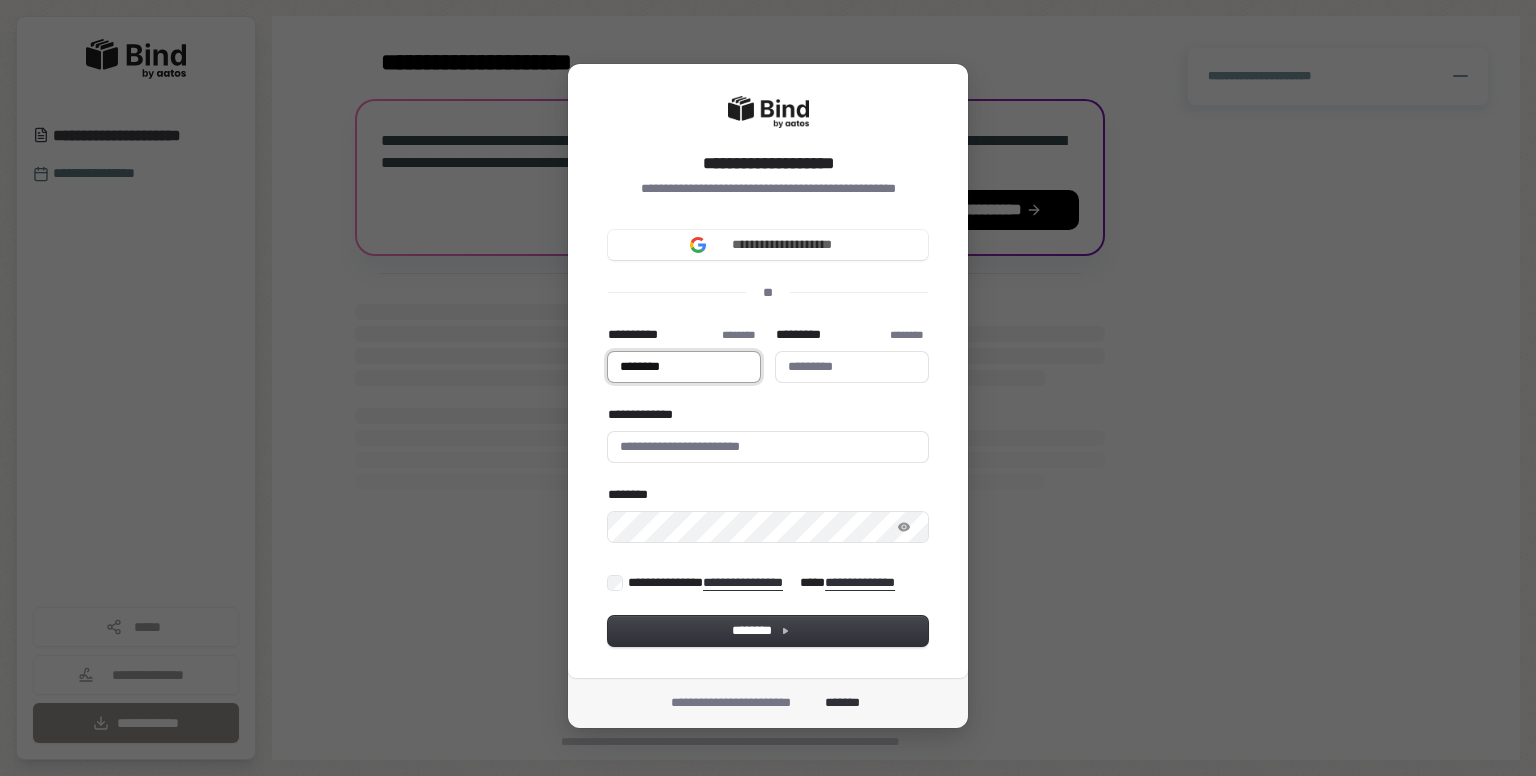 type on "*********" 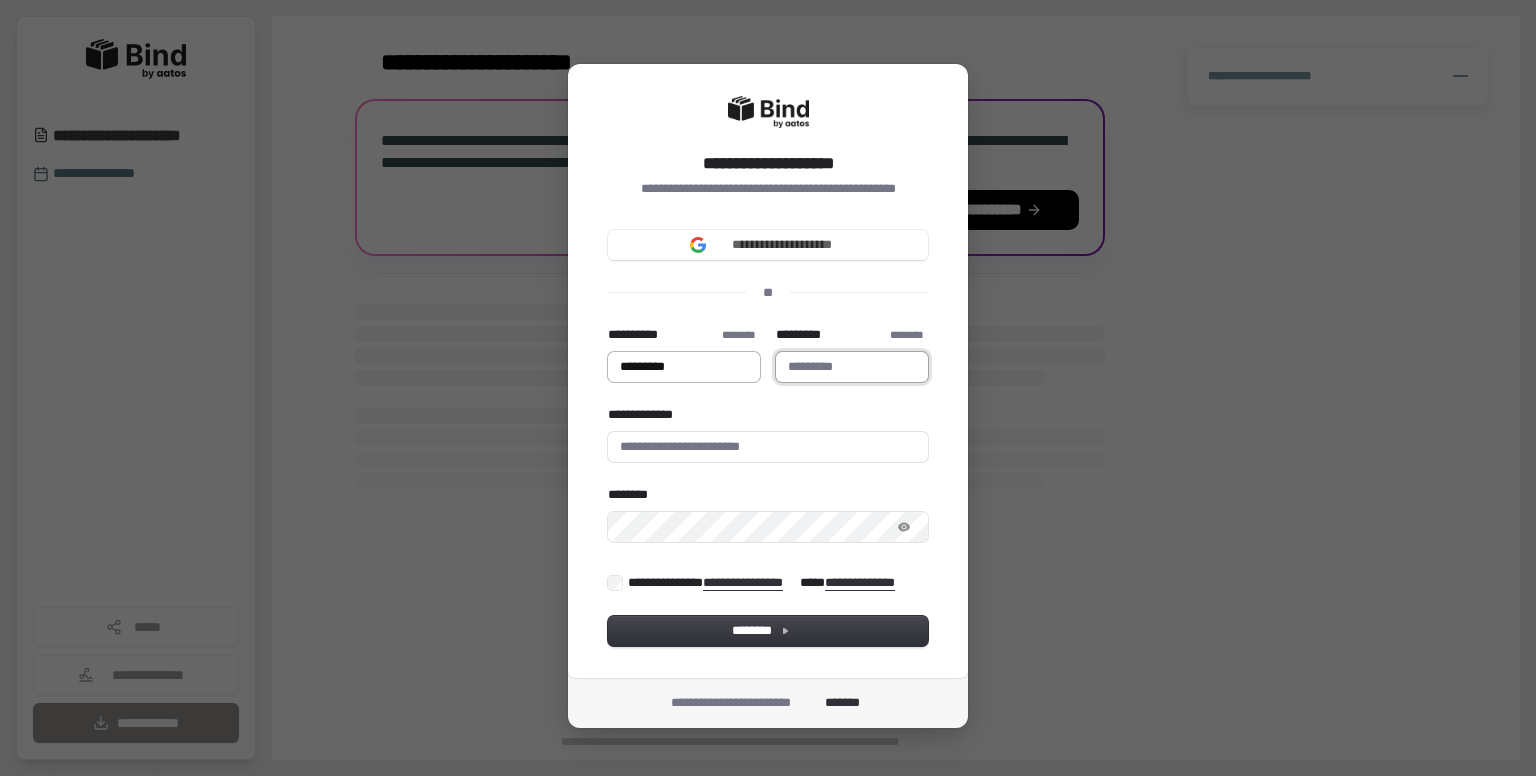 type on "*********" 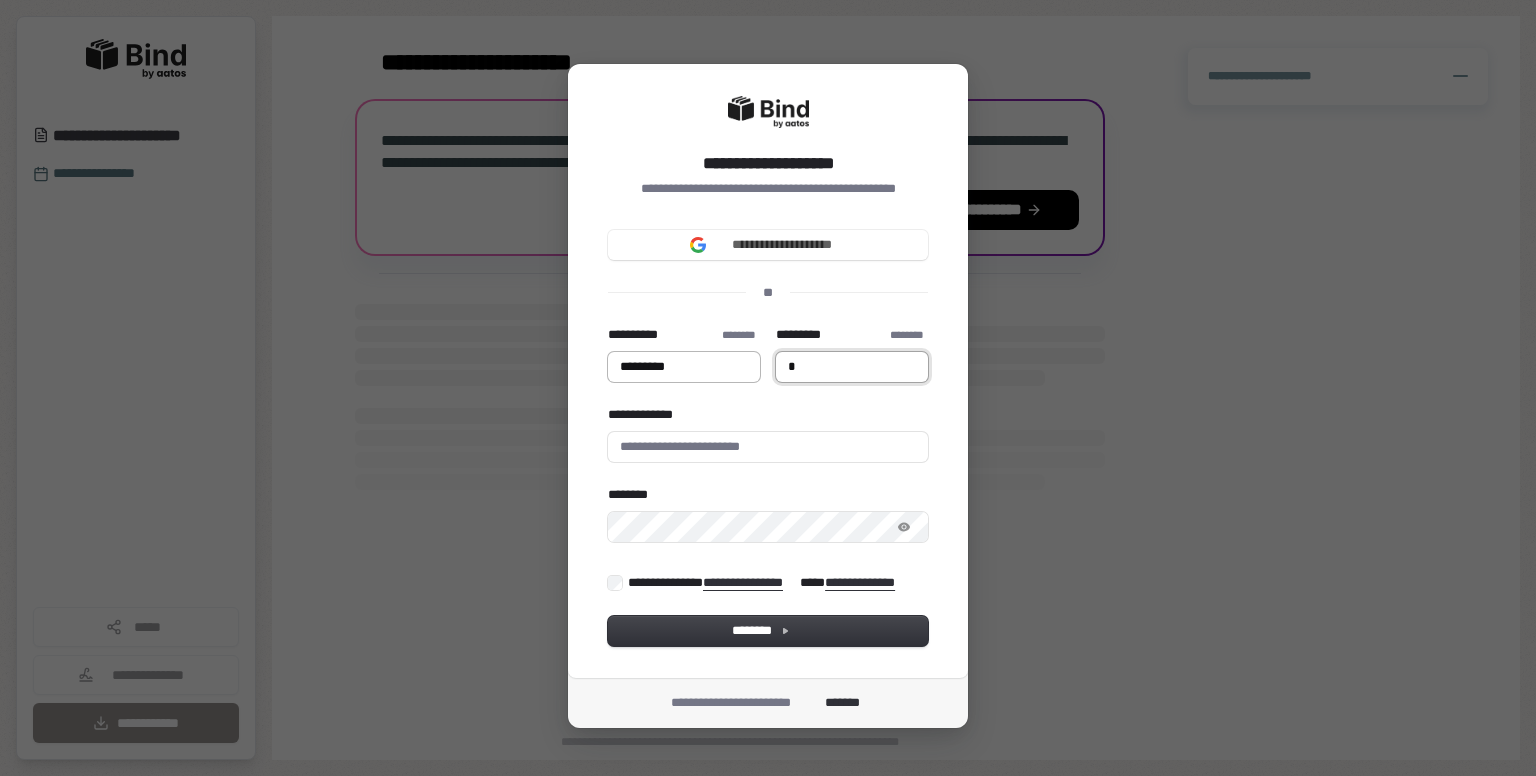 type on "*********" 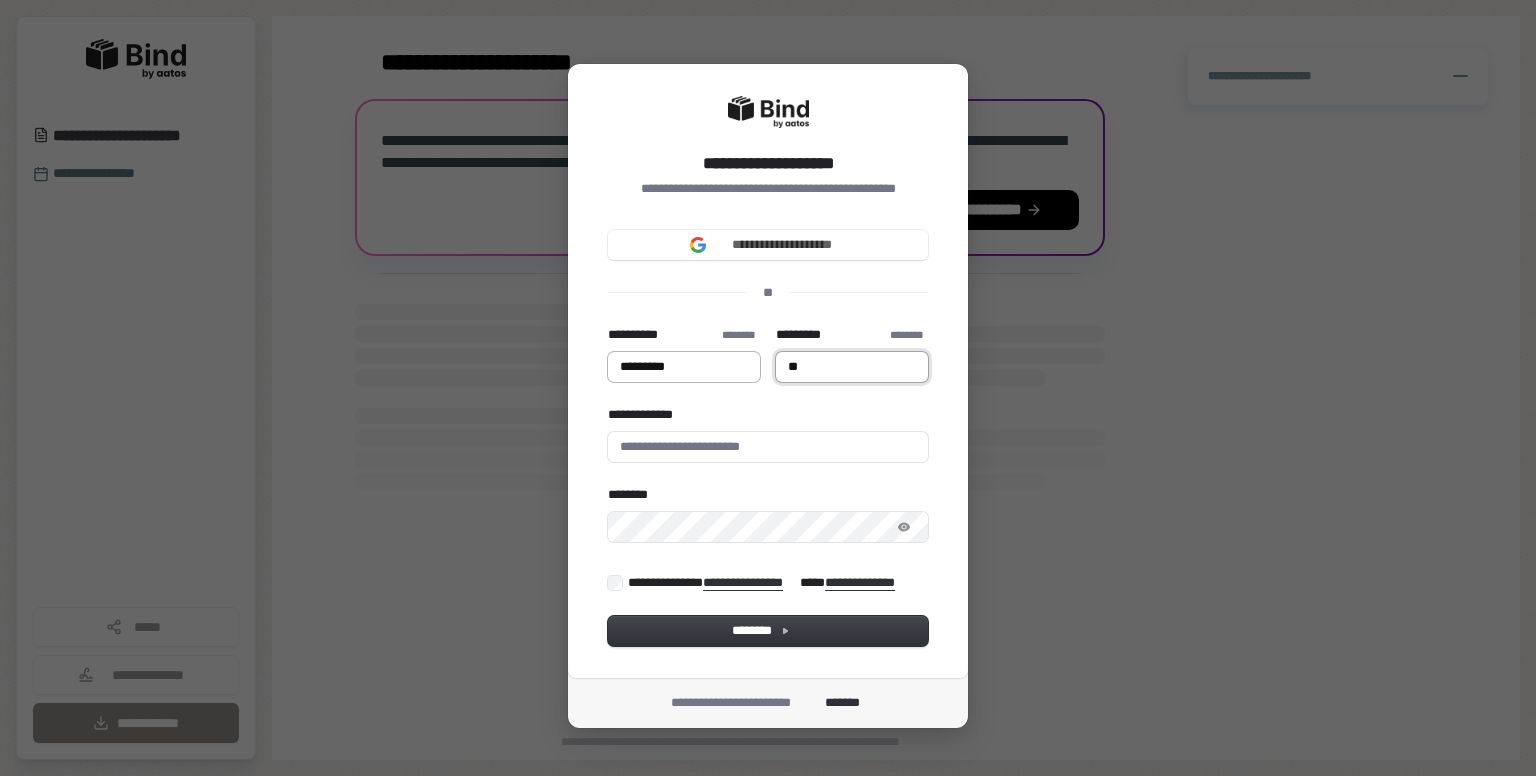 type on "*********" 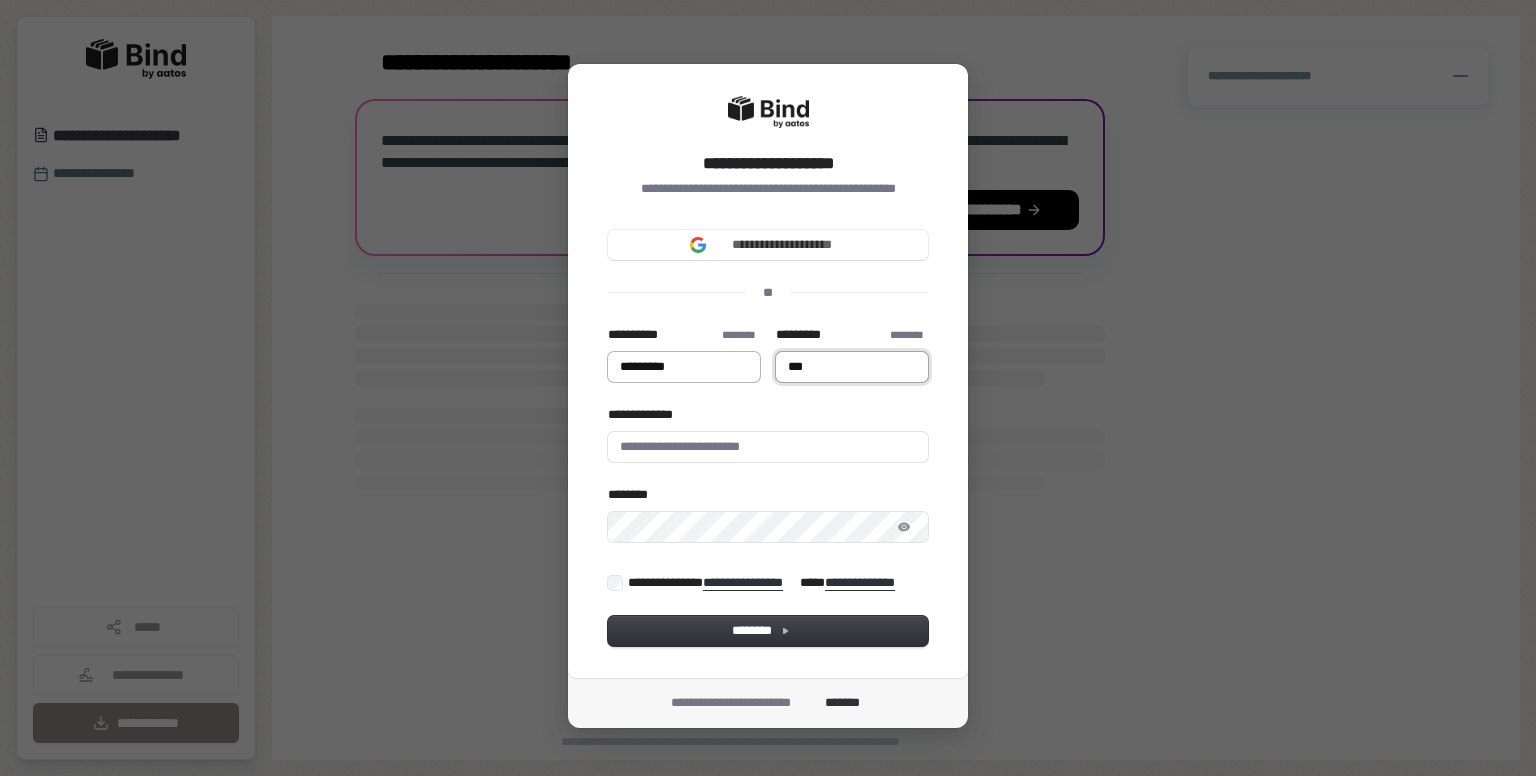 type on "*********" 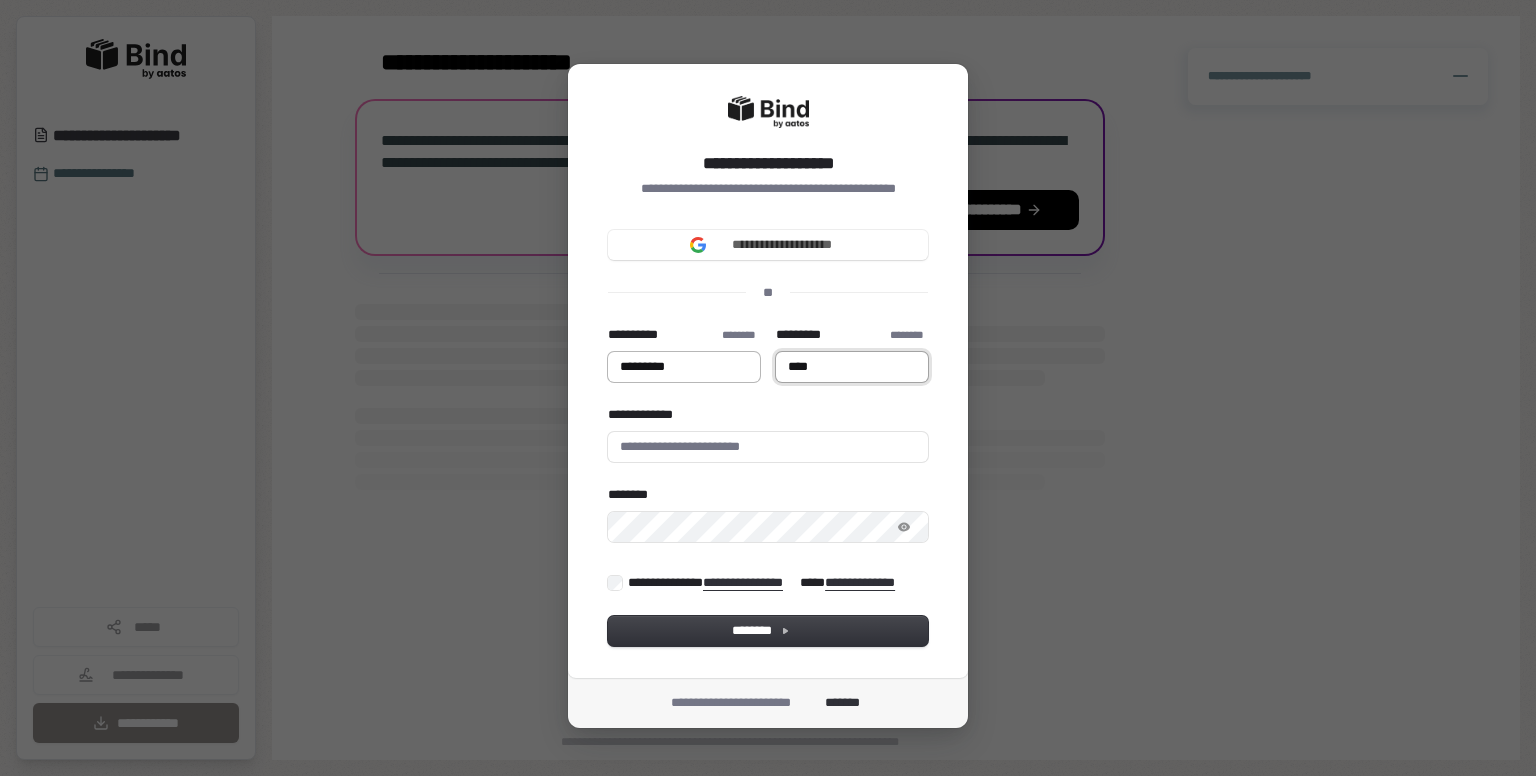 type on "*********" 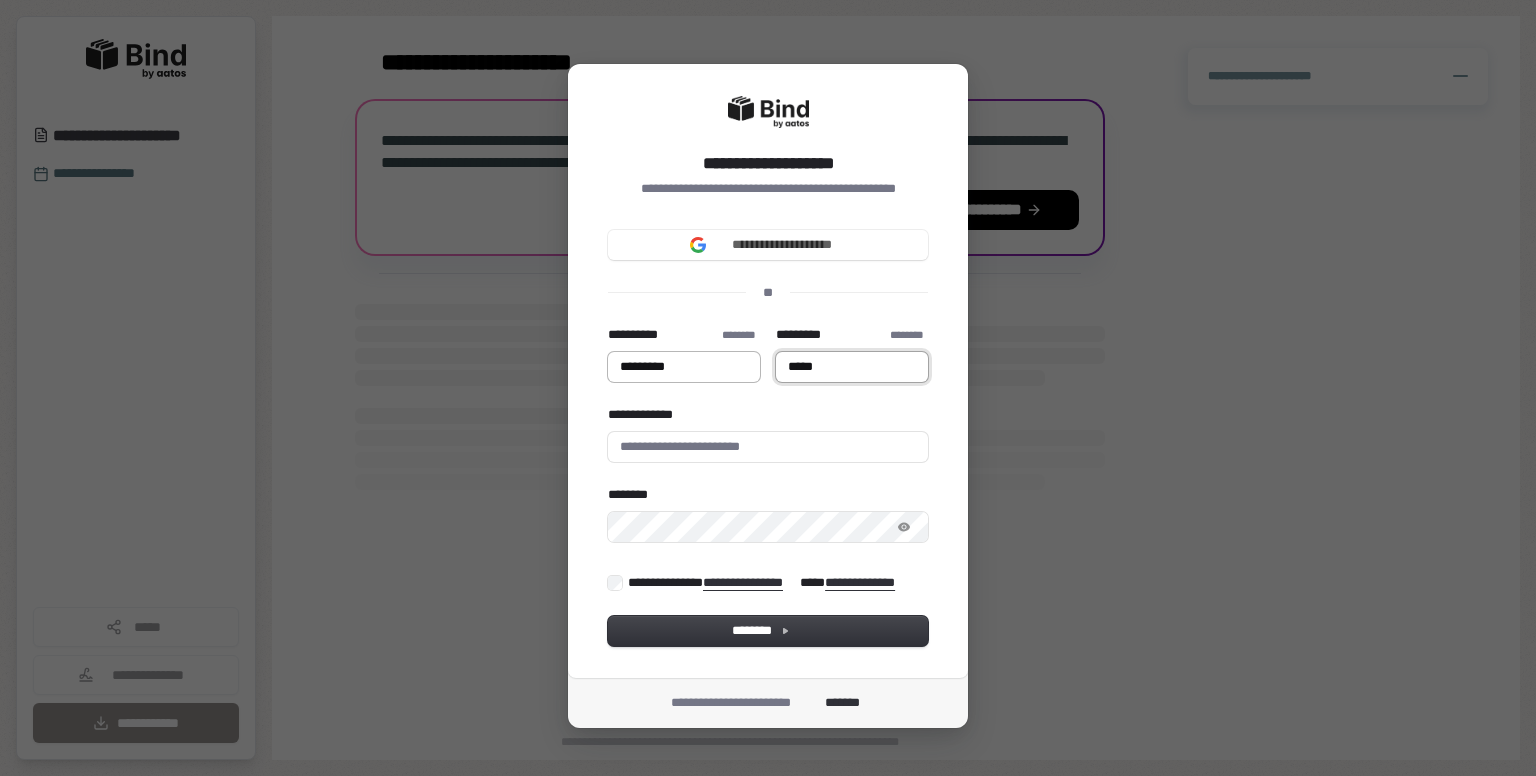 type on "*********" 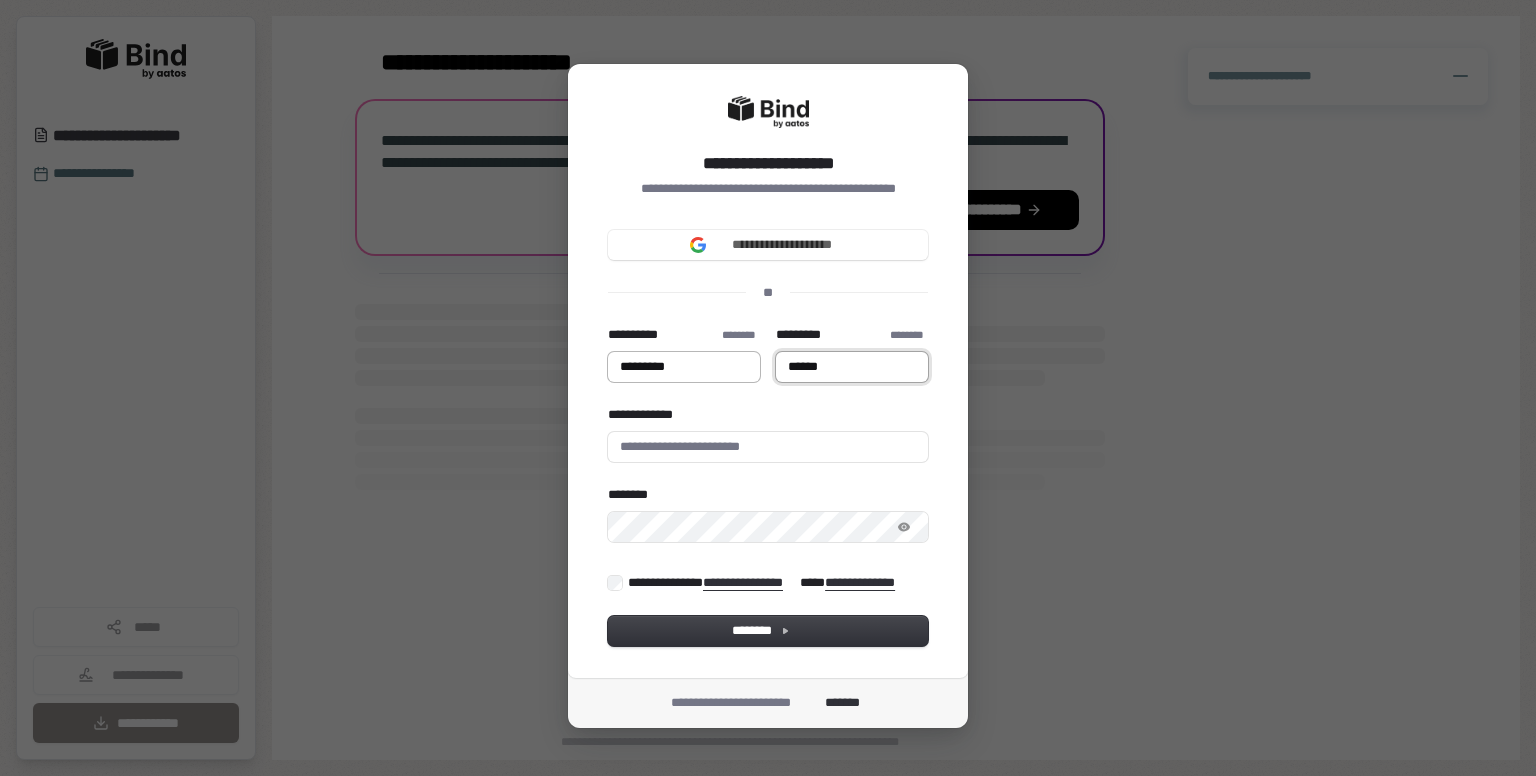 type on "******" 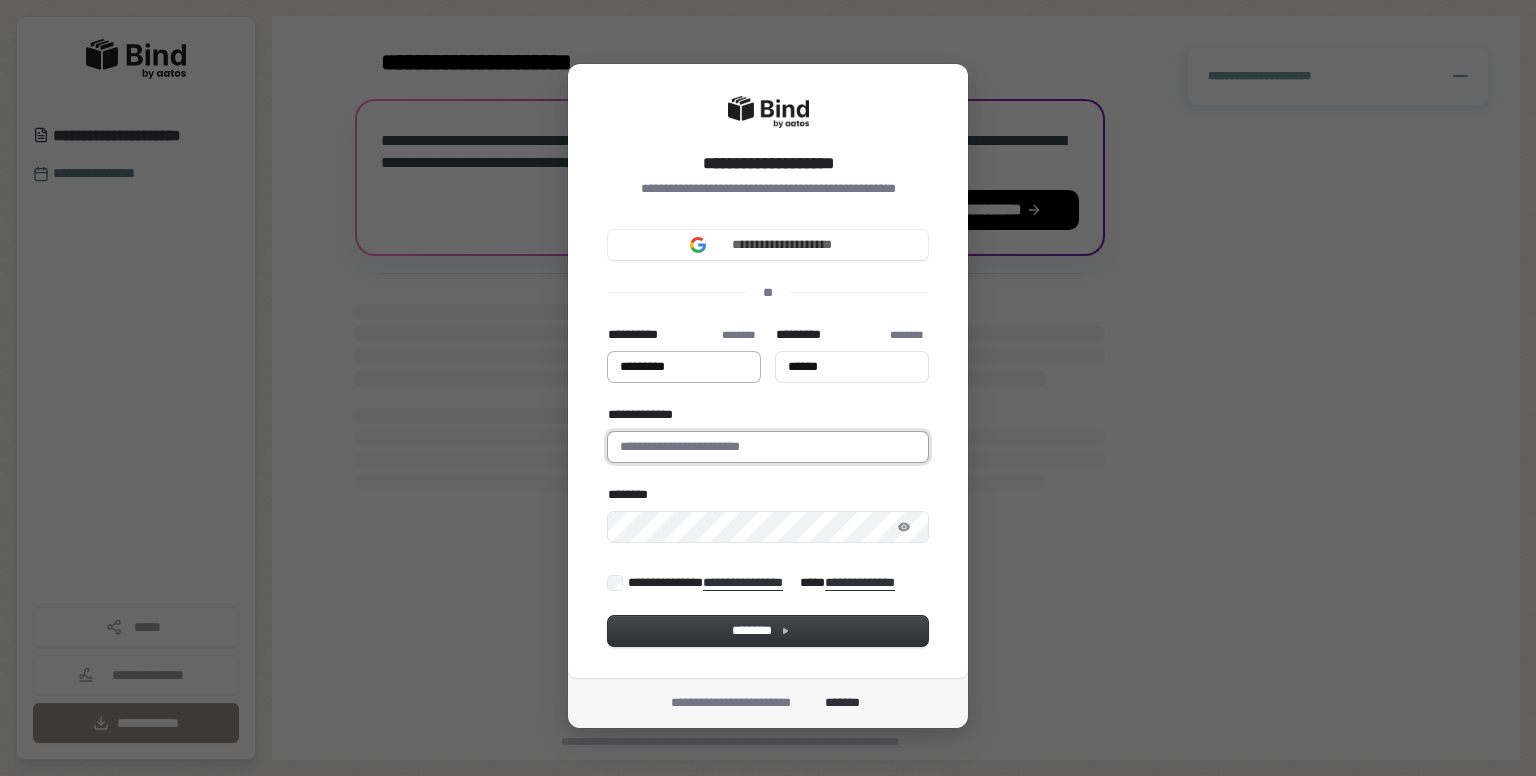 type on "*********" 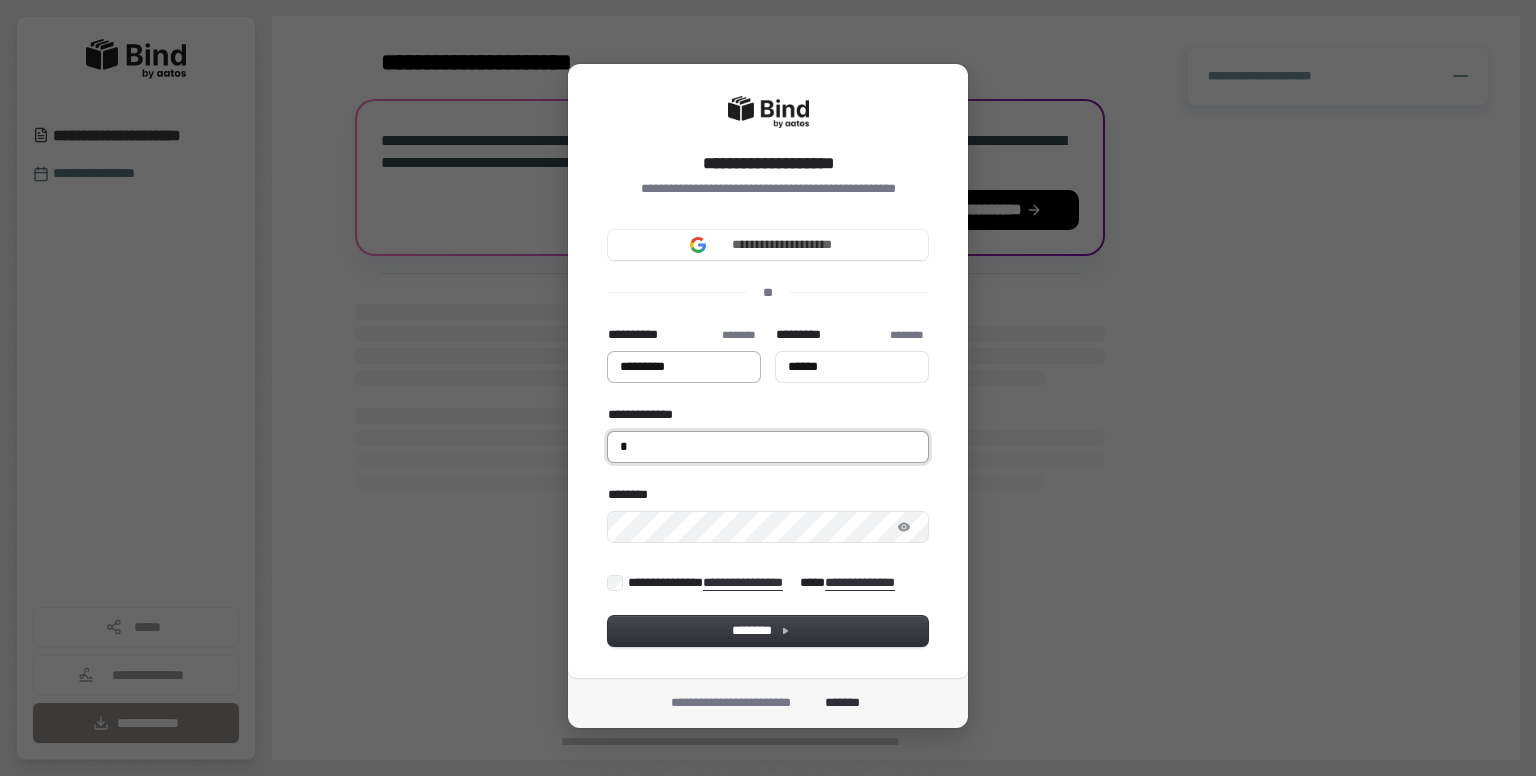 type on "*********" 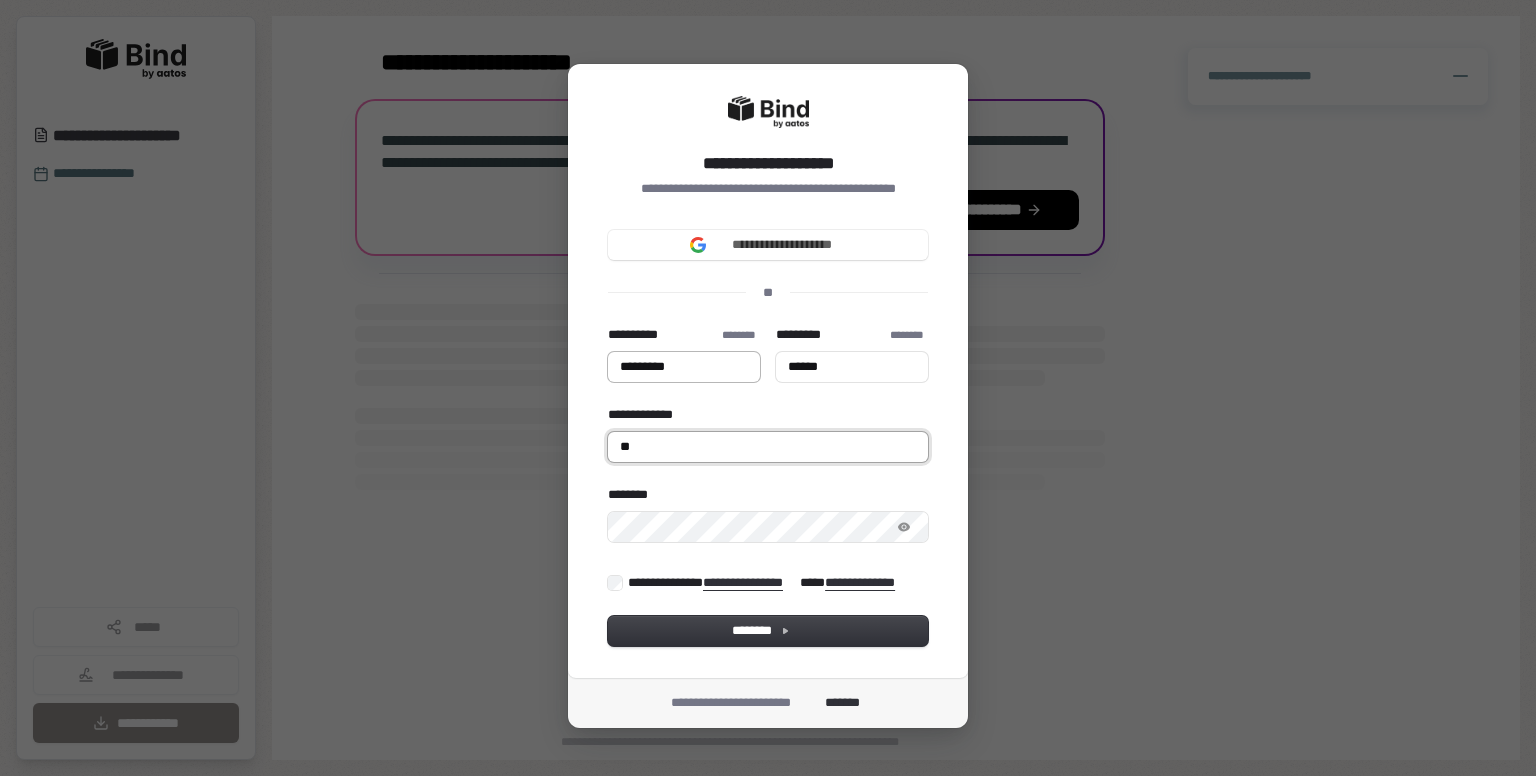 type on "*********" 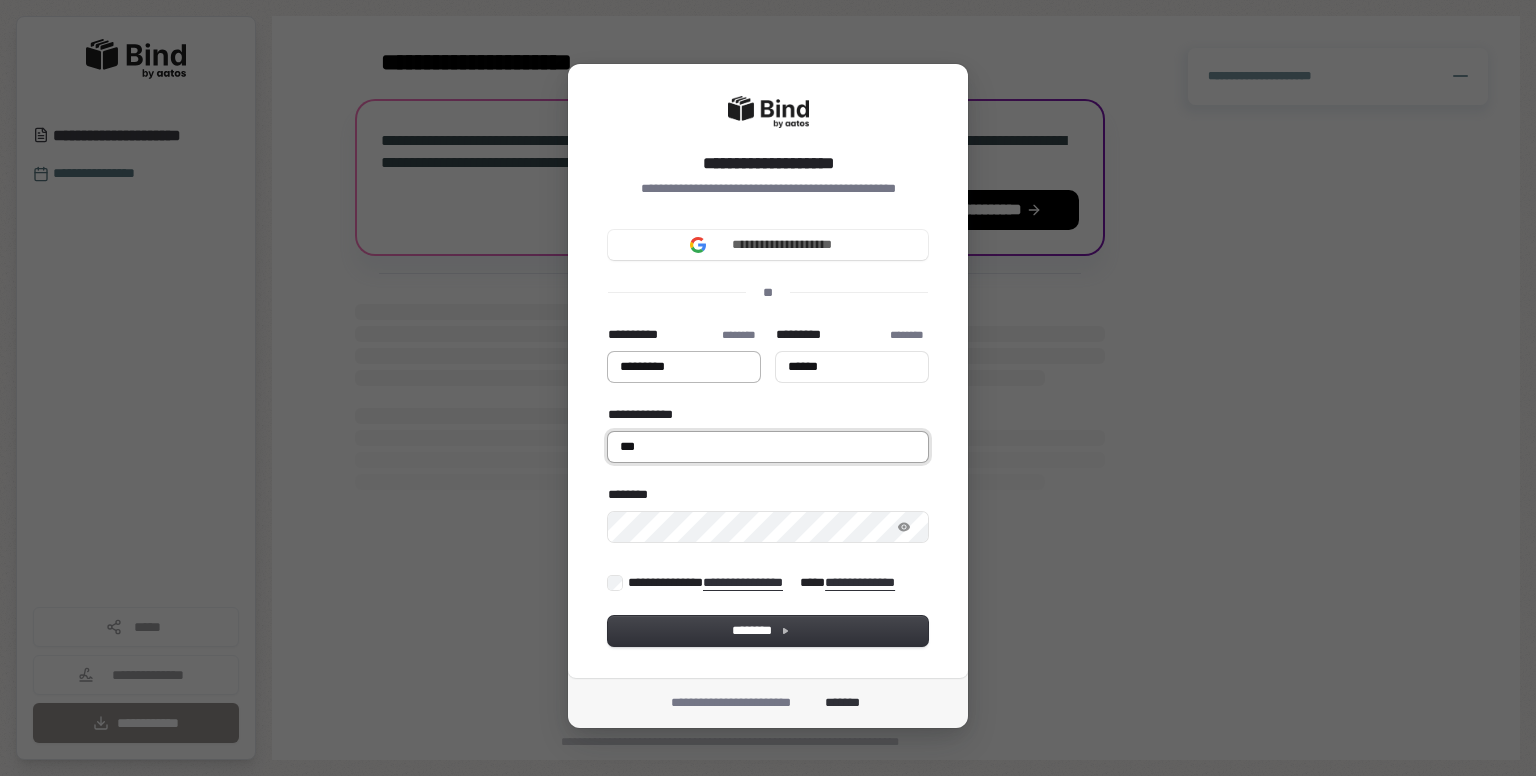 type on "*********" 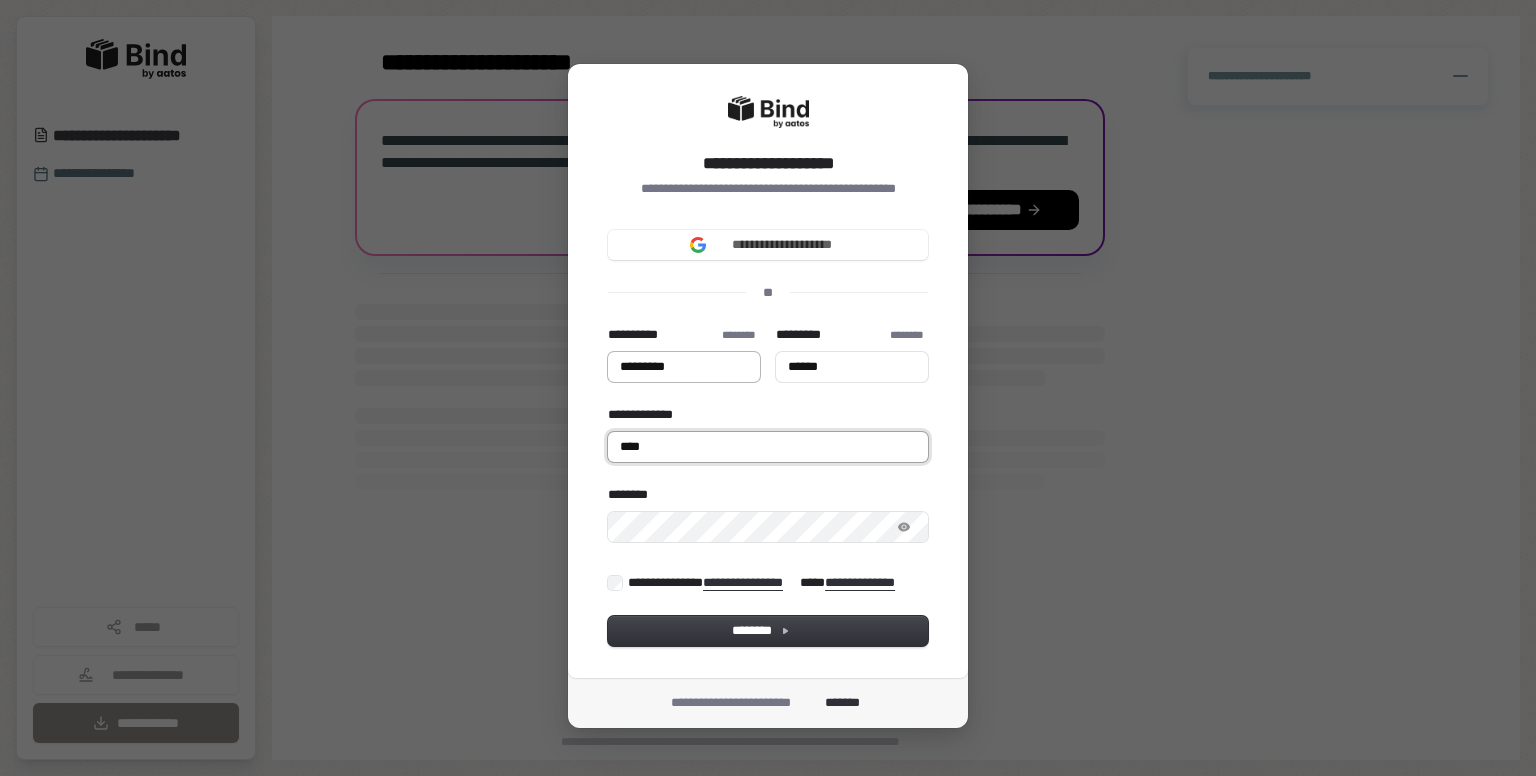 type on "*********" 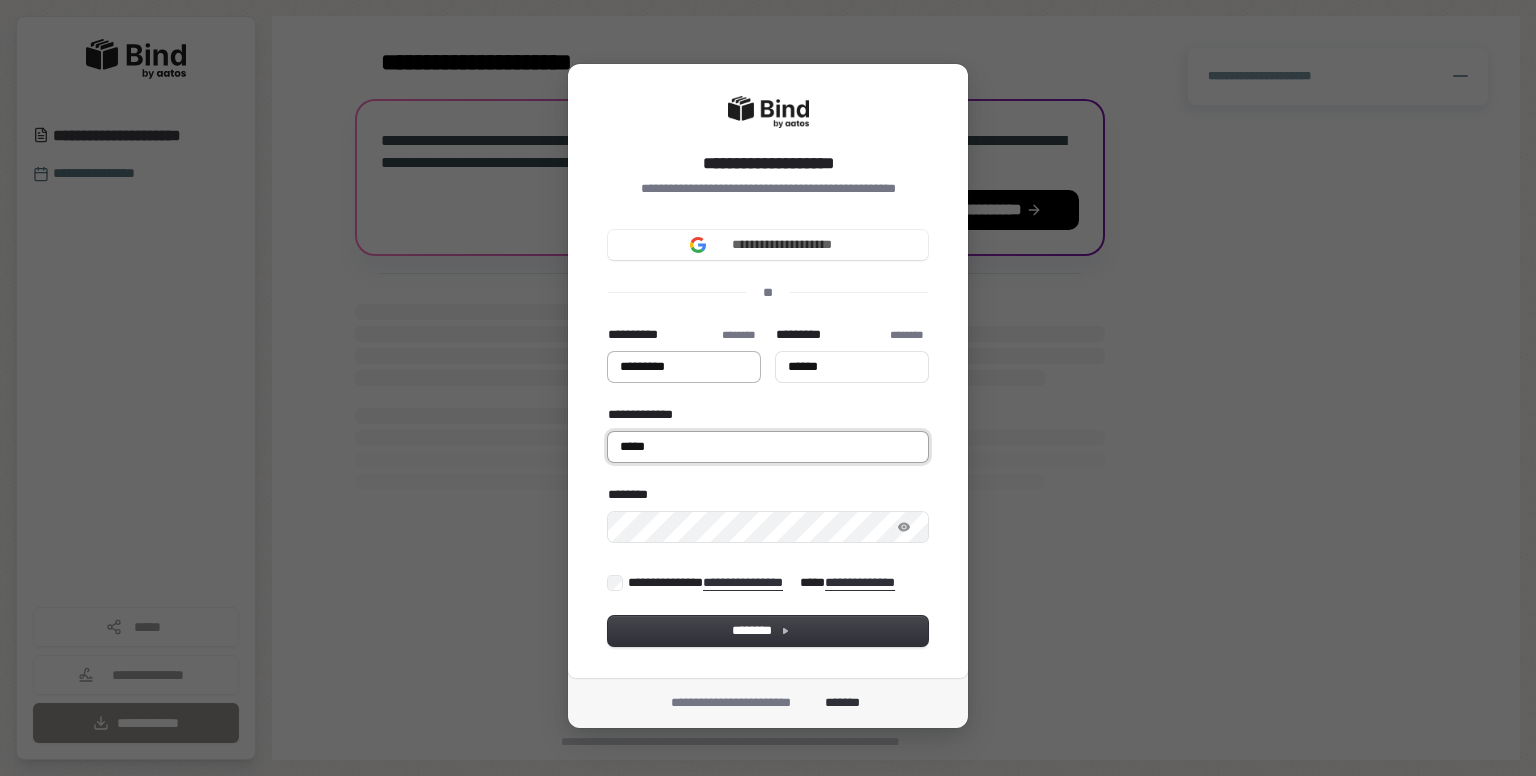 type on "*********" 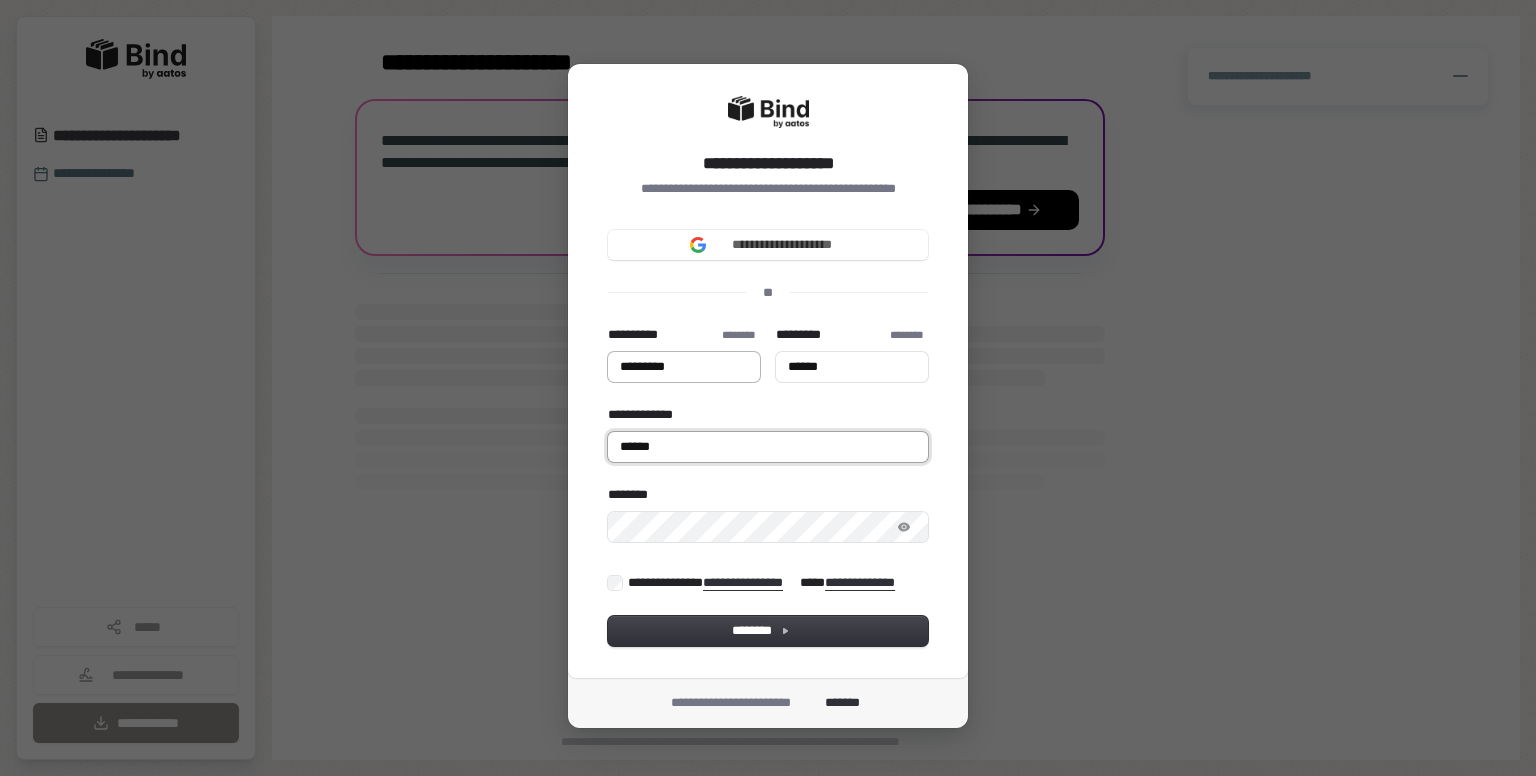 type on "*********" 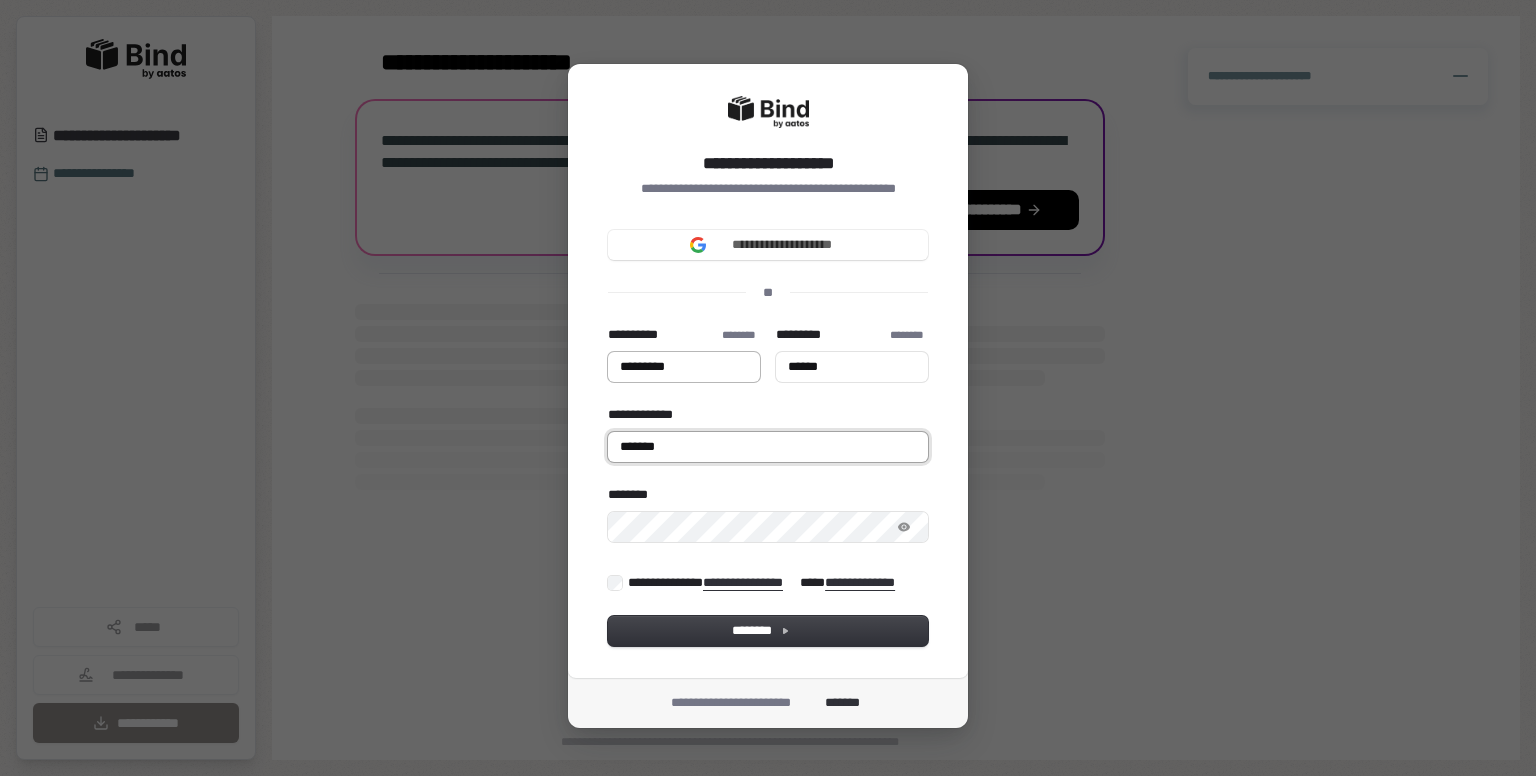 type on "*********" 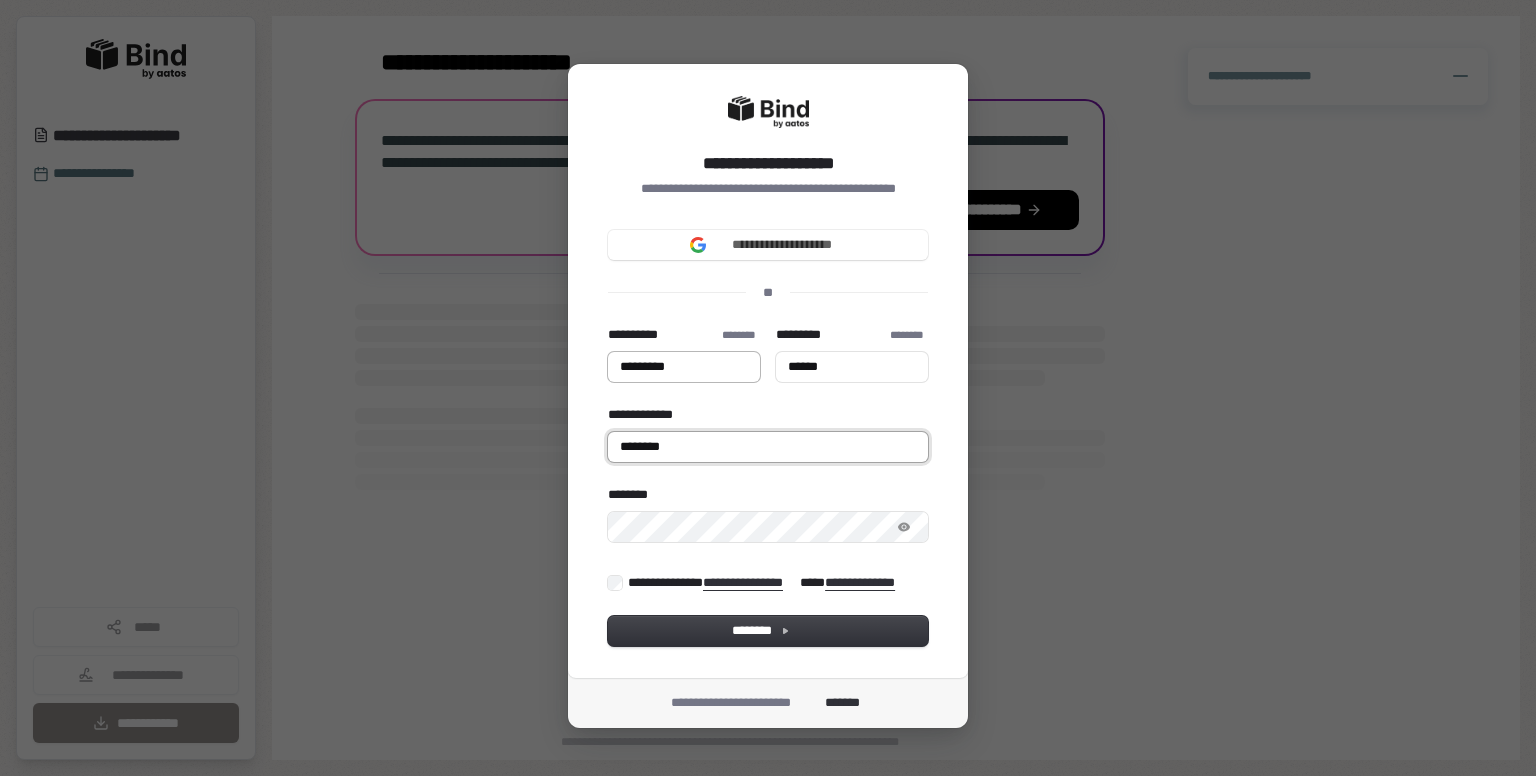 type on "*********" 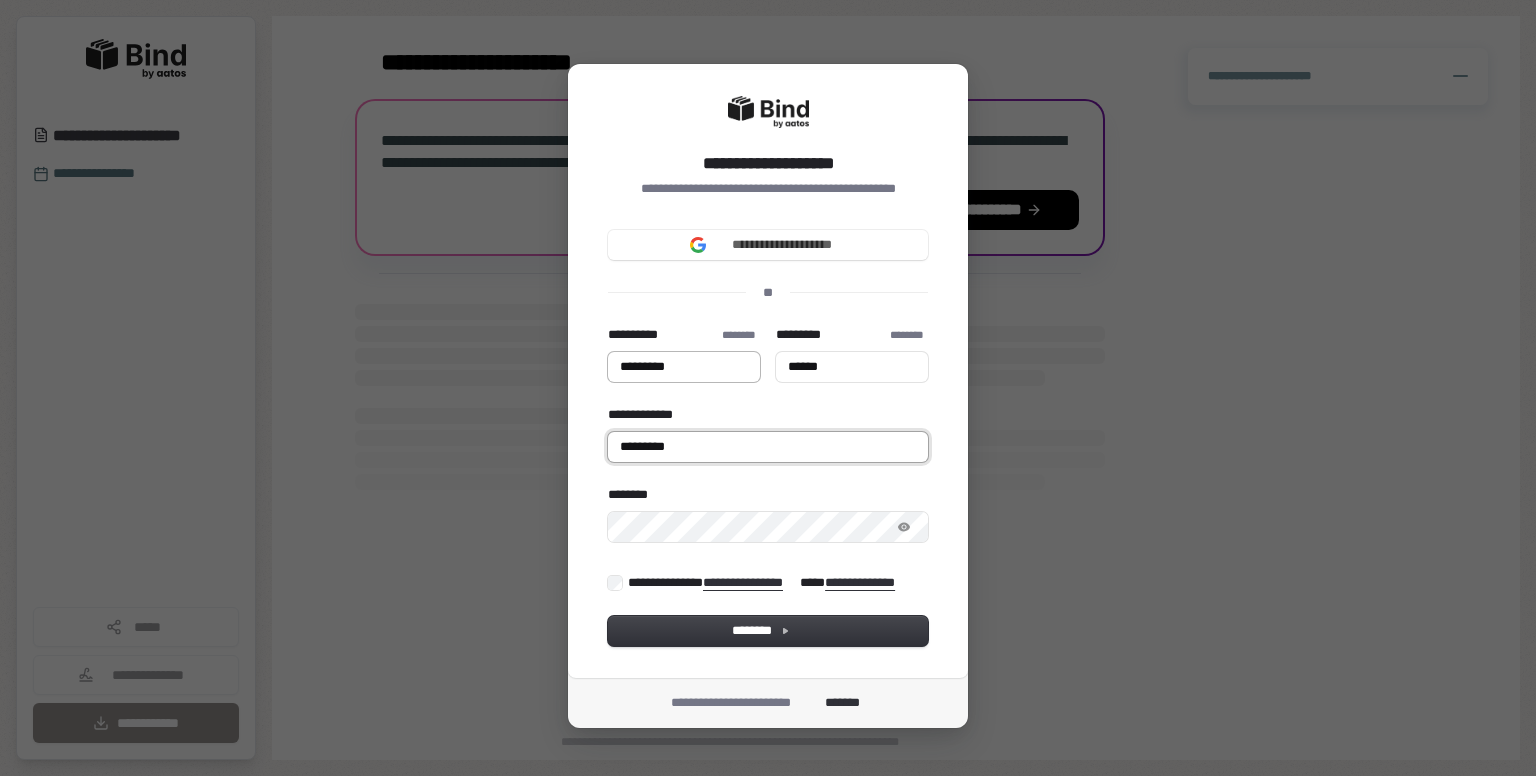 type on "*********" 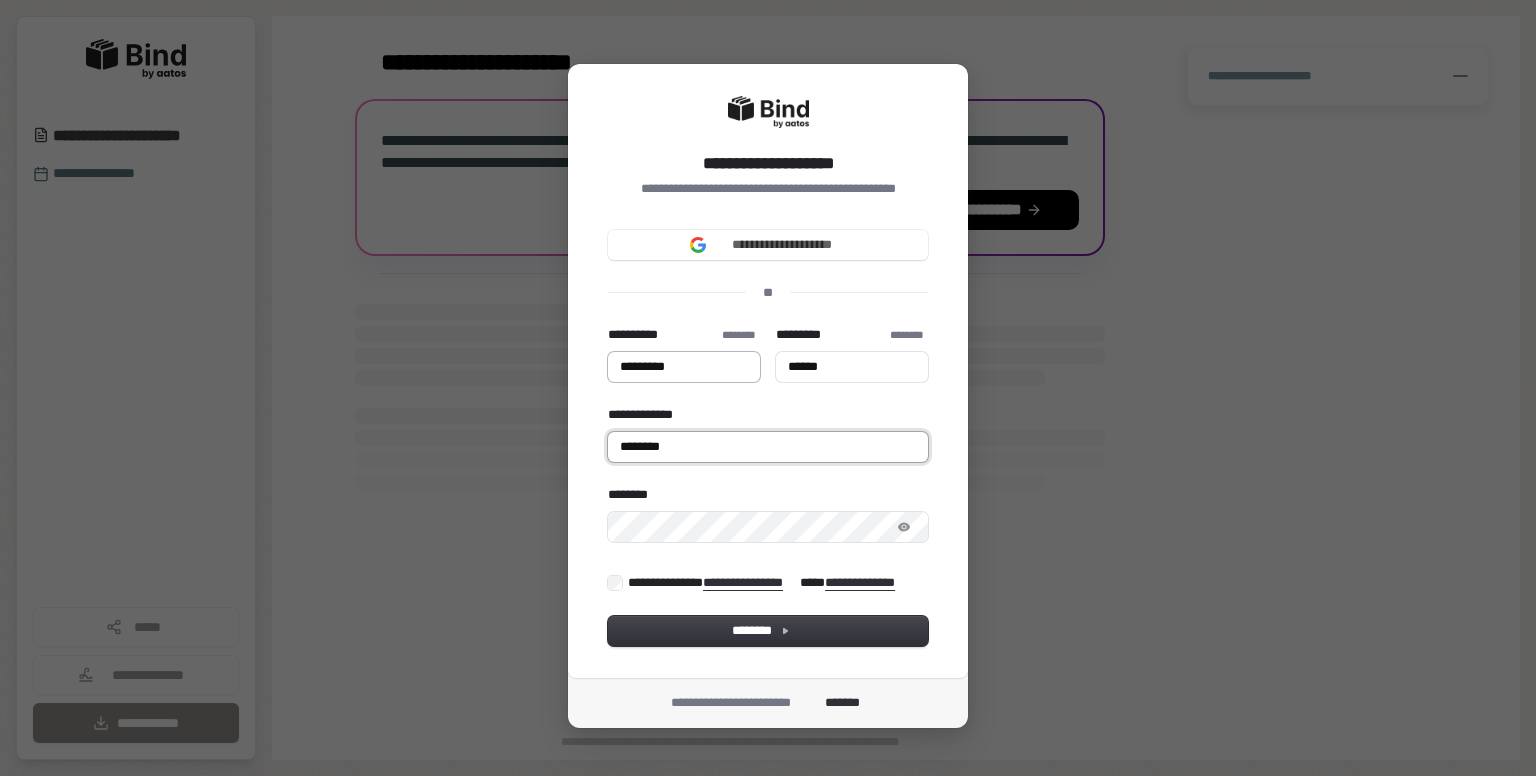 type on "*********" 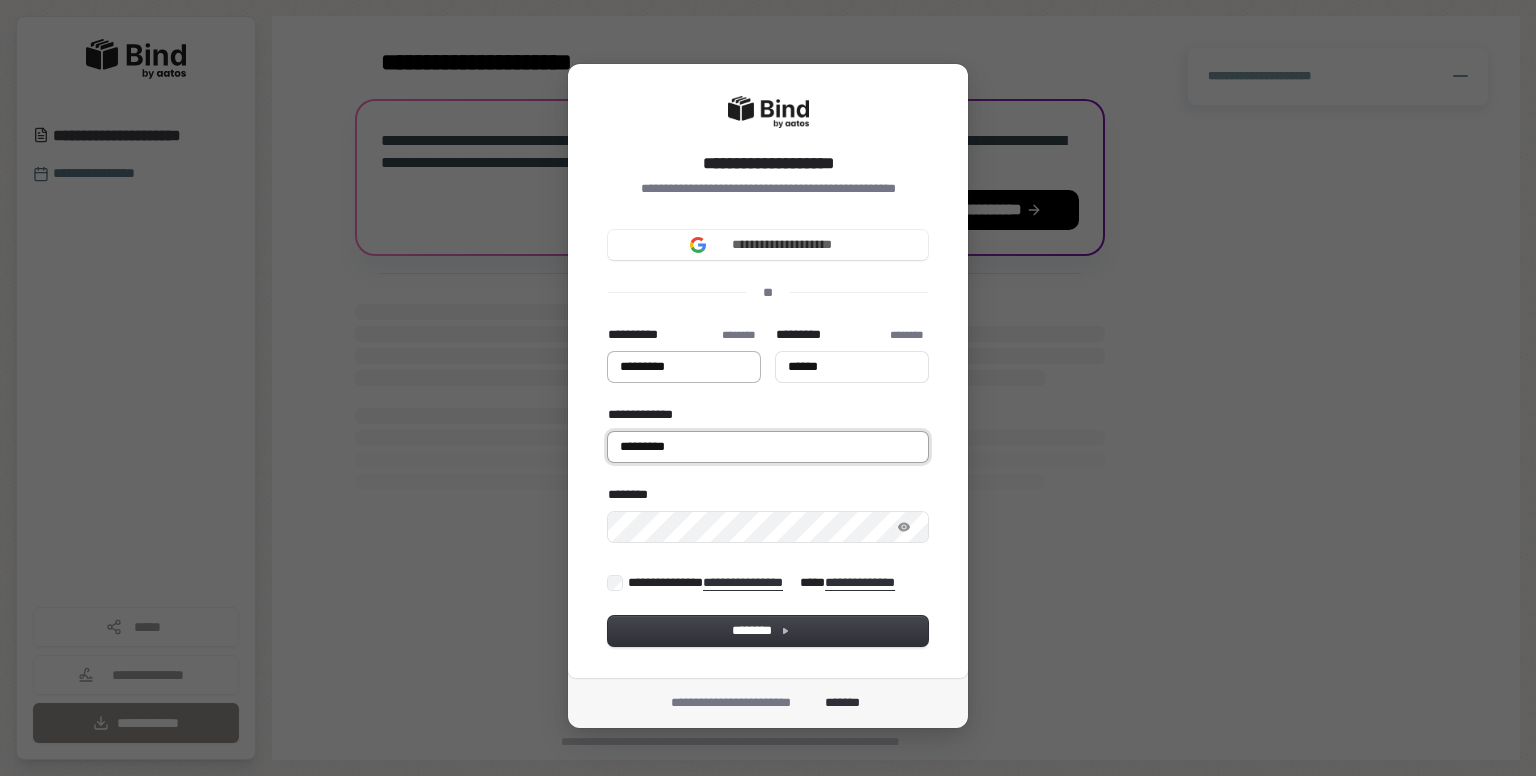 type on "*********" 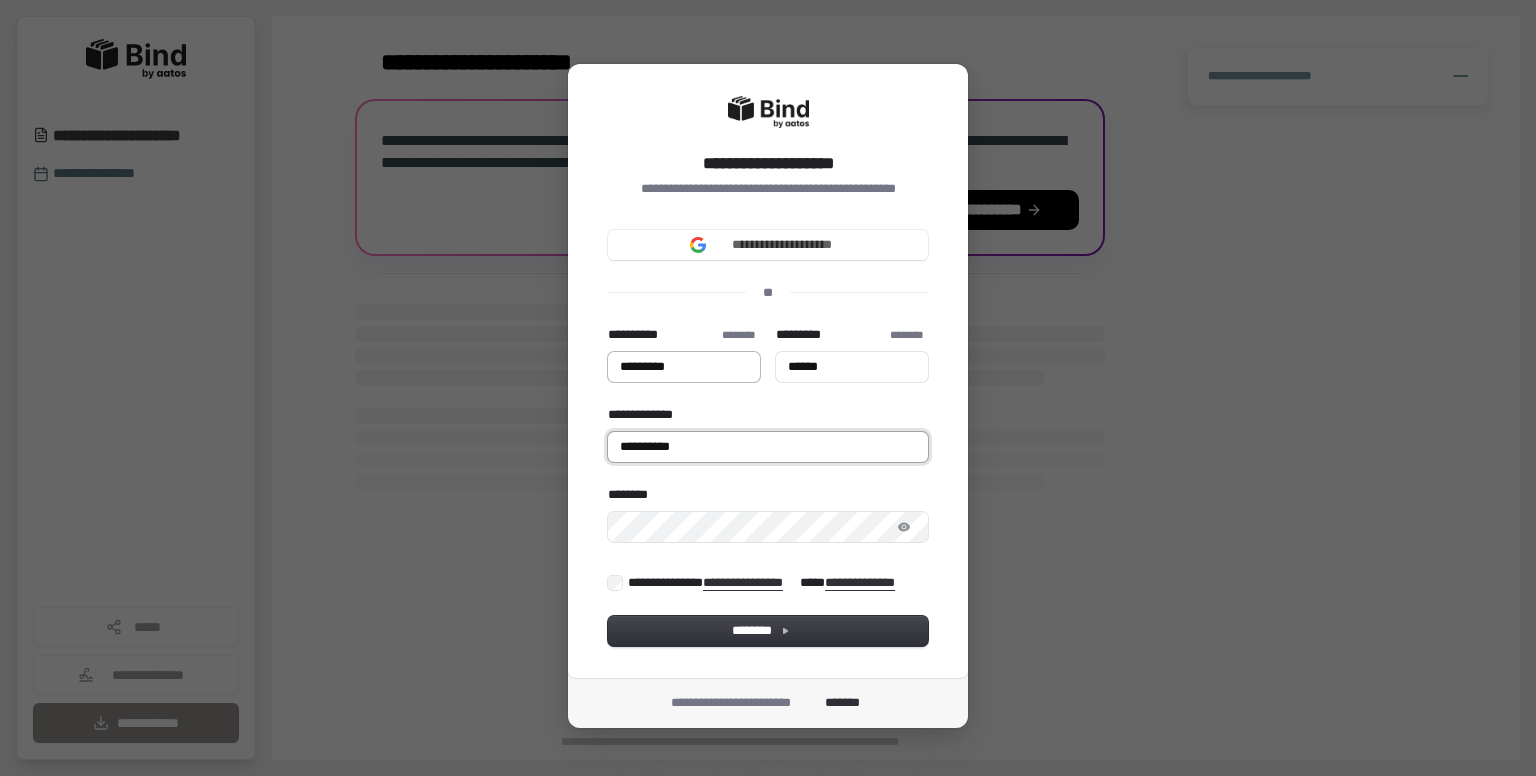 type on "*********" 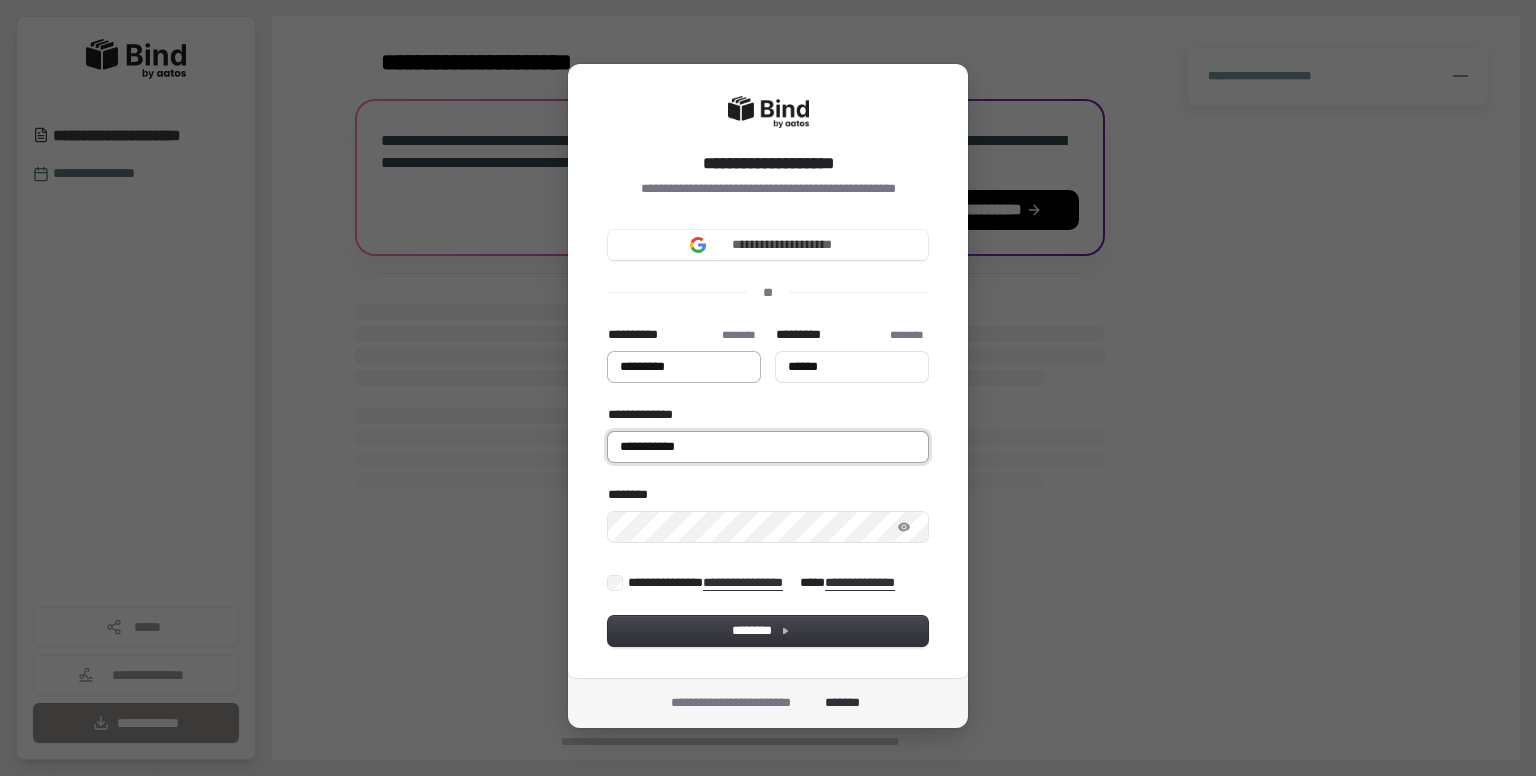 type on "*********" 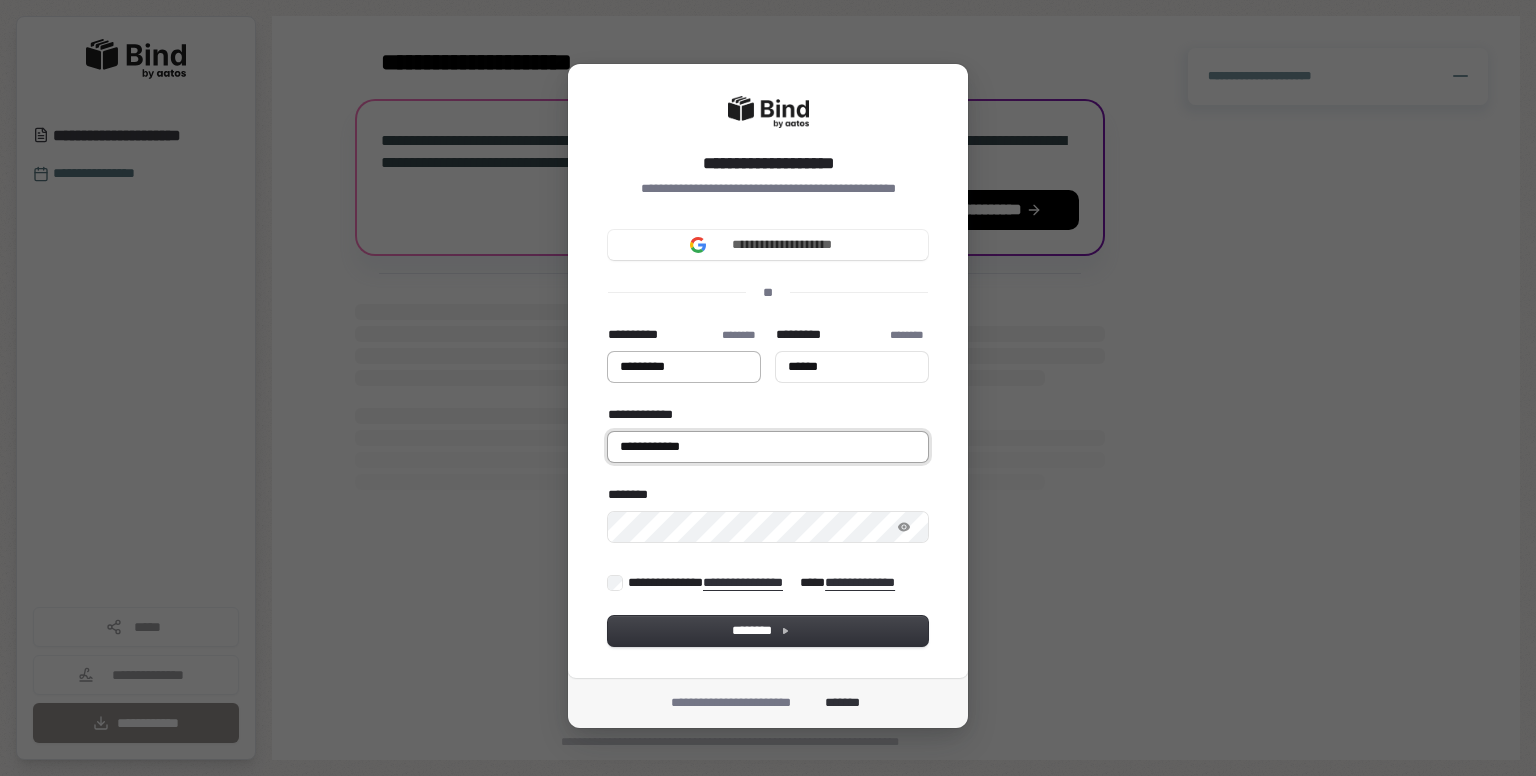 type on "*********" 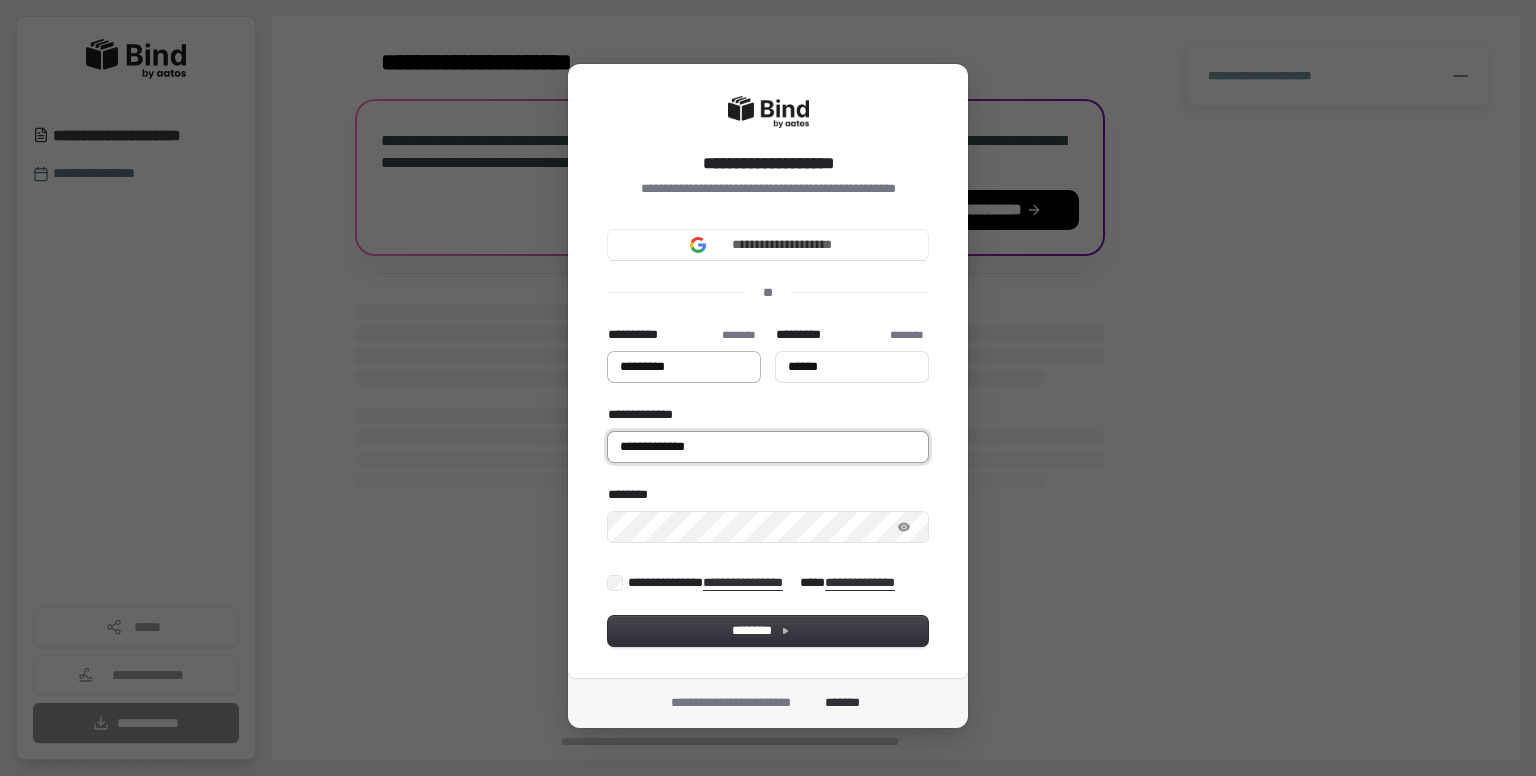 type on "*********" 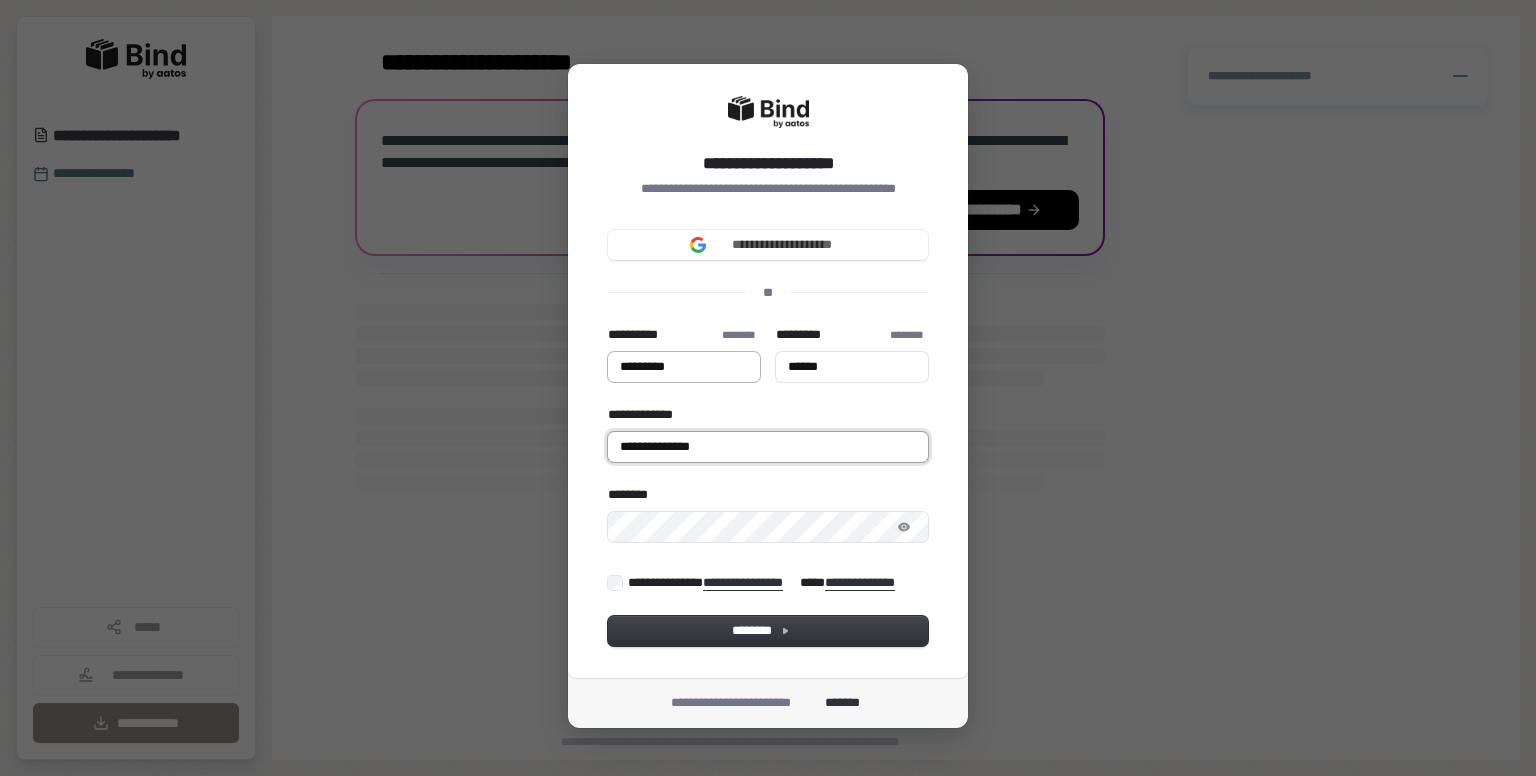type on "*********" 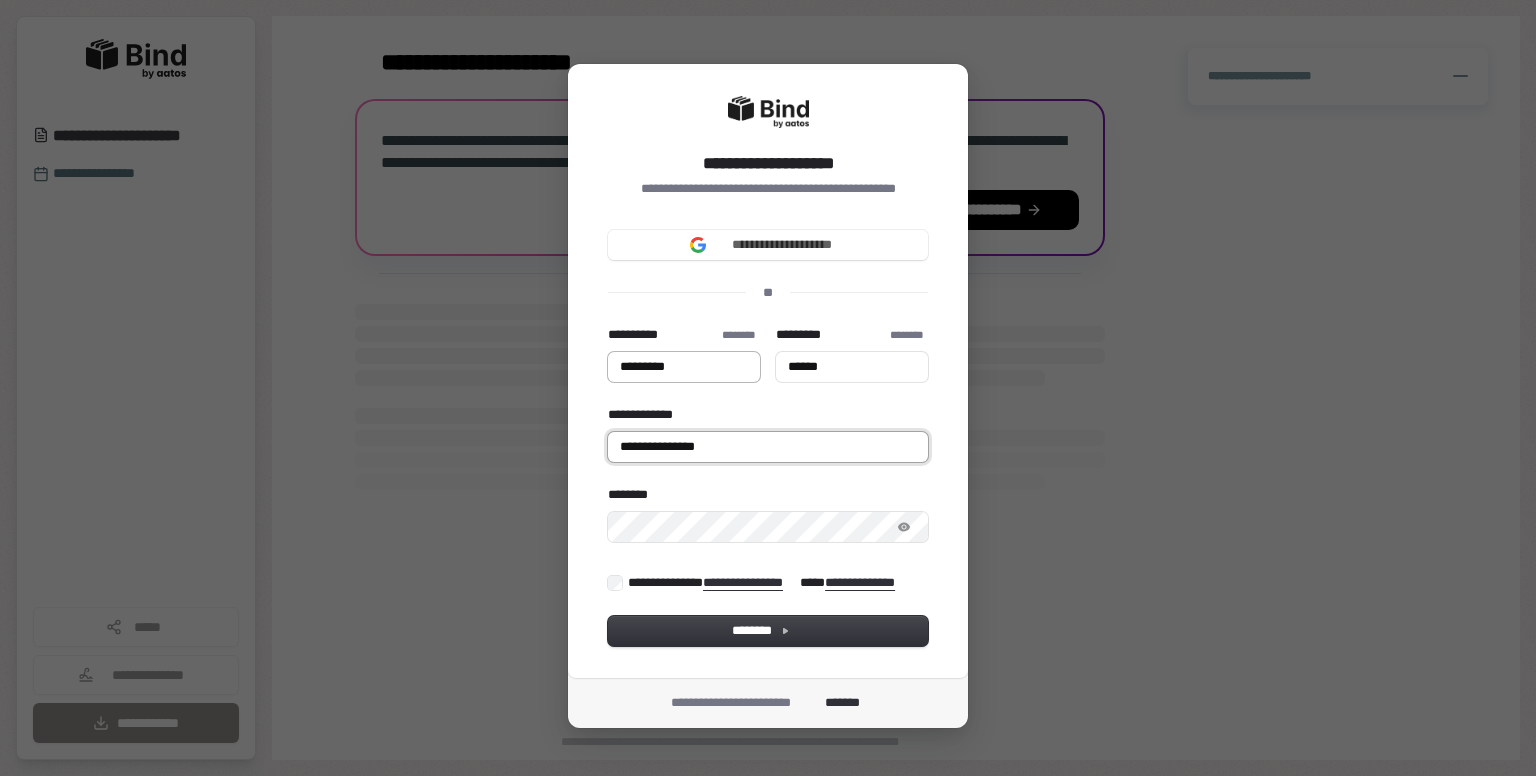type on "*********" 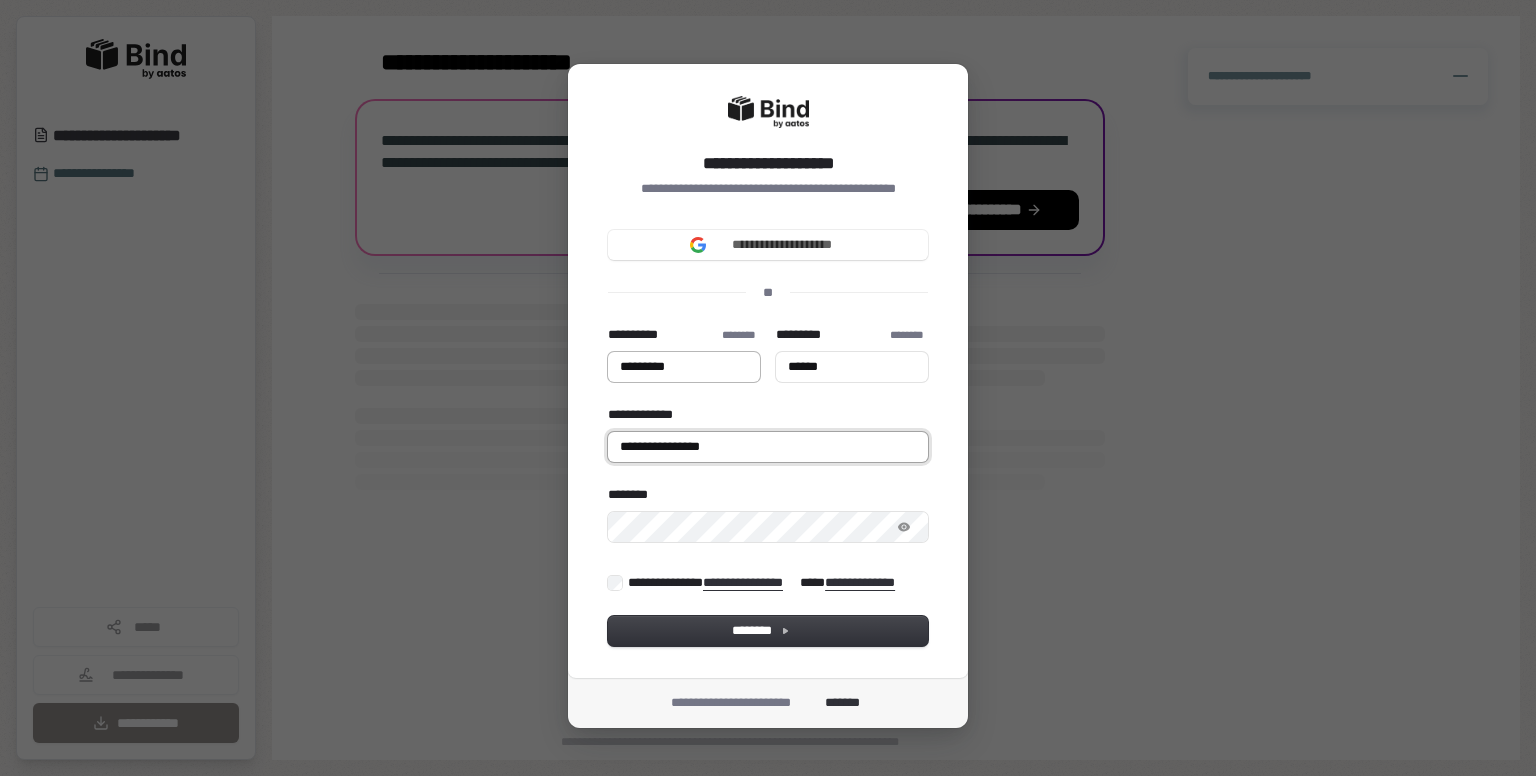 type on "*********" 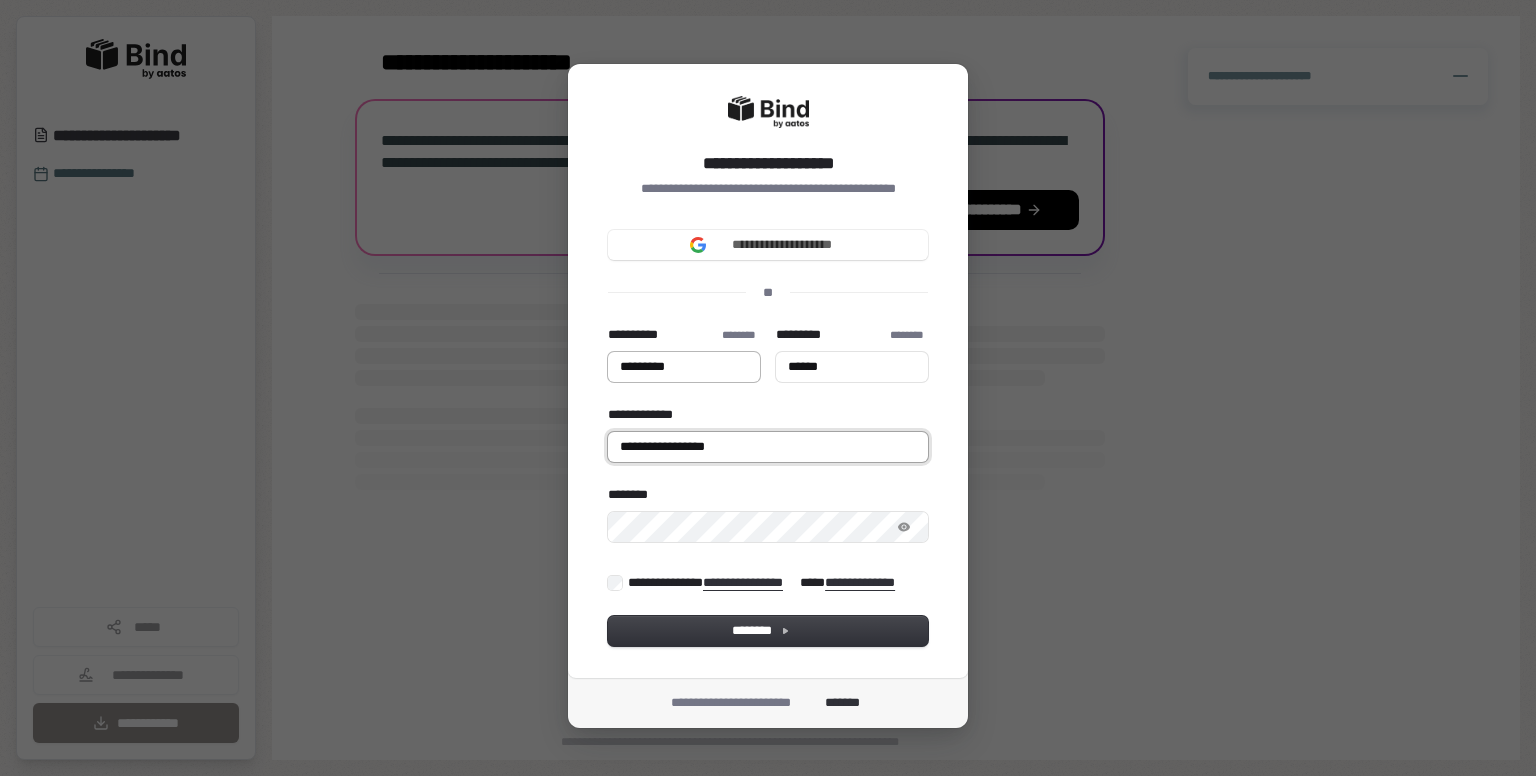 type on "*********" 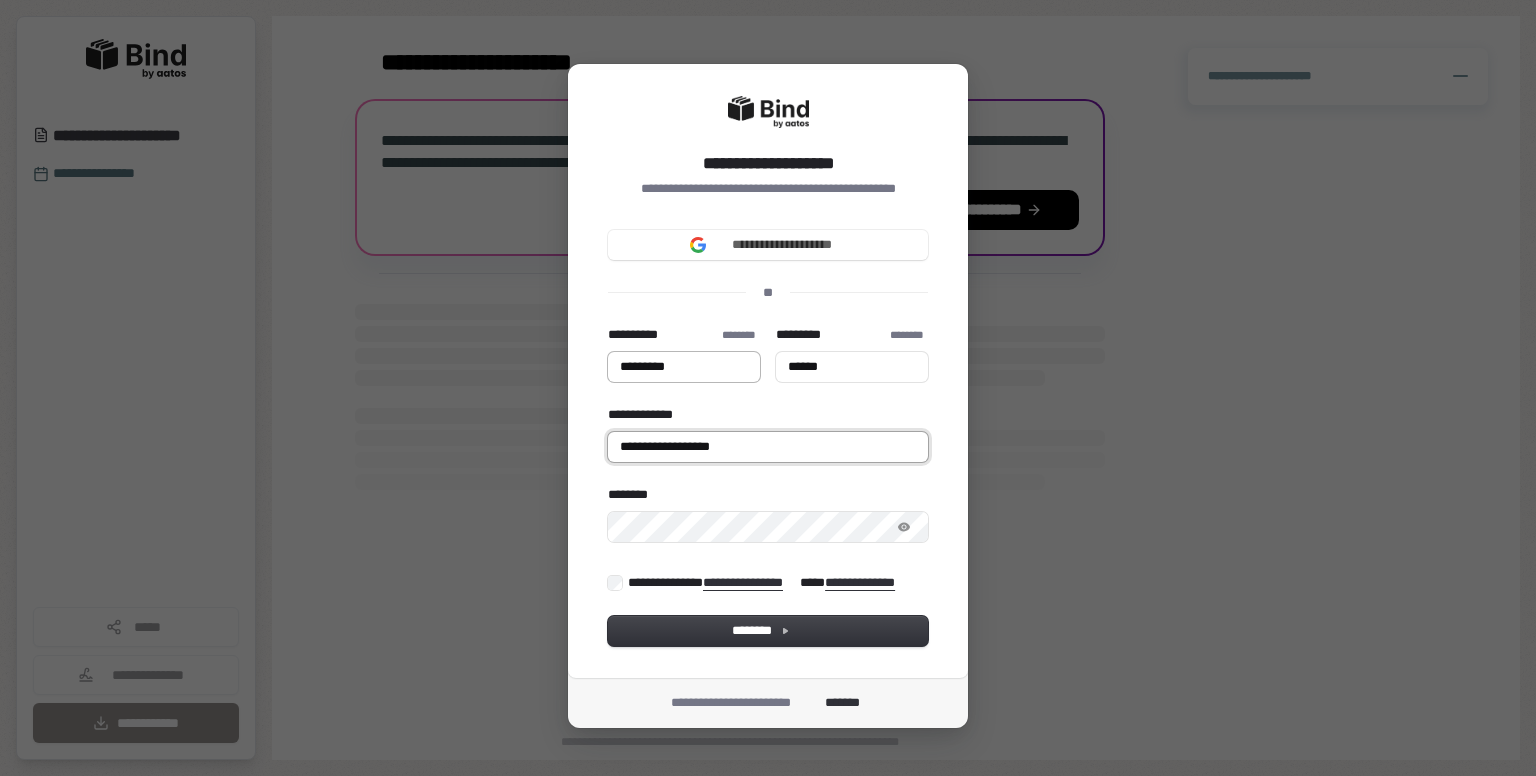 type on "*********" 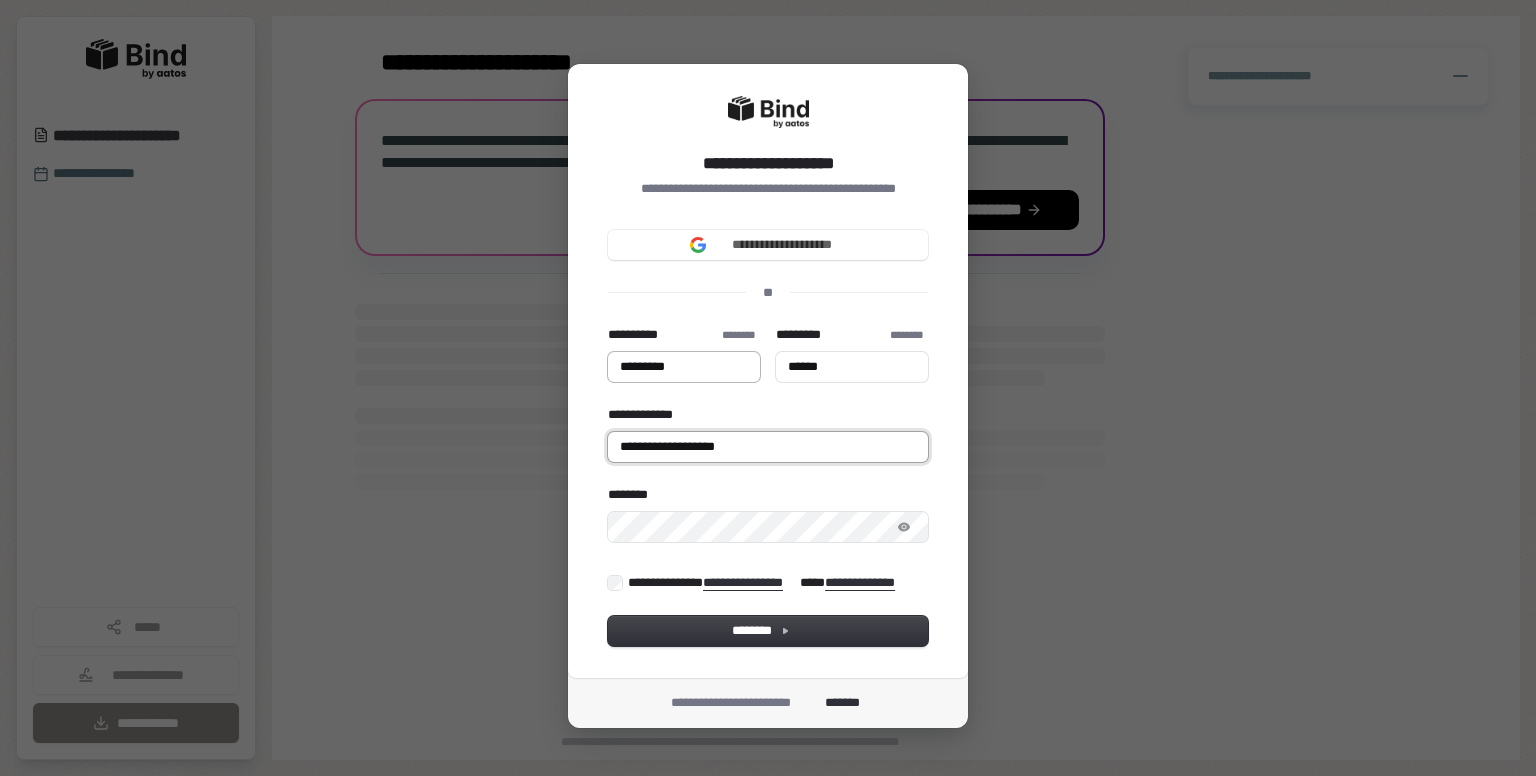type on "*********" 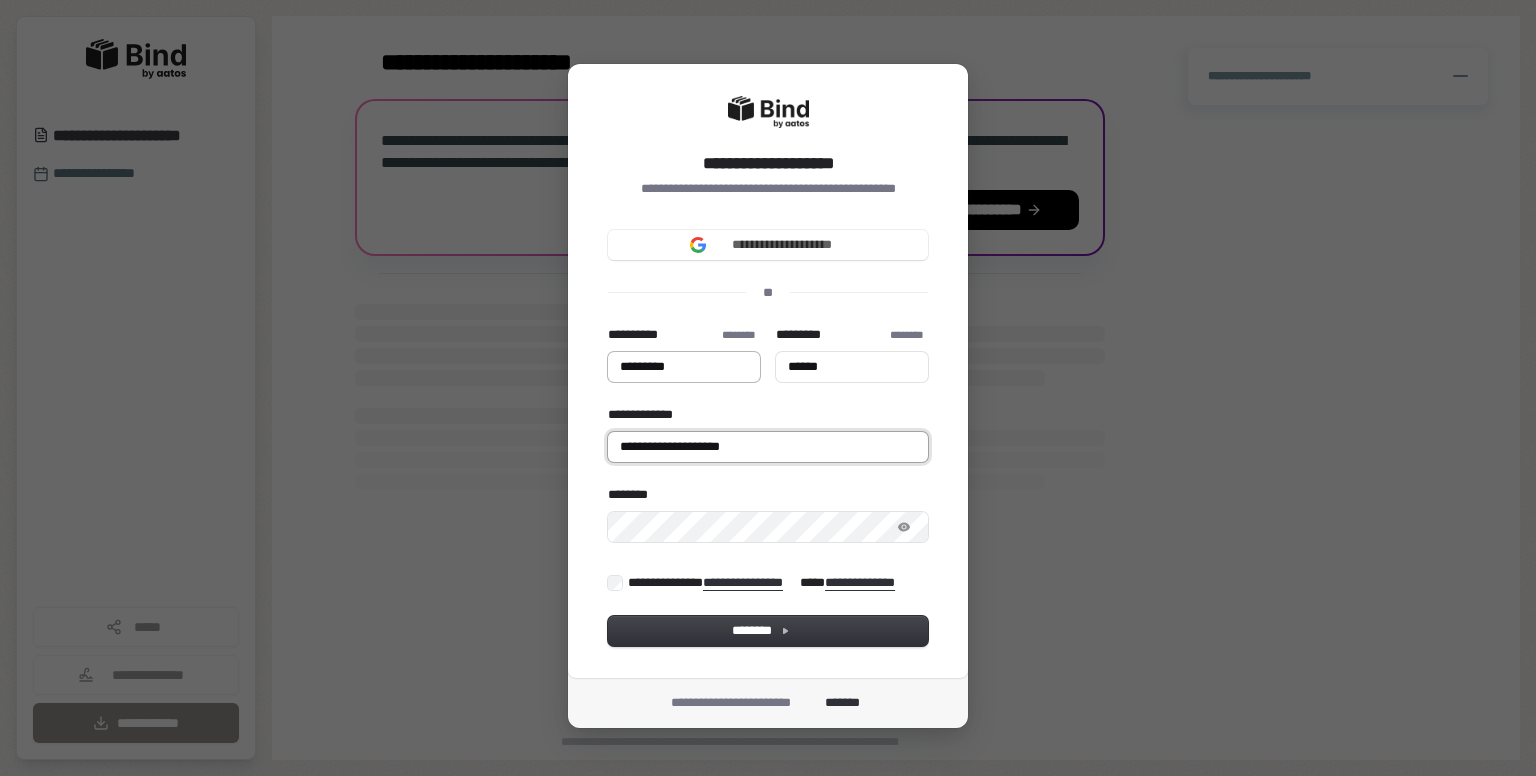 type on "**********" 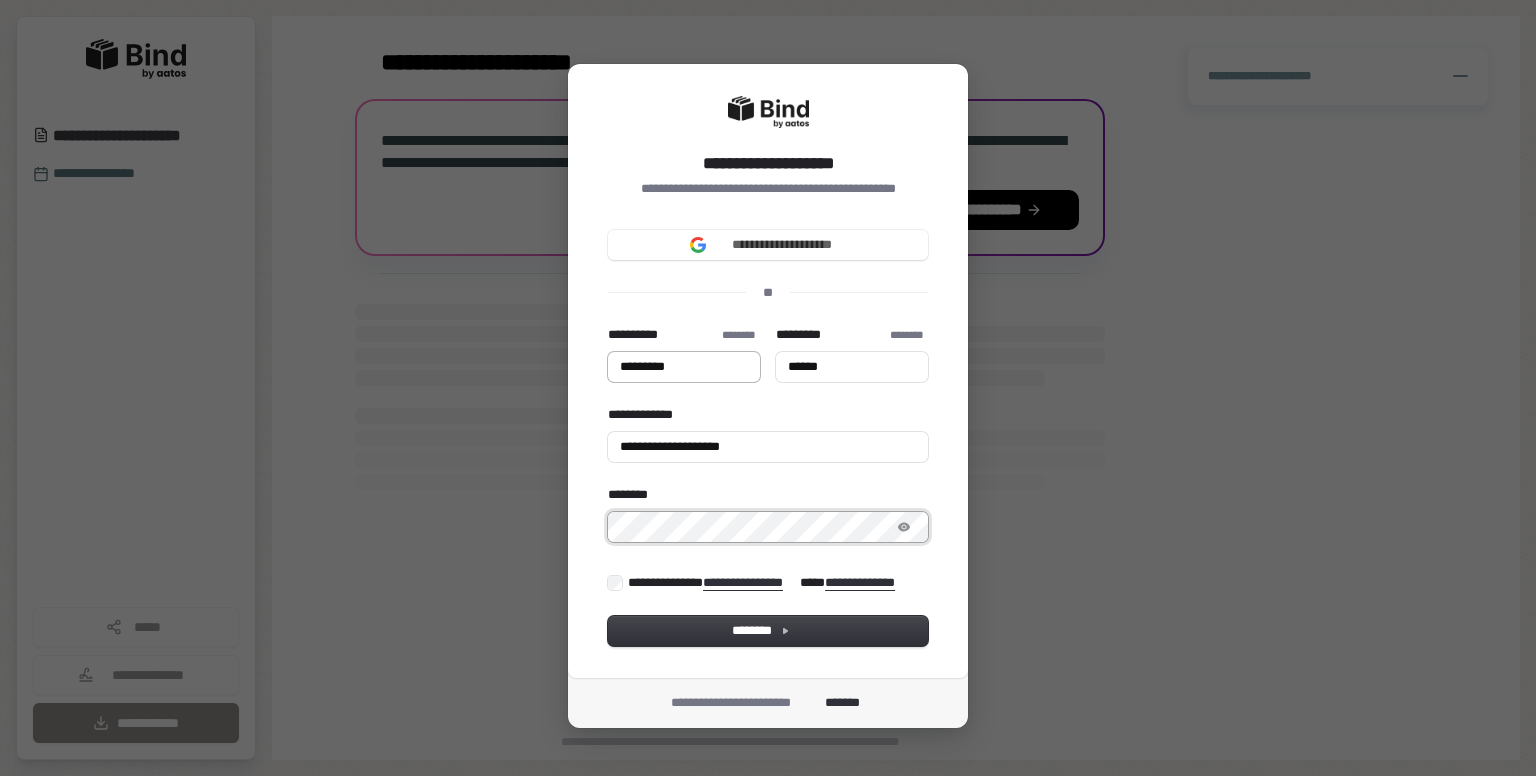 type on "*********" 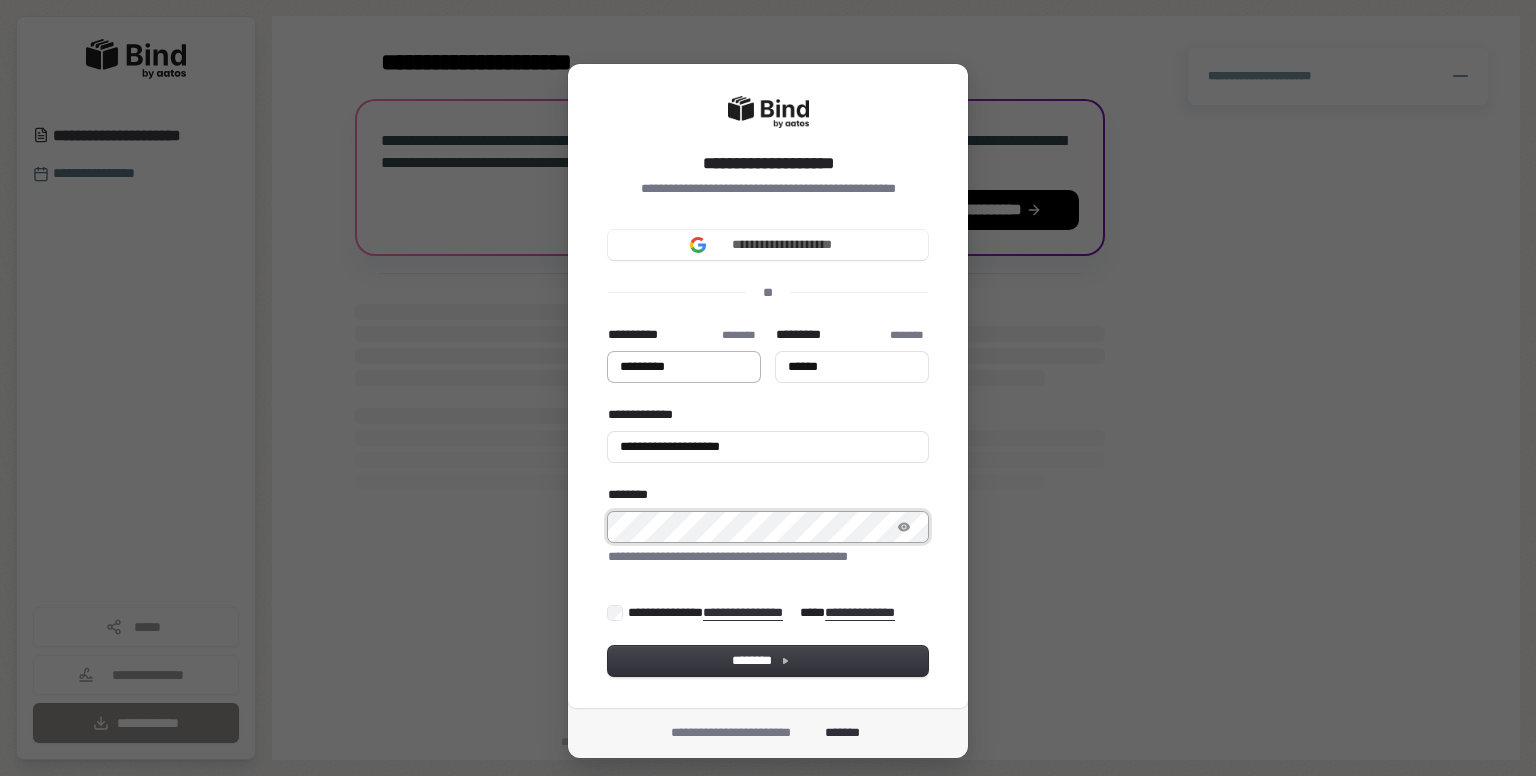 type on "*********" 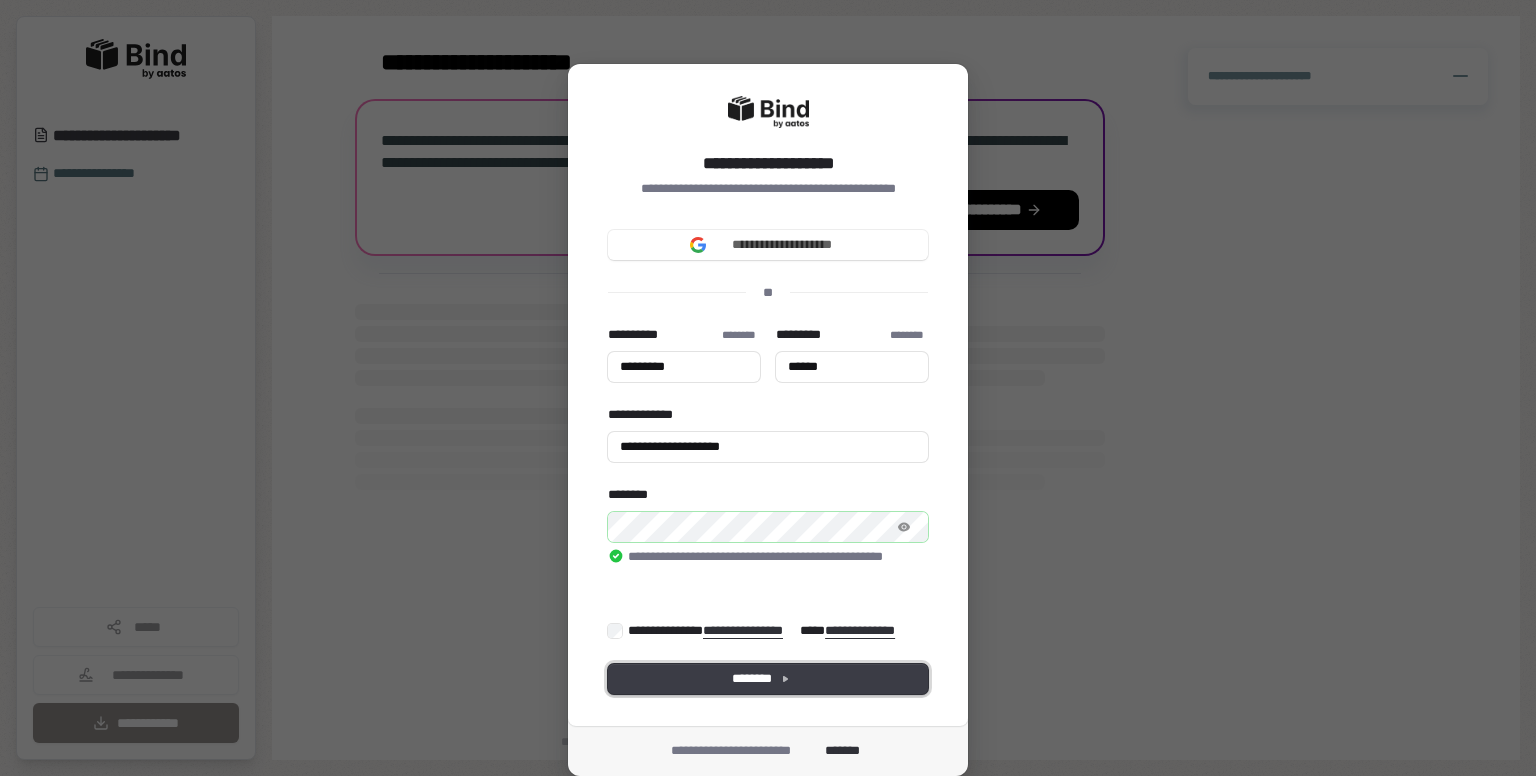 type on "*********" 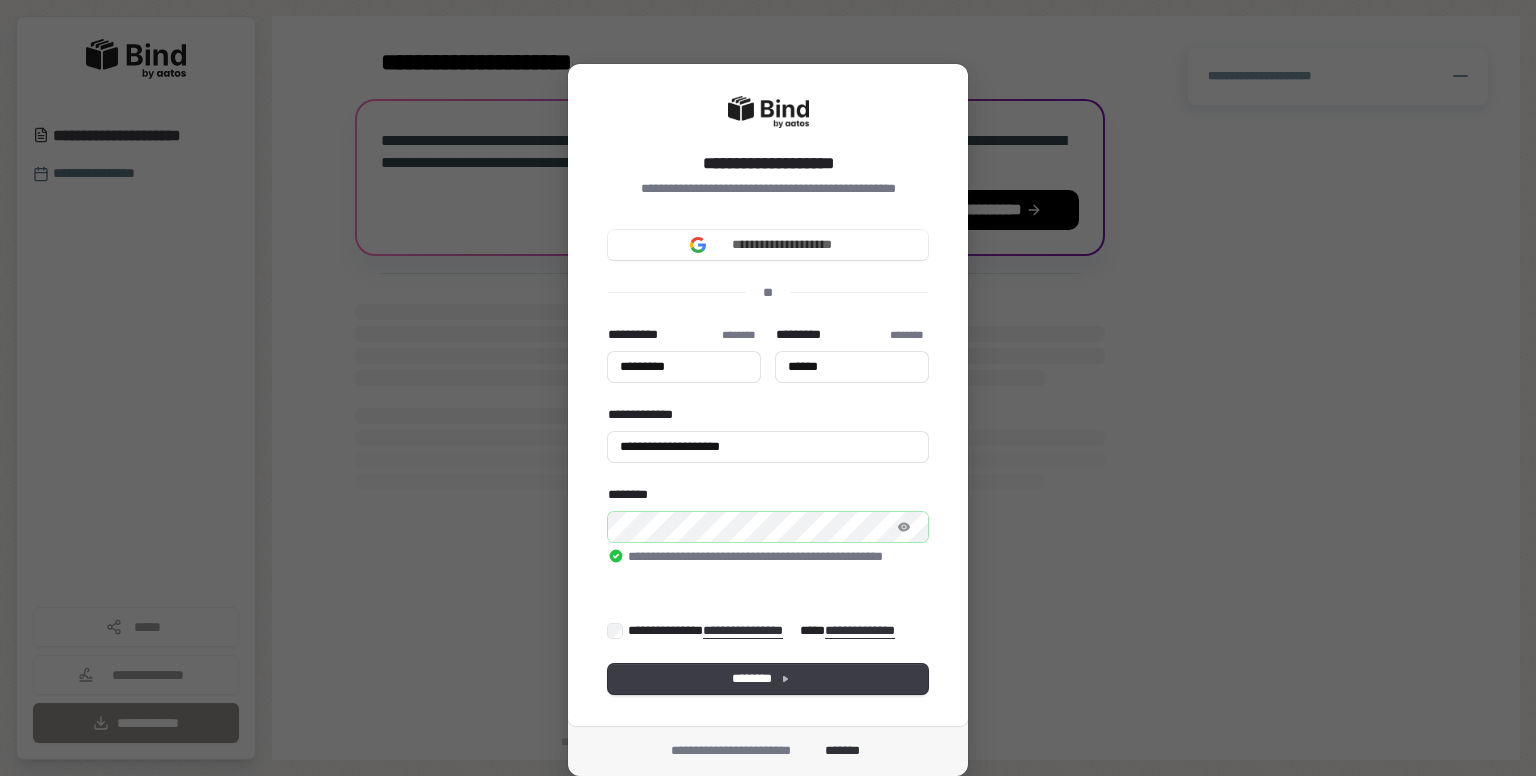 type on "*********" 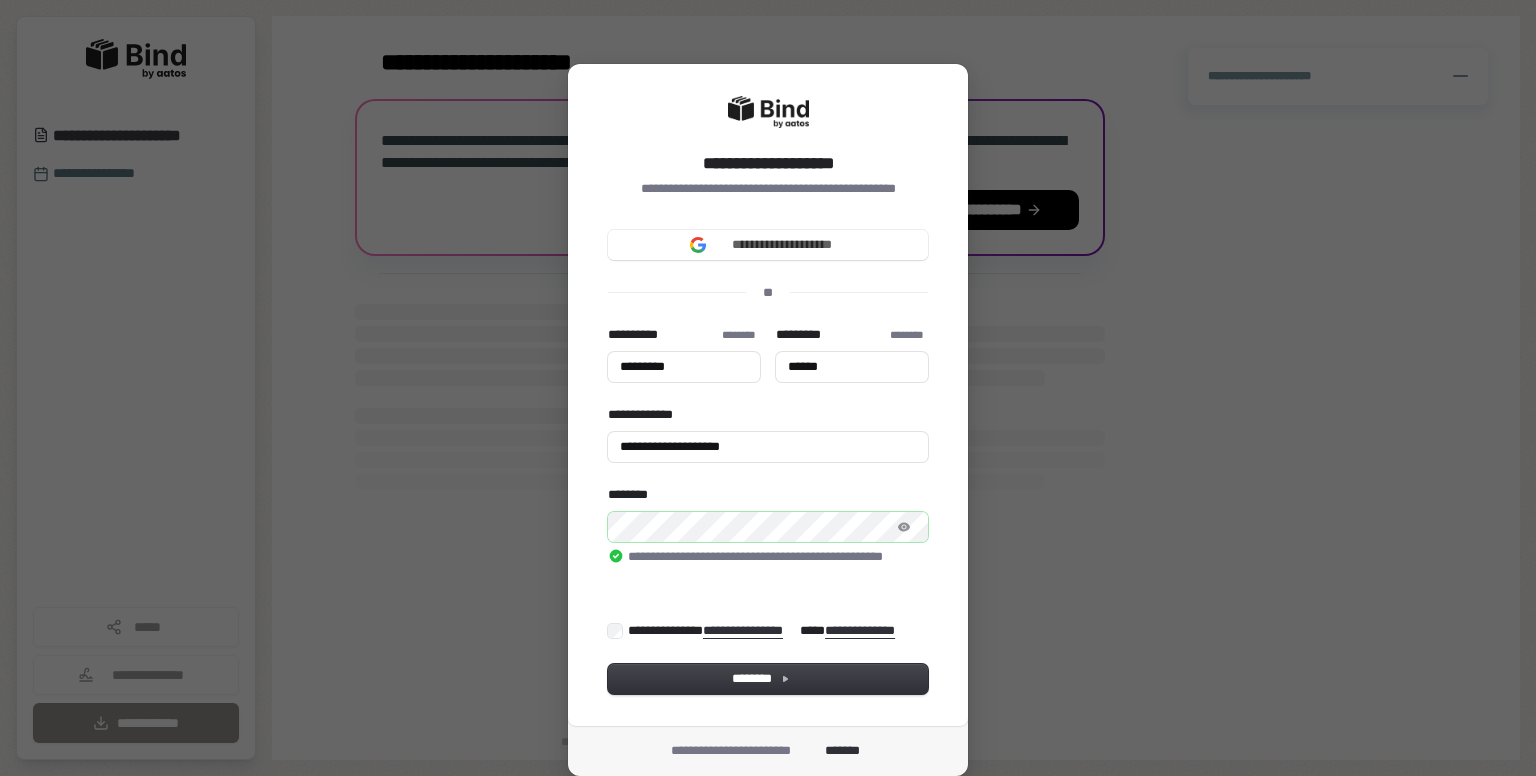 type on "*********" 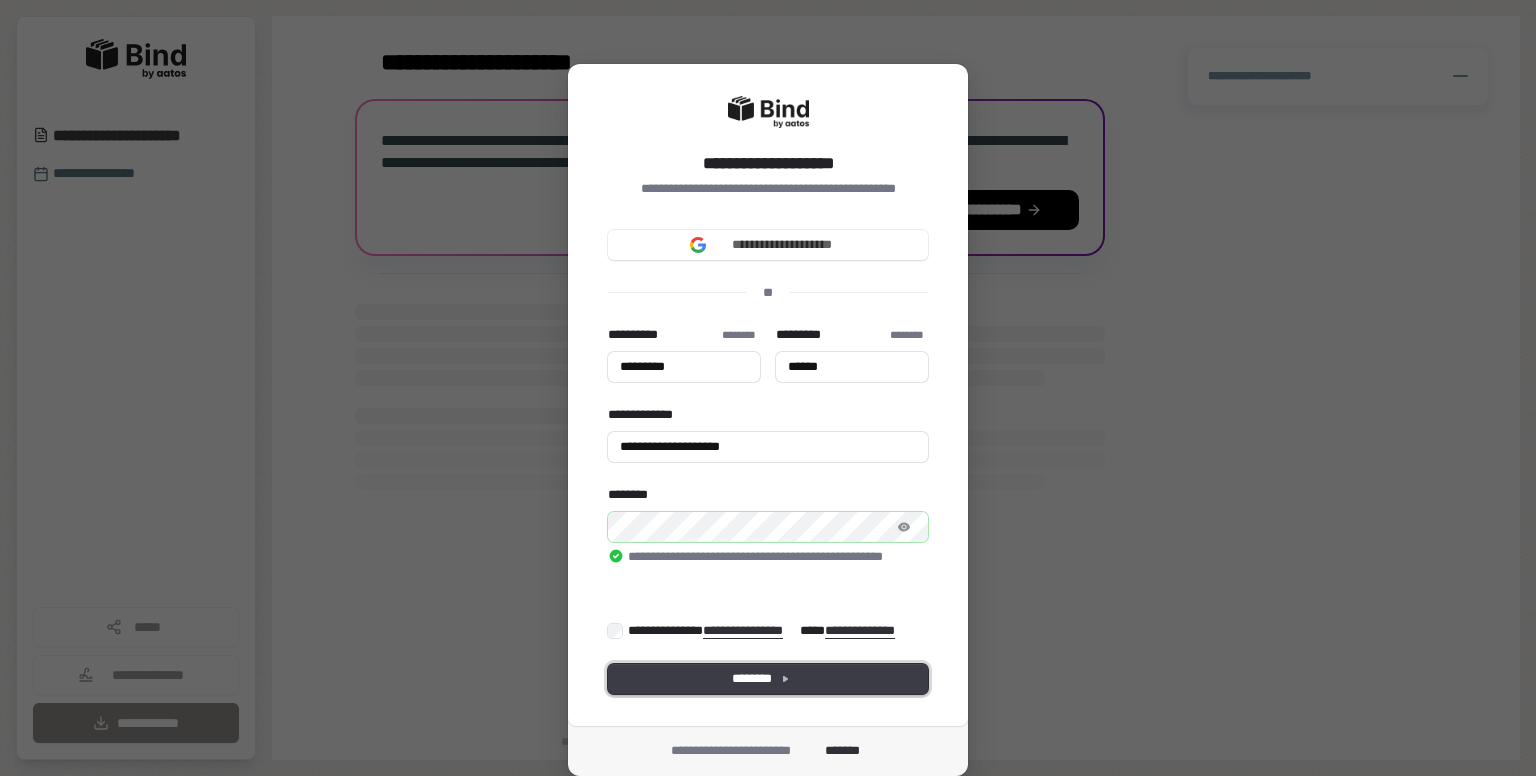 type on "*********" 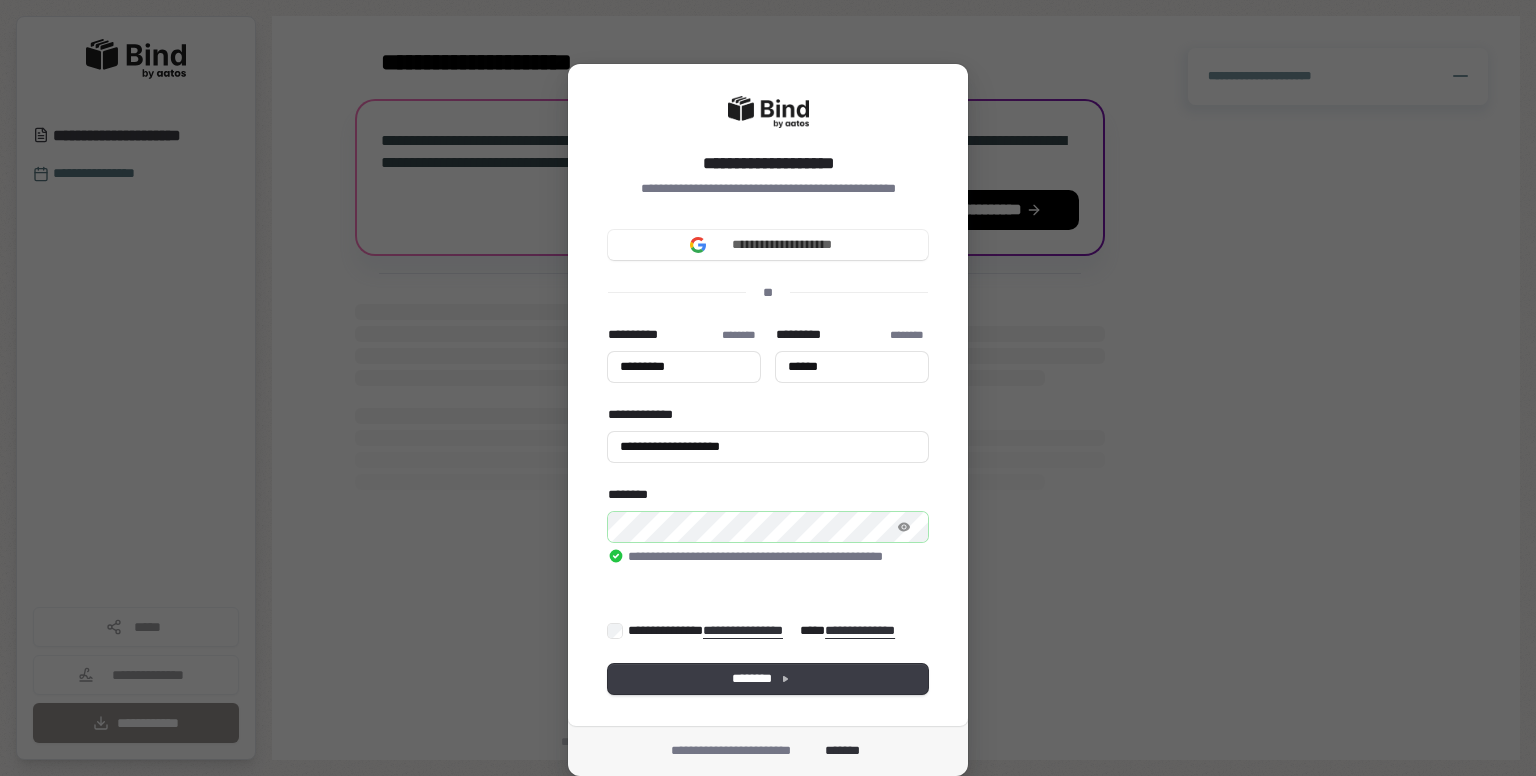 type on "*********" 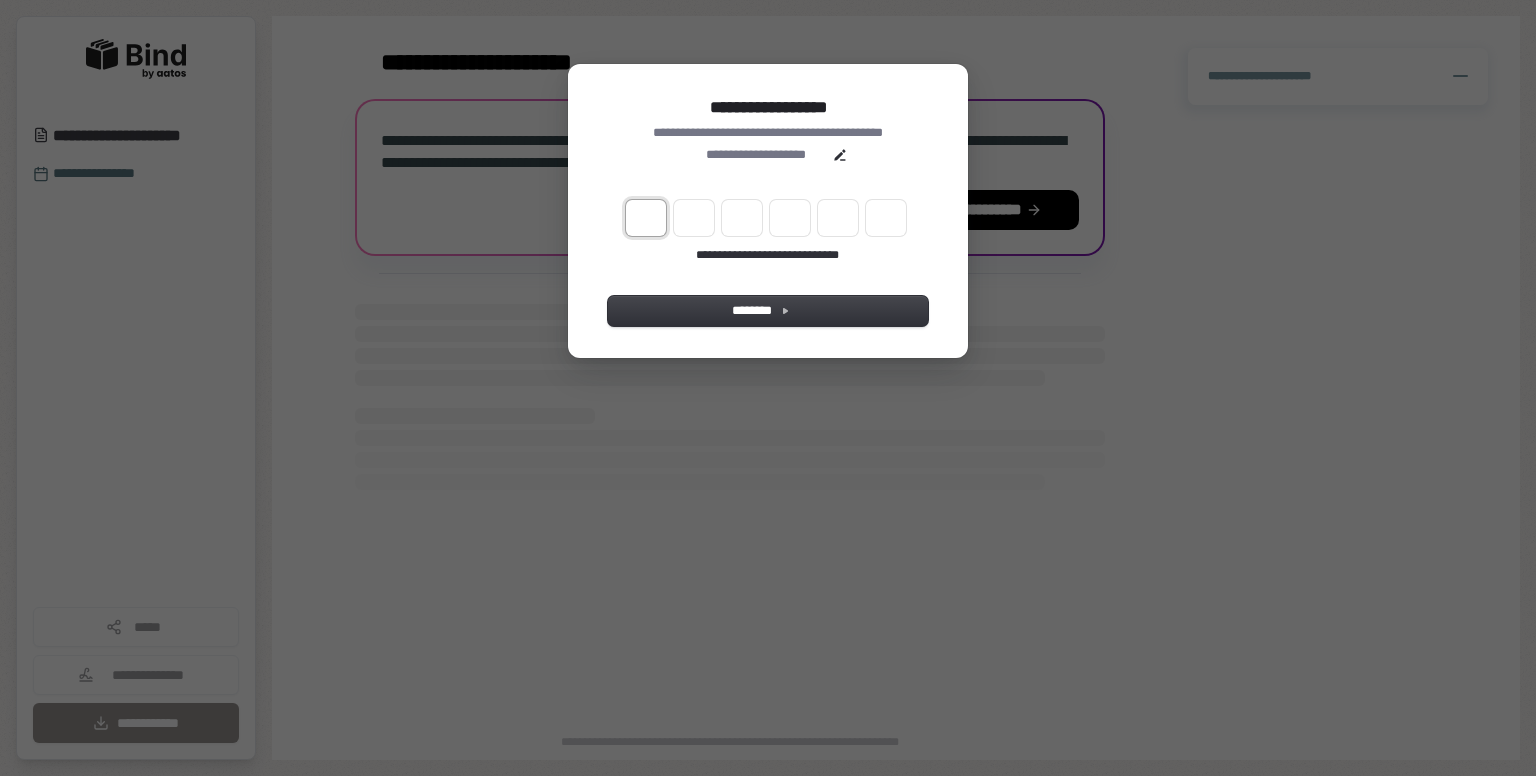 type on "*" 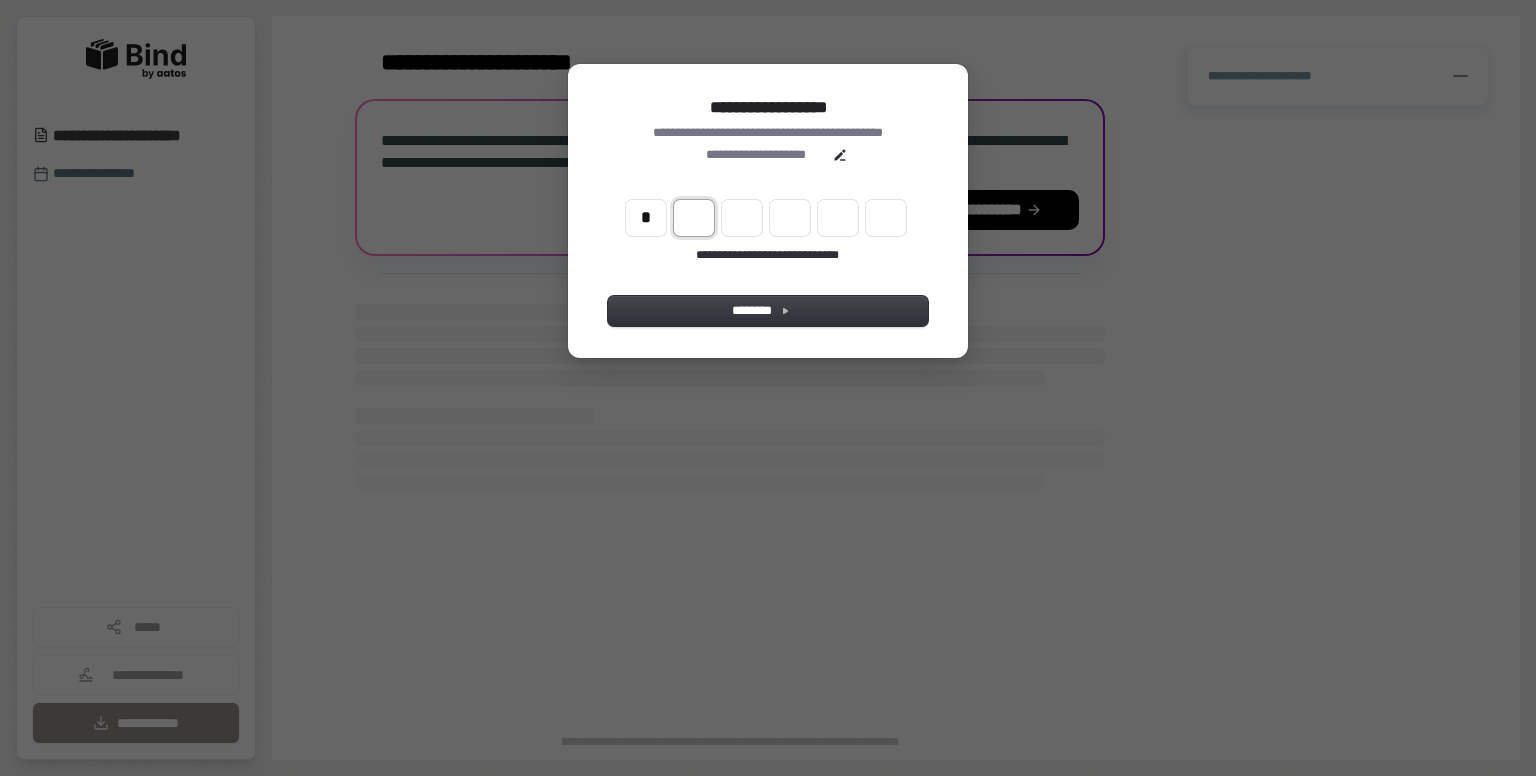 type on "*" 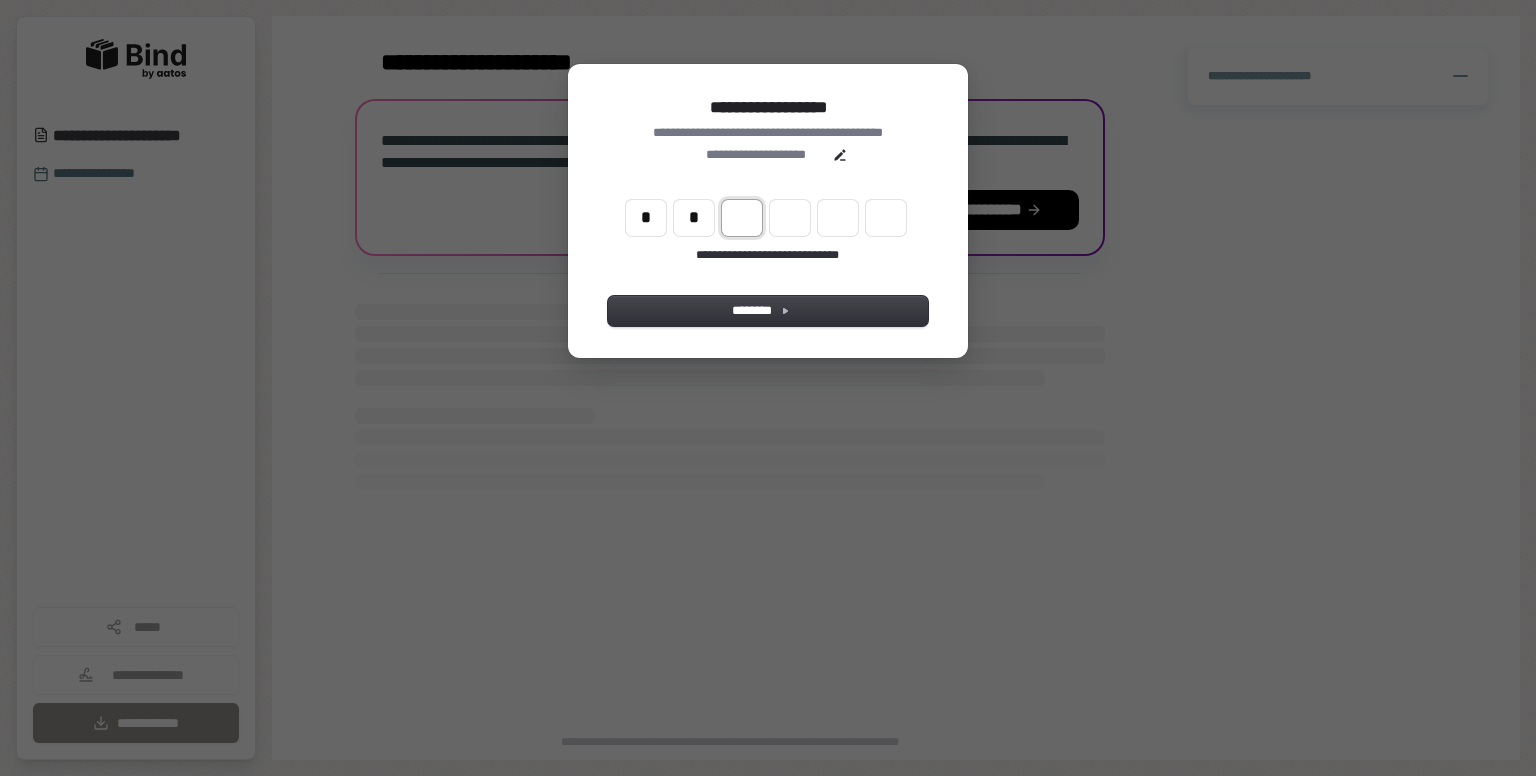 type on "**" 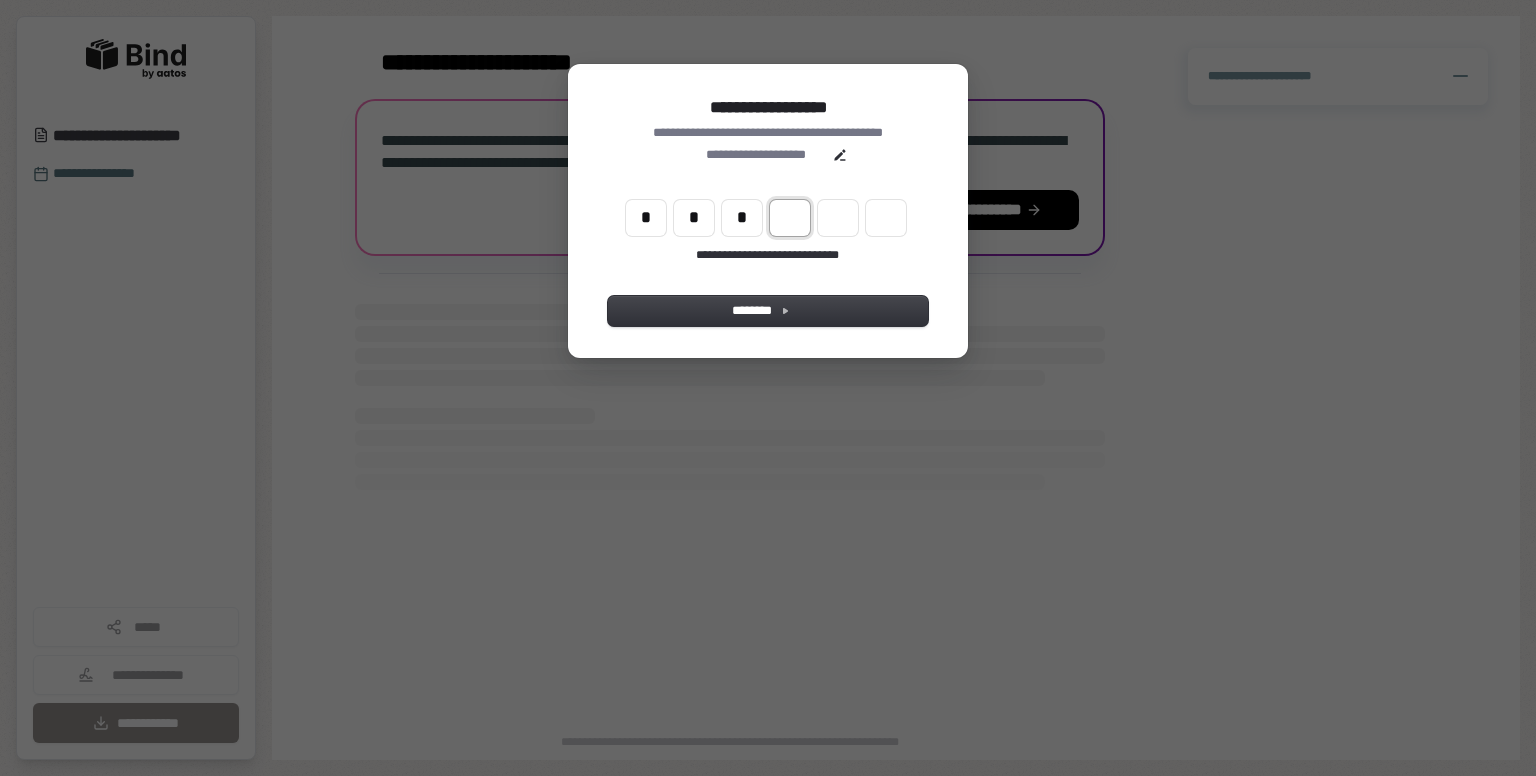 type on "***" 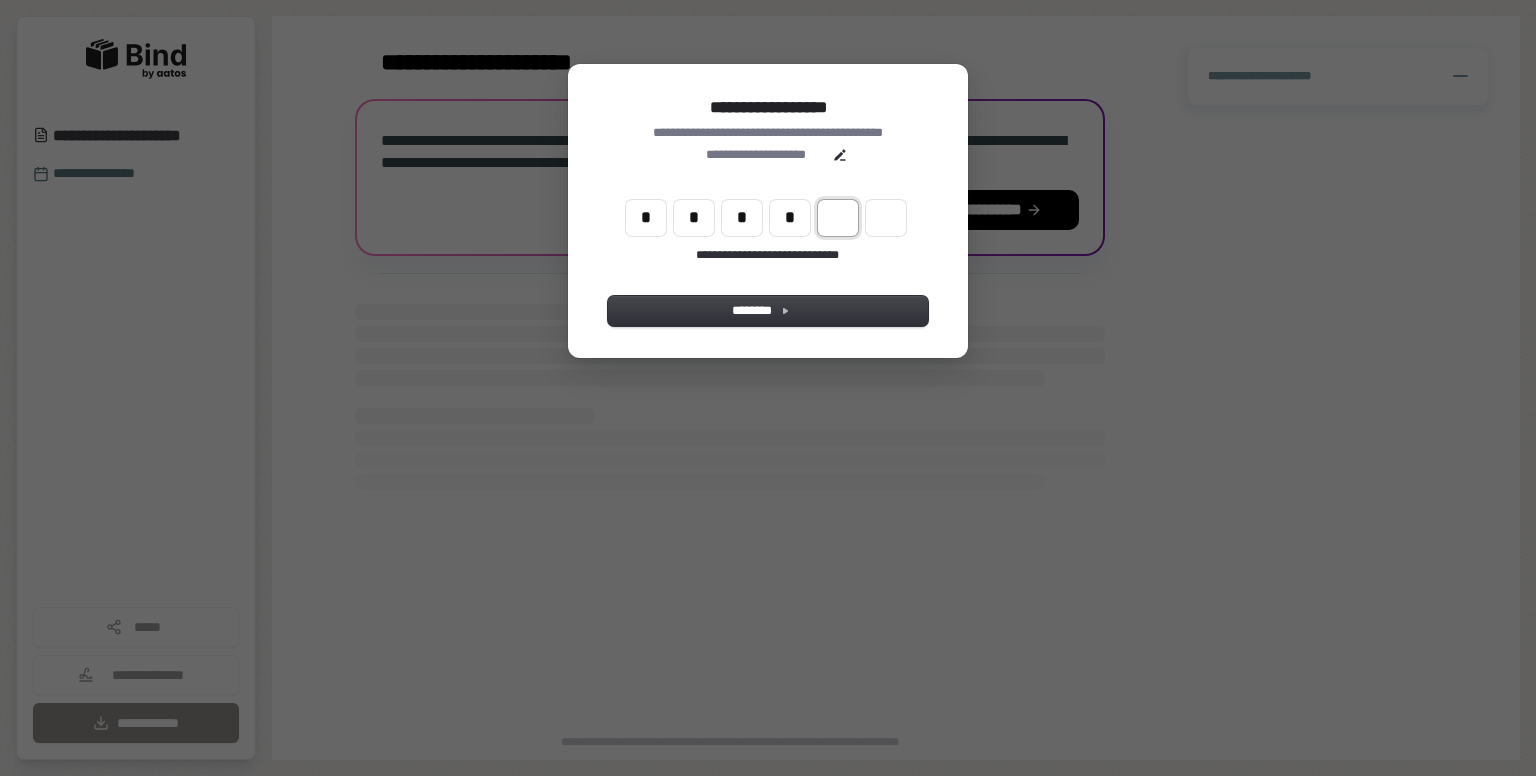 type on "****" 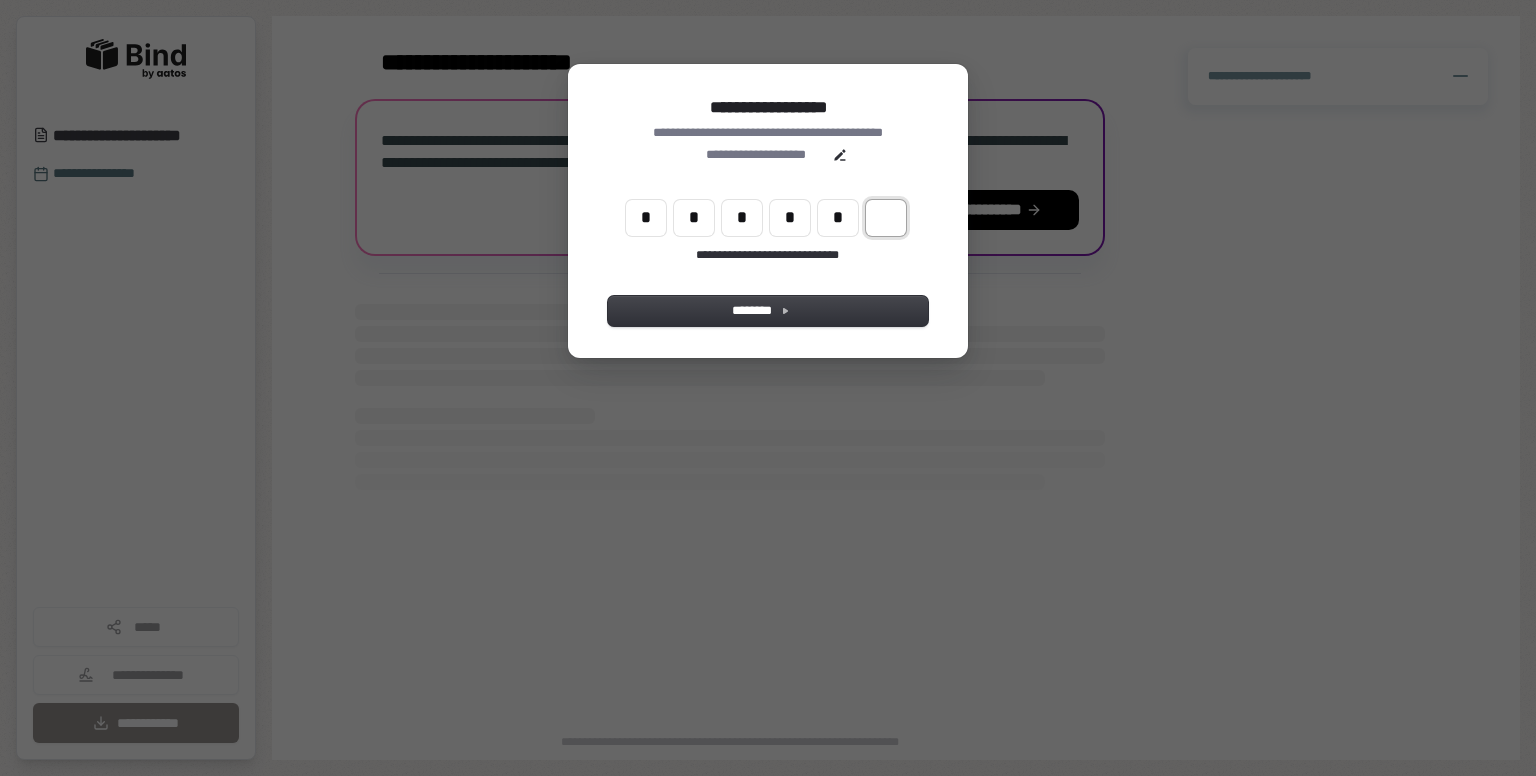 type on "******" 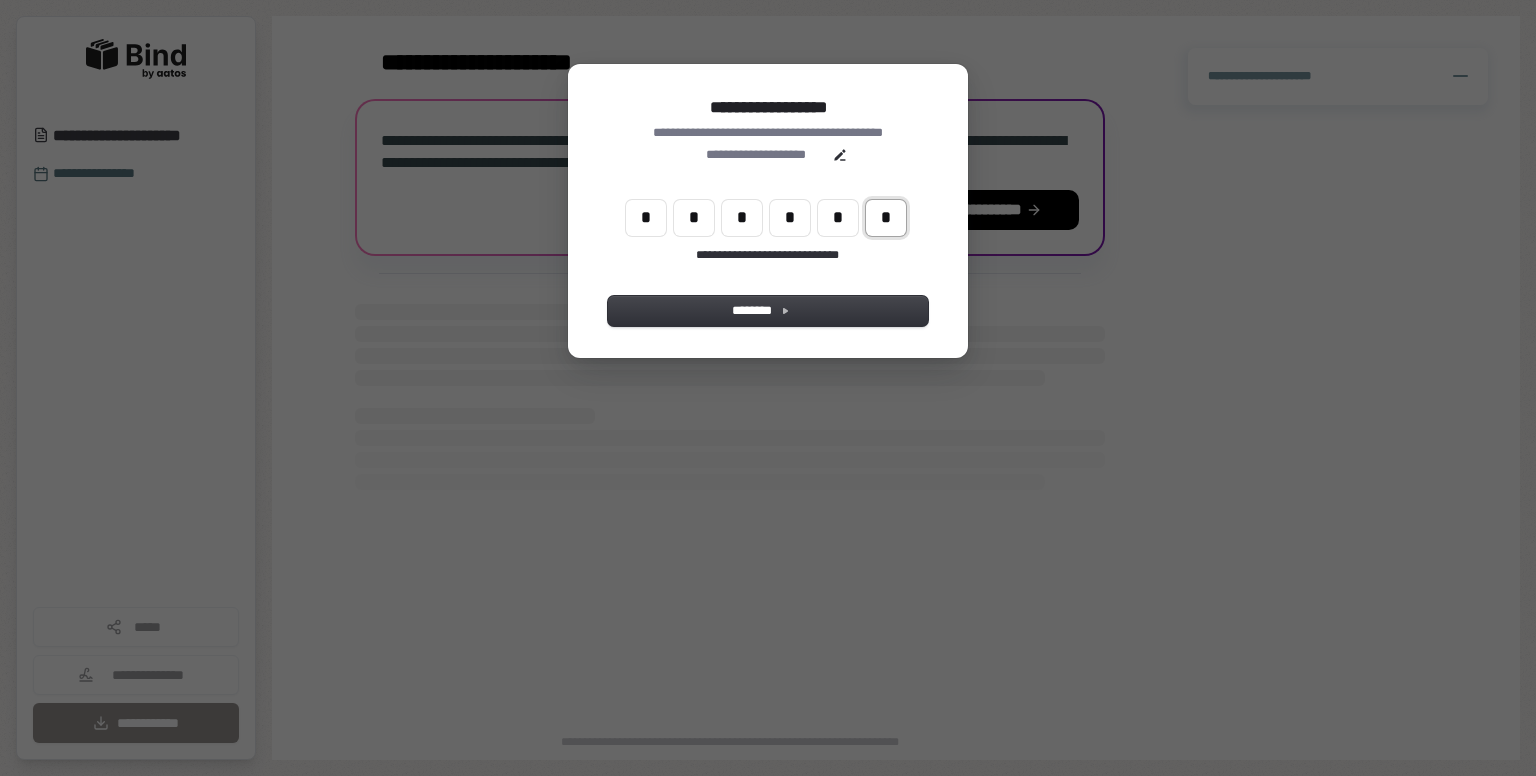 type on "*" 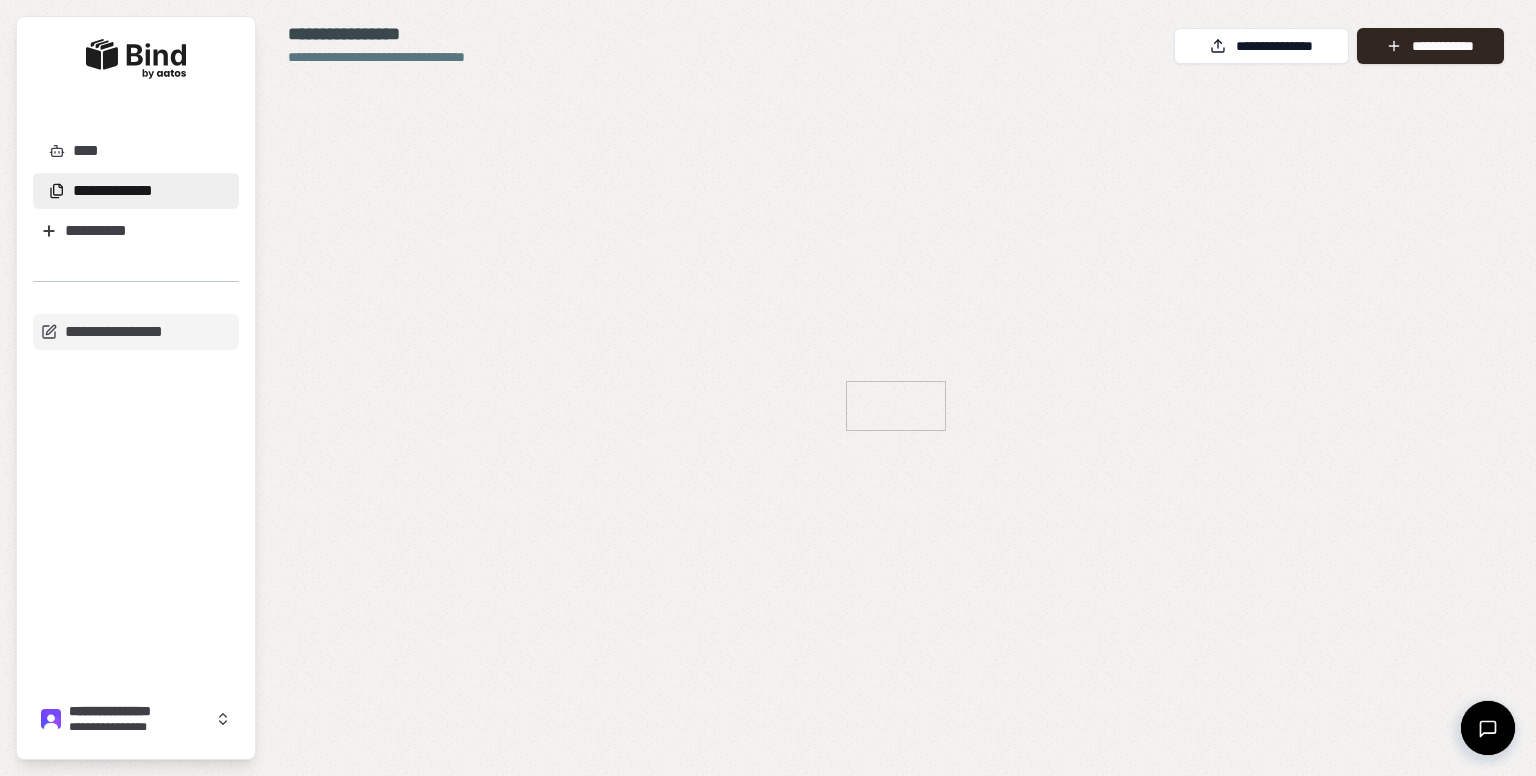scroll, scrollTop: 0, scrollLeft: 0, axis: both 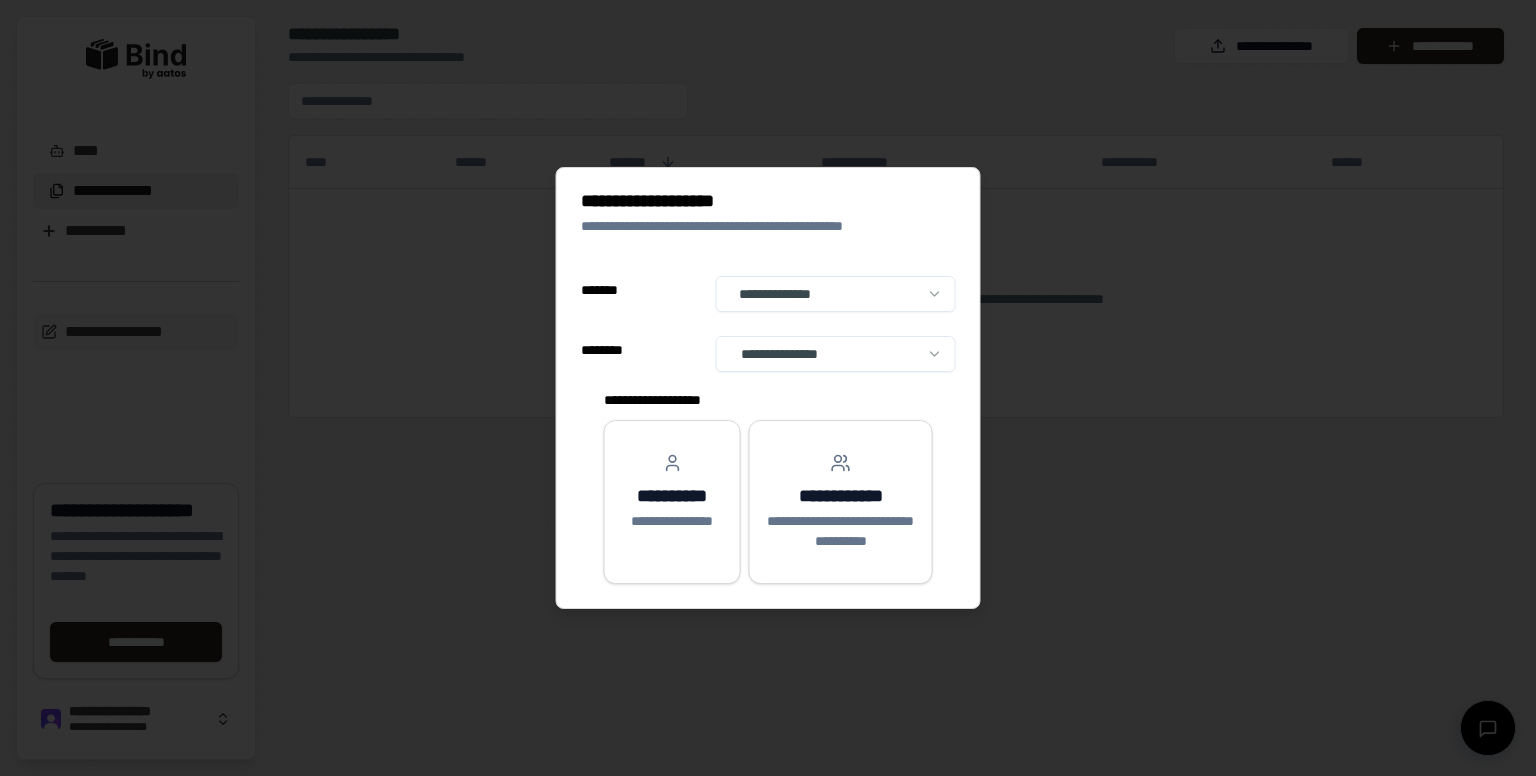 select on "**" 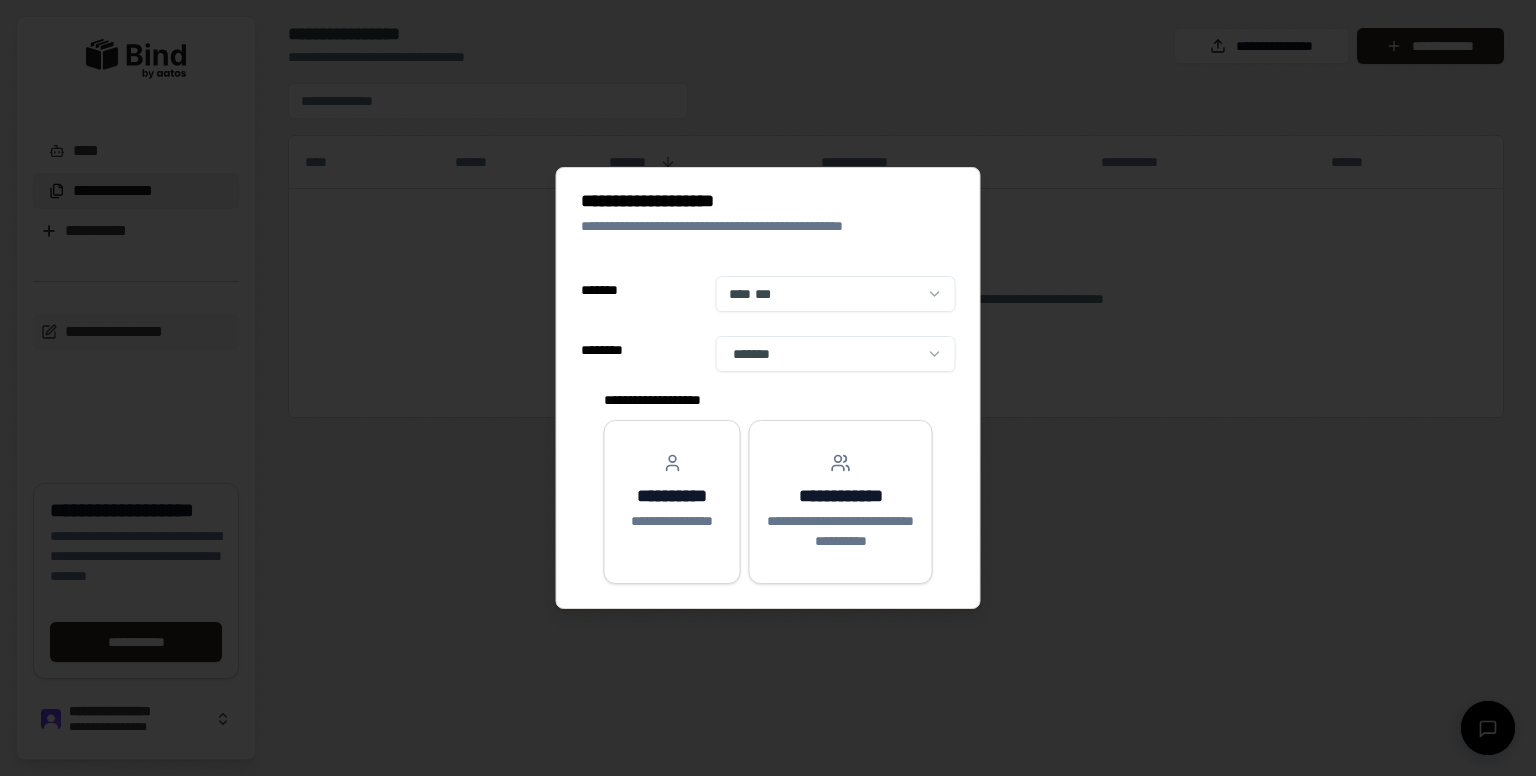 click on "[FIRST] [LAST] [STREET] [CITY], [STATE] [ZIP] [PHONE] [EMAIL] [SSN] [DLN] [CCNUM] [DOB] [AGE] [ADDRESS] [COORDS] [POSTAL] [TIME]" at bounding box center [768, 418] 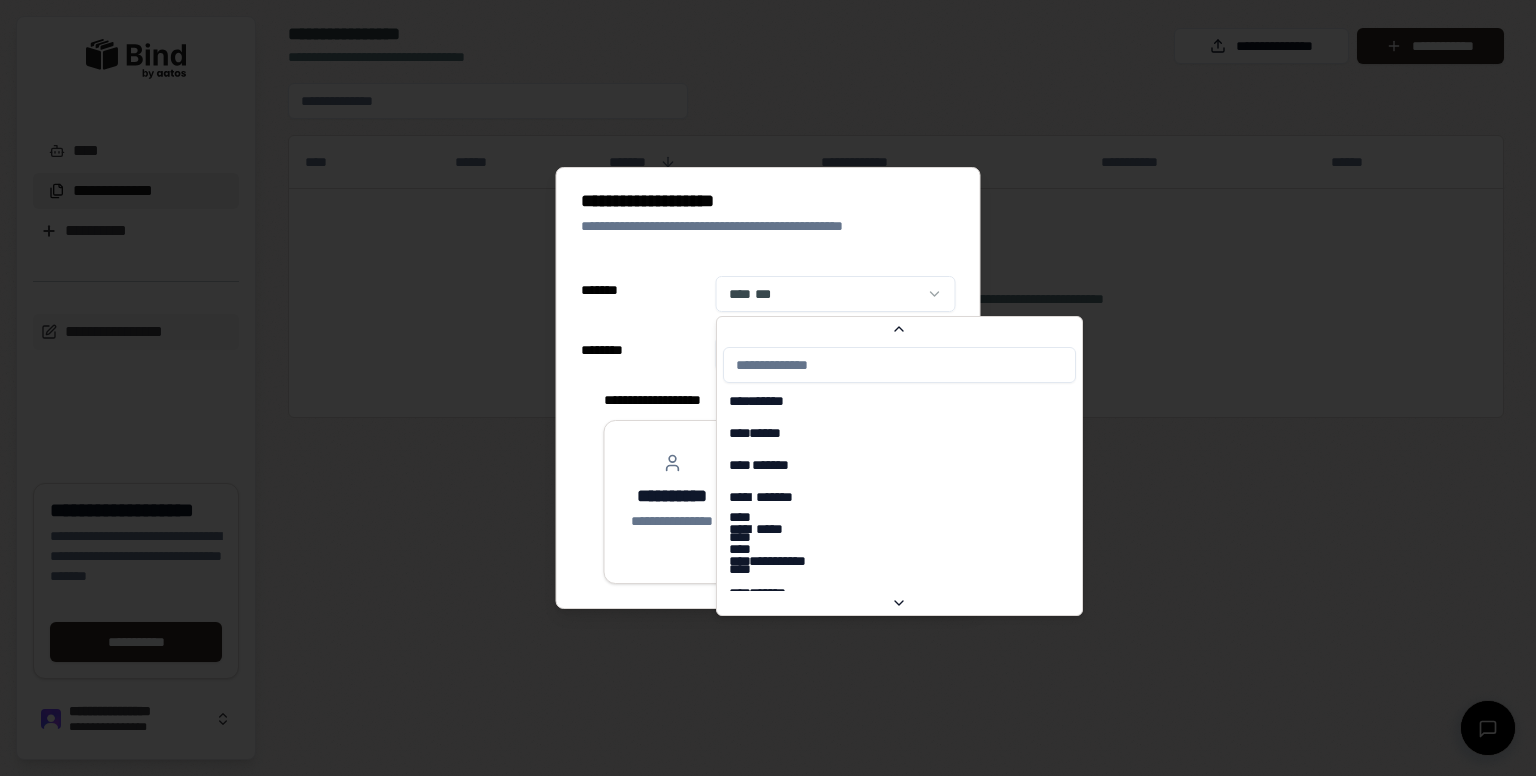 scroll, scrollTop: 7345, scrollLeft: 0, axis: vertical 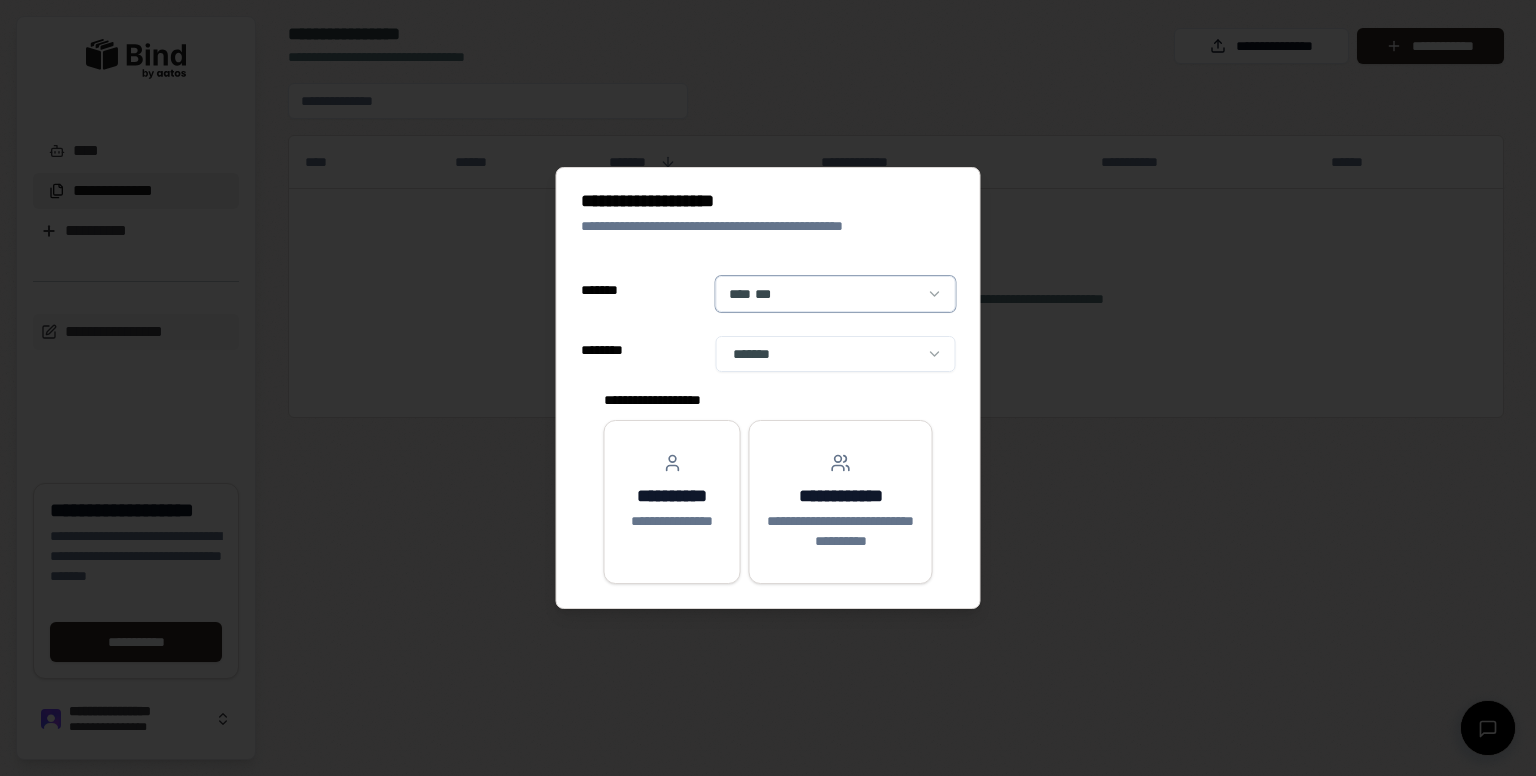 drag, startPoint x: 864, startPoint y: 303, endPoint x: 796, endPoint y: 282, distance: 71.168816 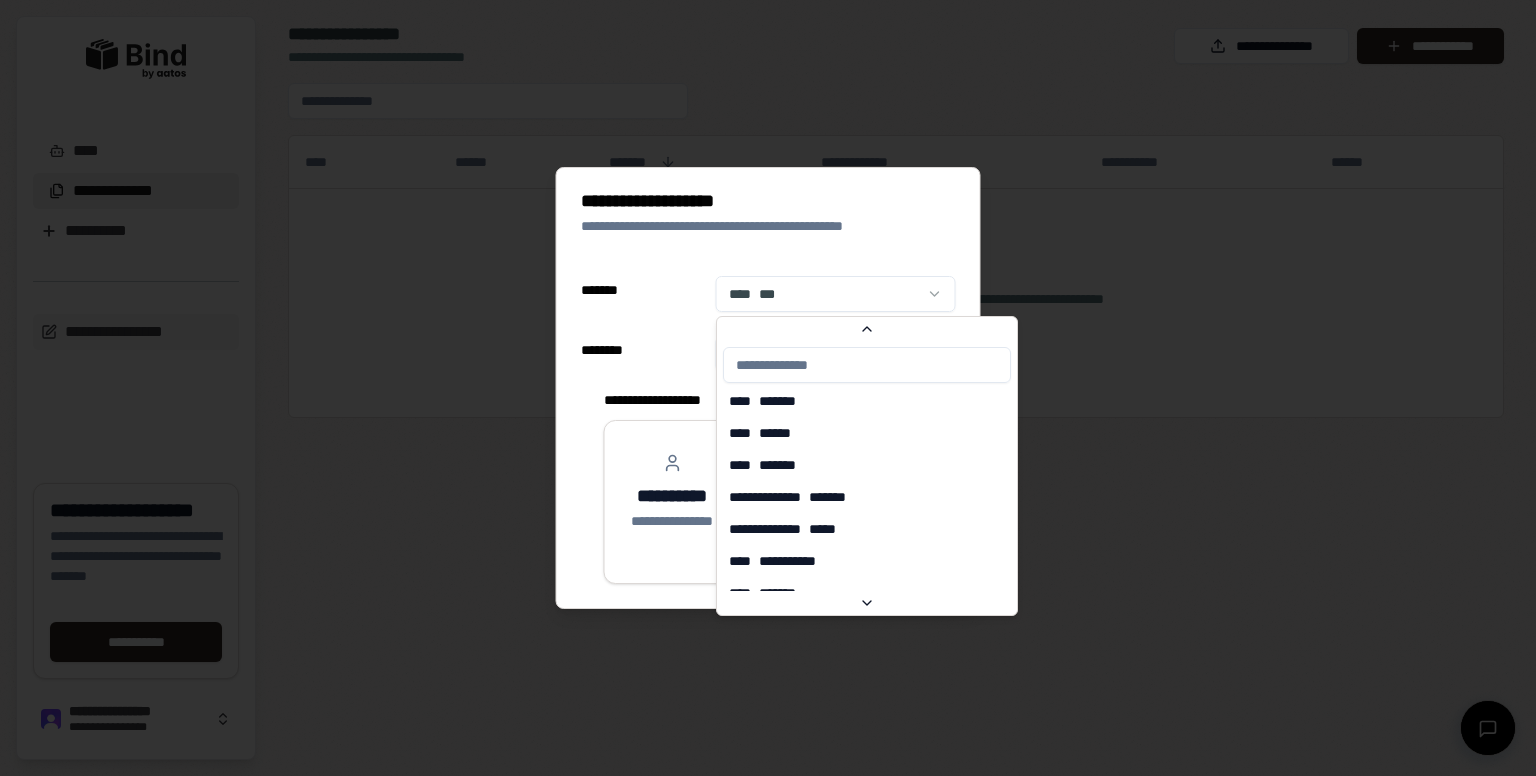 click on "[FIRST] [LAST] [STREET] [CITY], [STATE] [ZIP] [PHONE] [EMAIL] [SSN] [DLN] [CCNUM] [DOB] [AGE] [ADDRESS] [COORDS] [POSTAL] [TIME]" at bounding box center [768, 388] 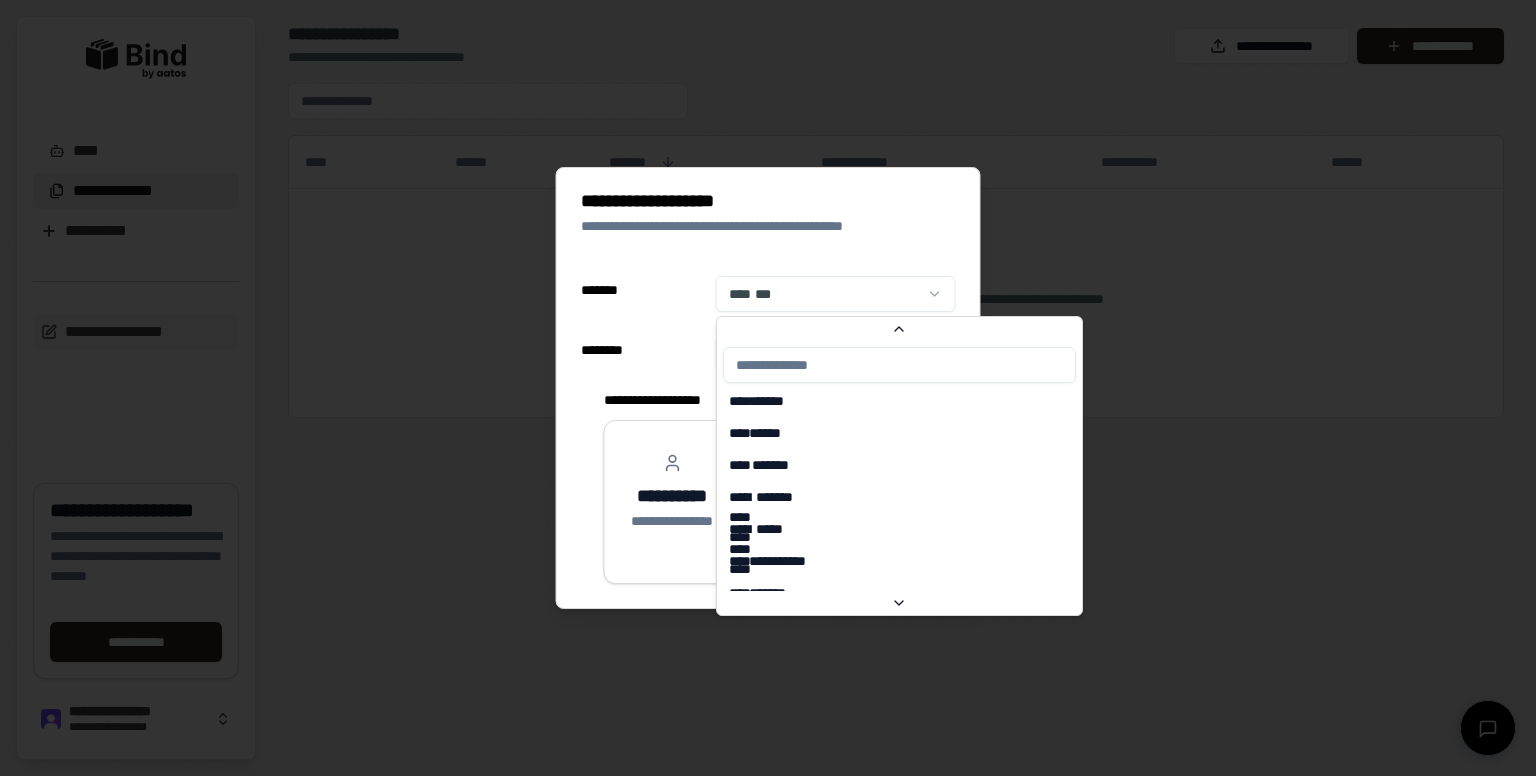 scroll, scrollTop: 7345, scrollLeft: 0, axis: vertical 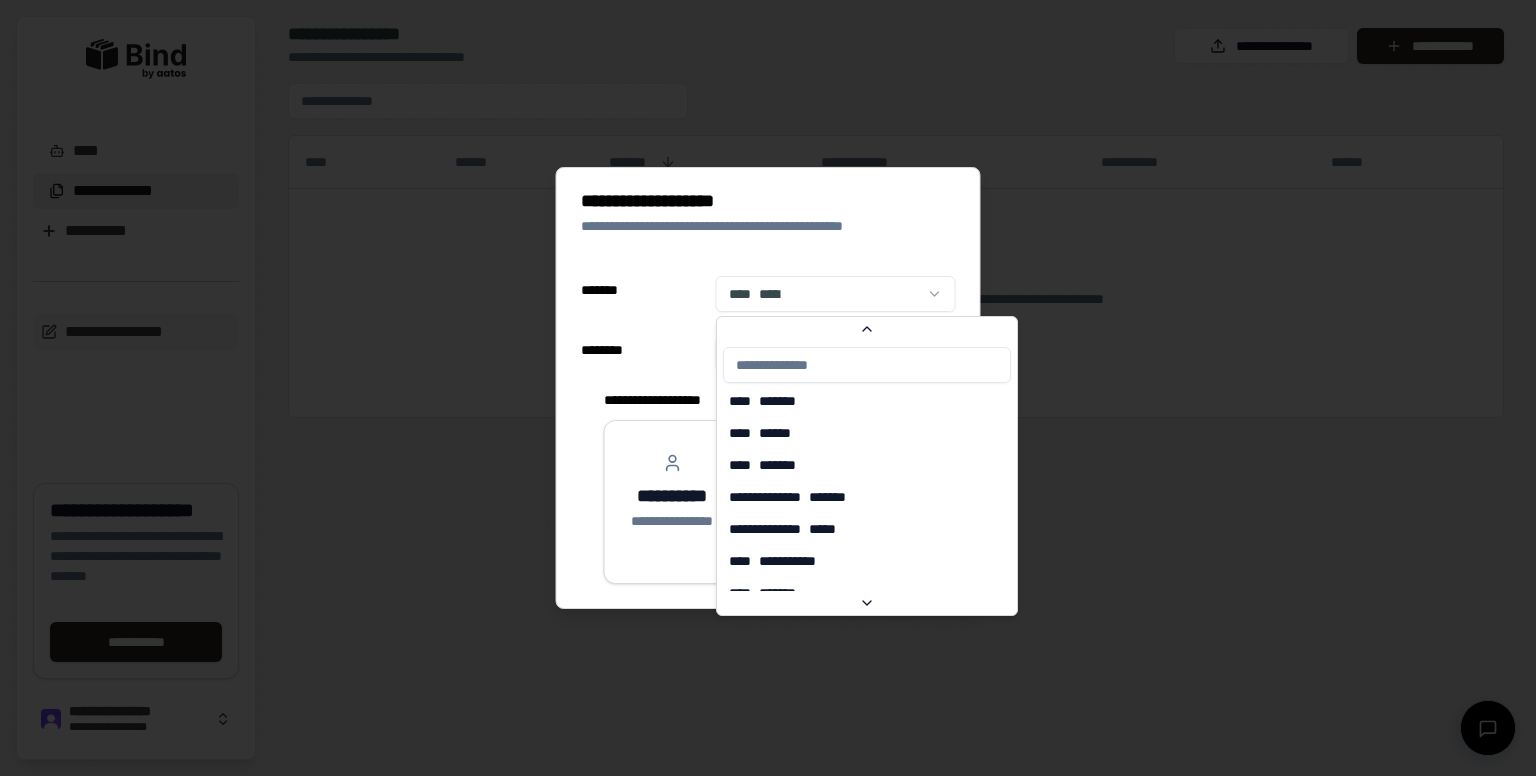 click on "**********" at bounding box center [768, 388] 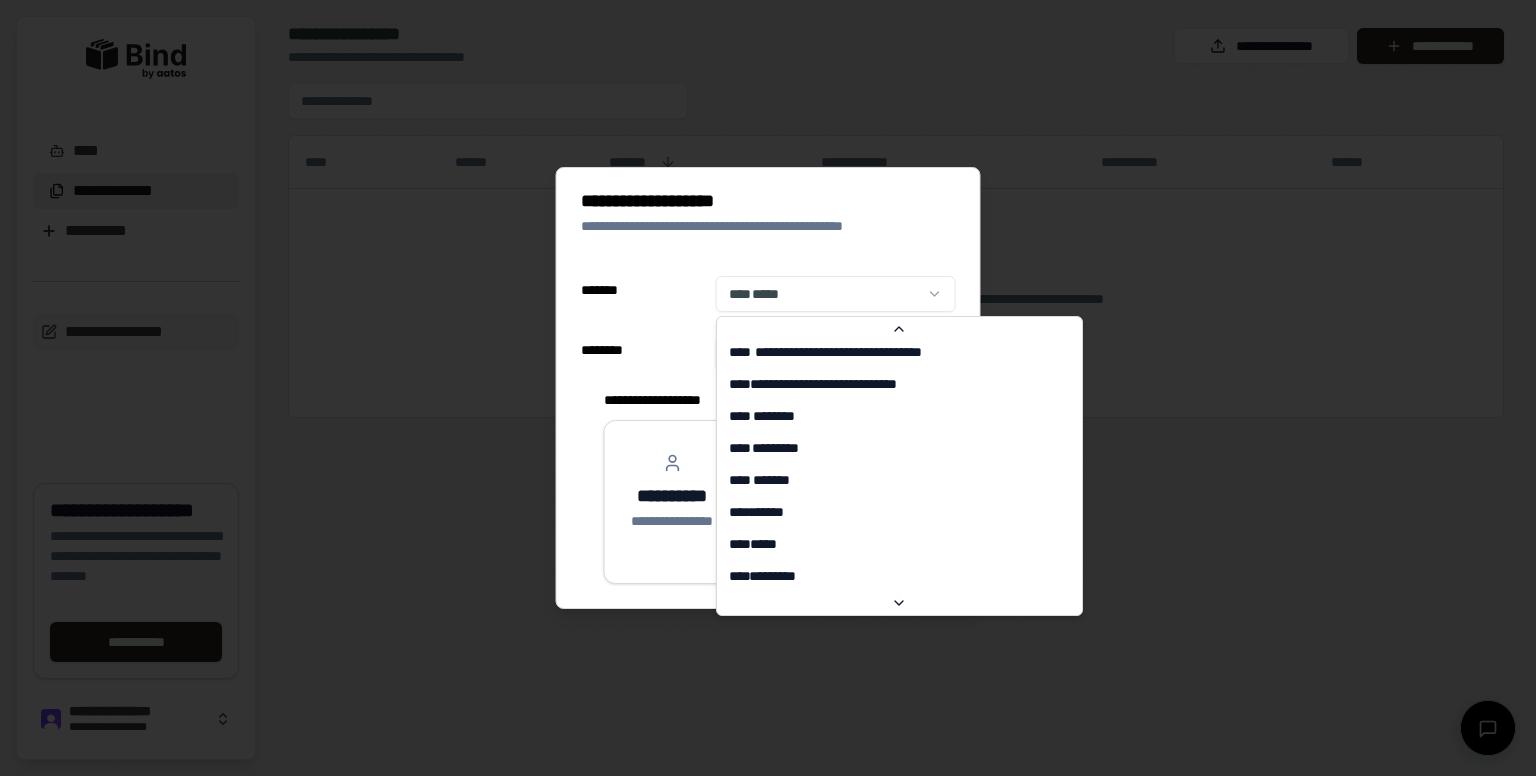 scroll, scrollTop: 3345, scrollLeft: 0, axis: vertical 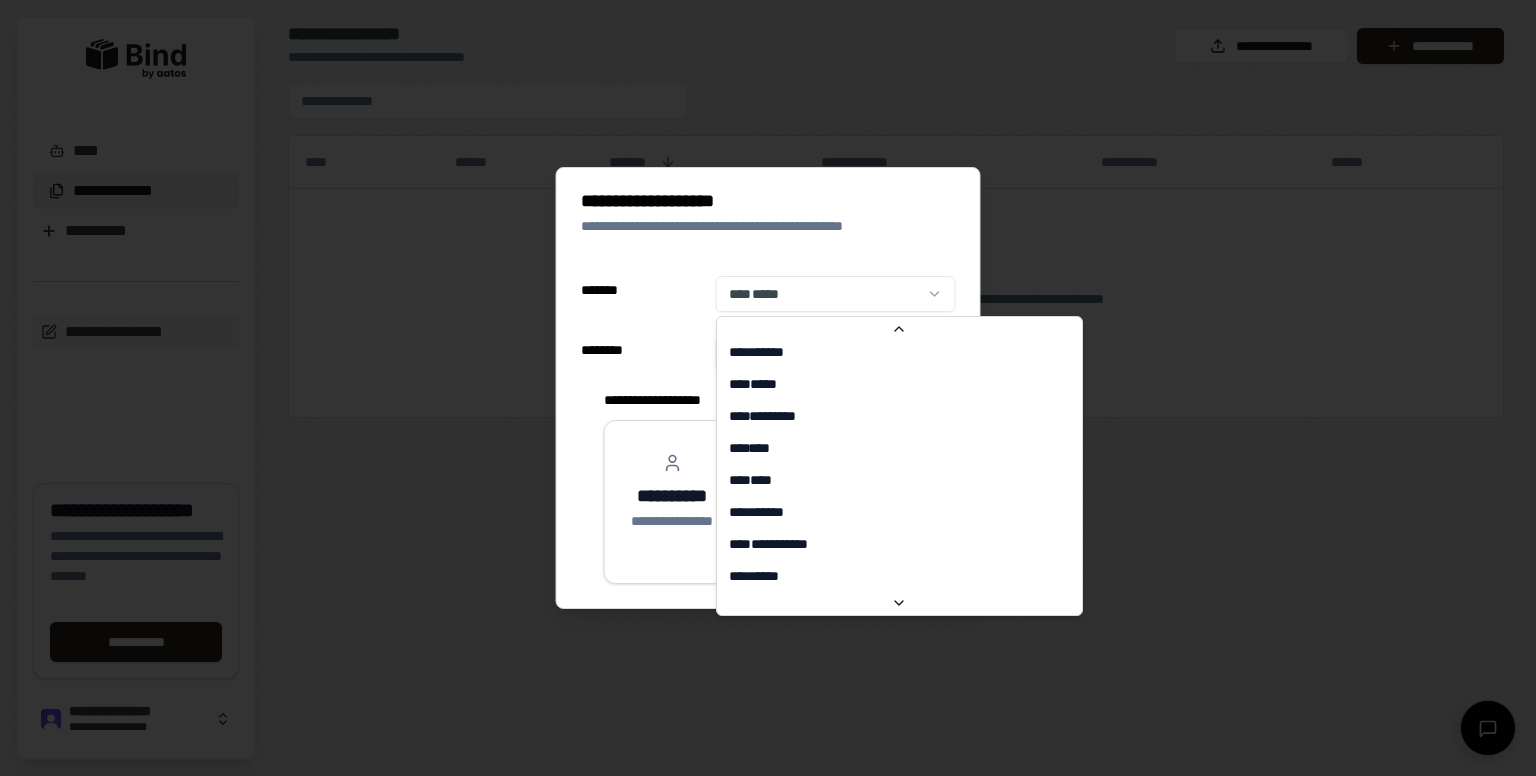 select on "**" 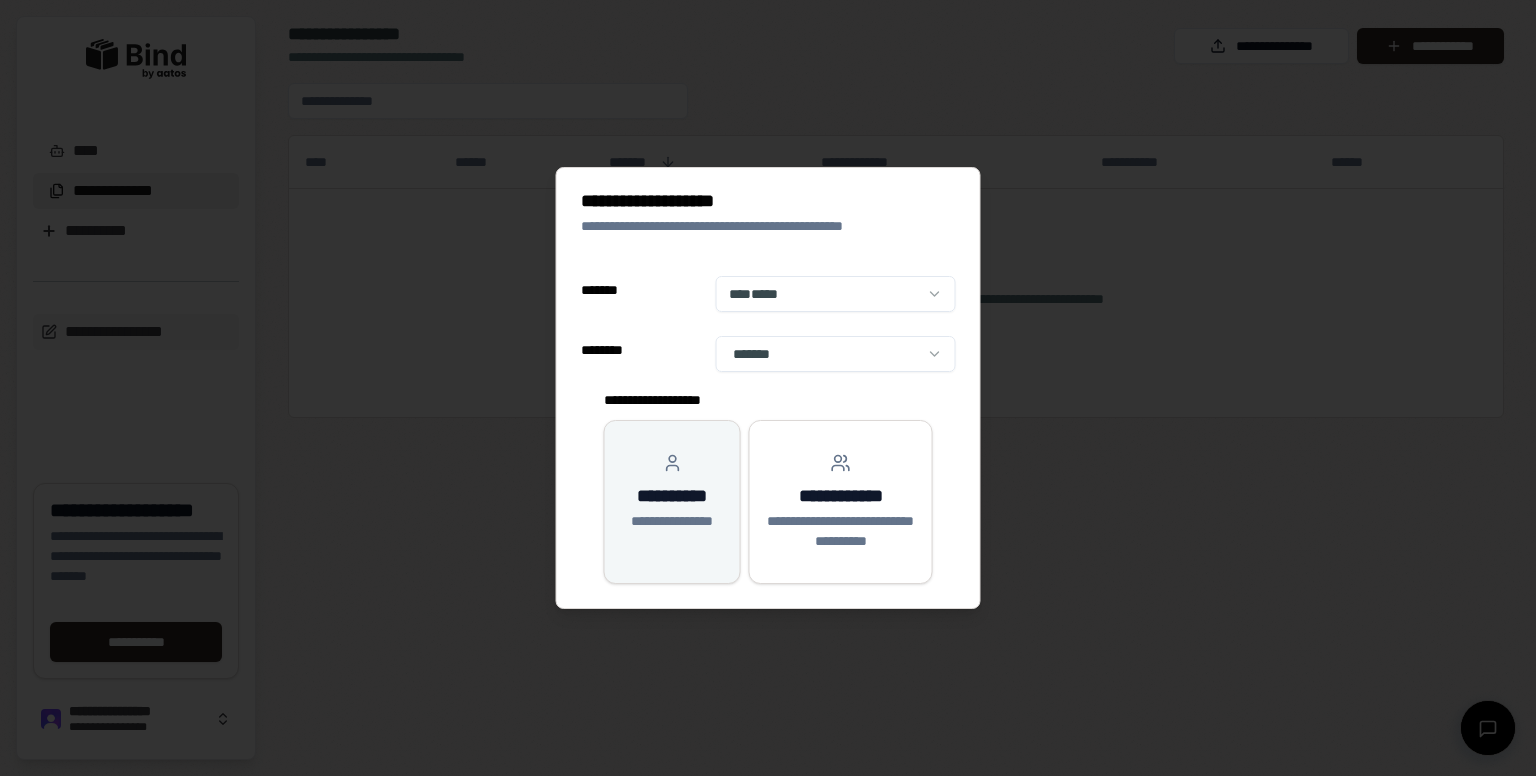 click on "**********" at bounding box center [672, 496] 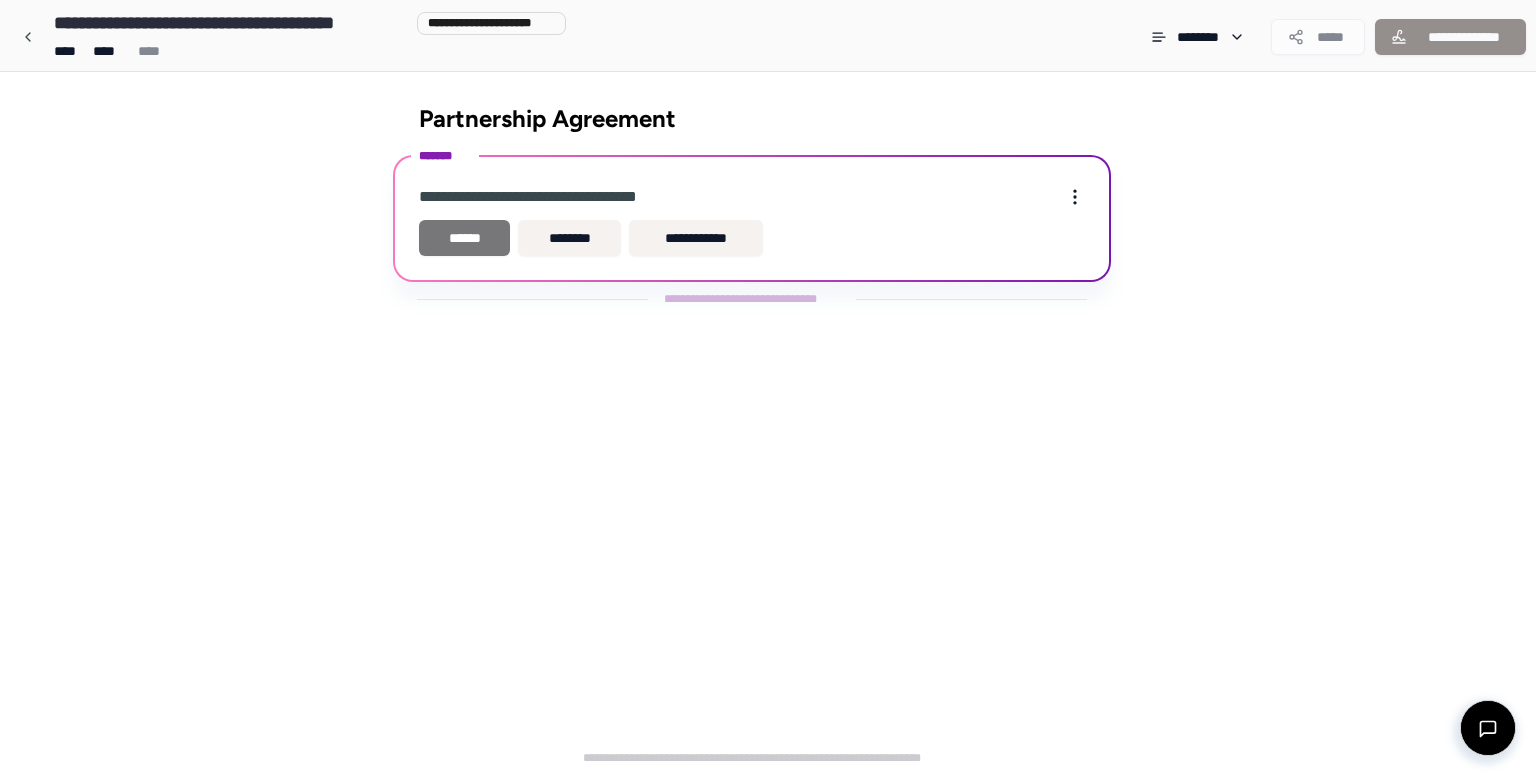 click on "******" at bounding box center [464, 238] 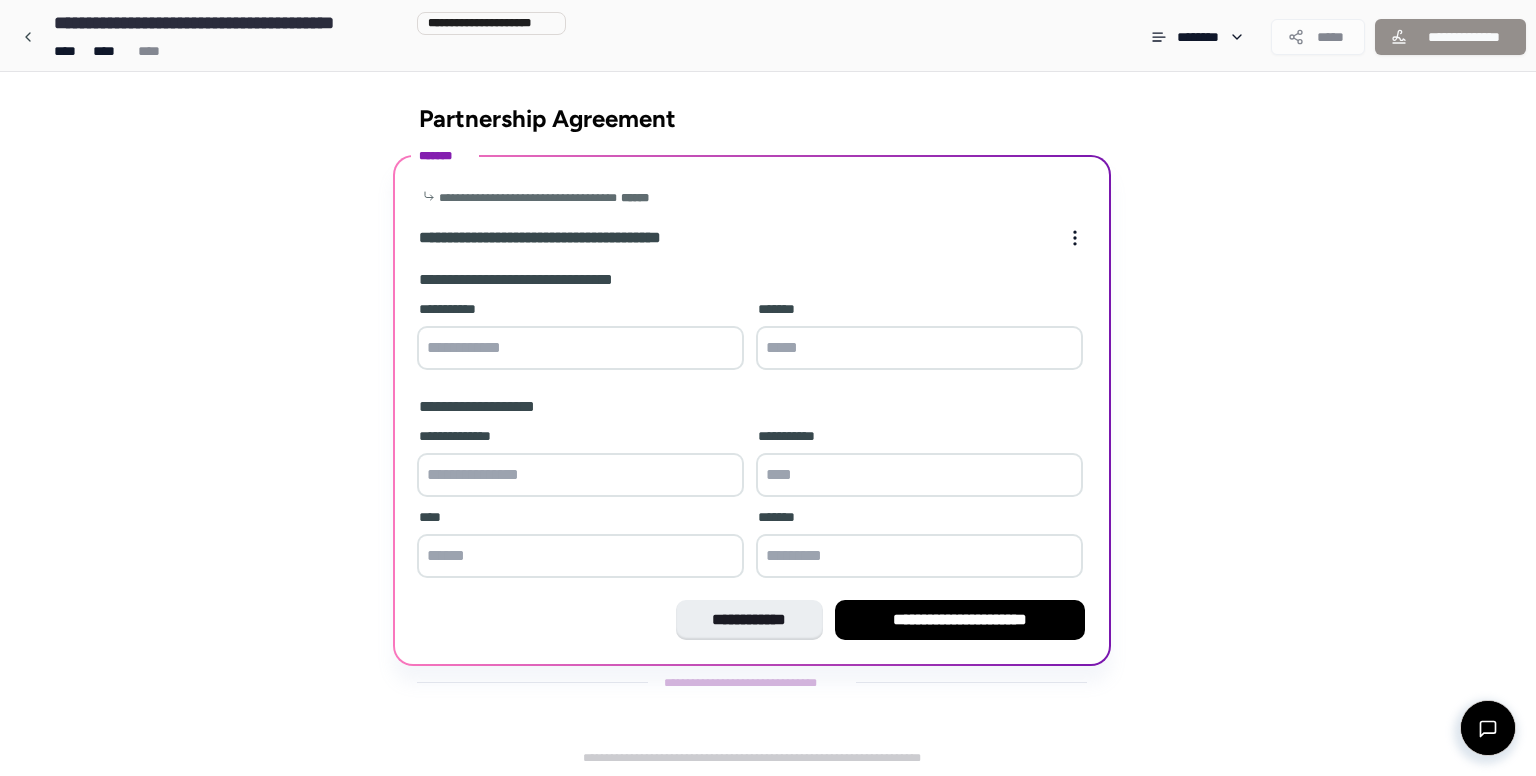 click at bounding box center (580, 348) 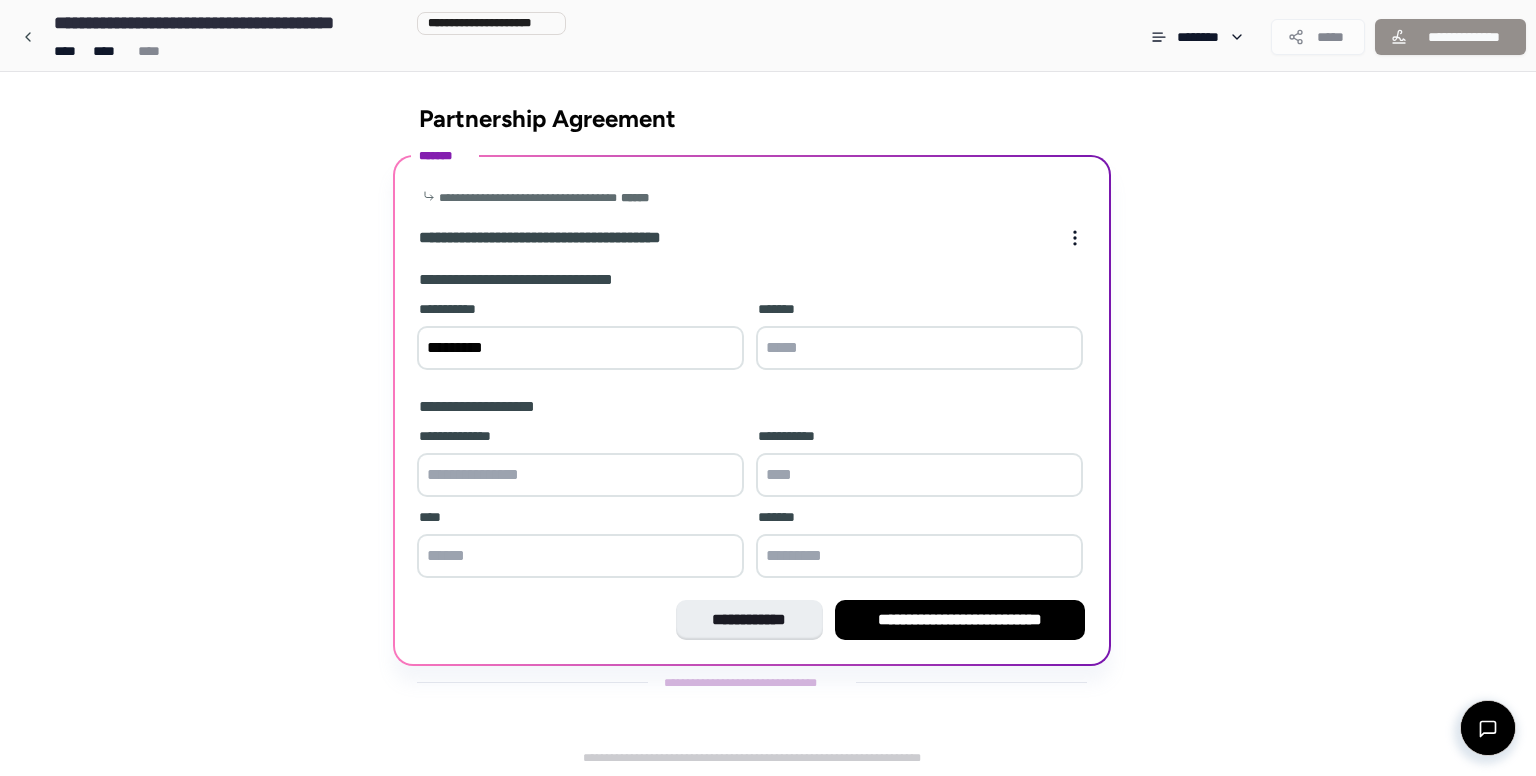 type on "*********" 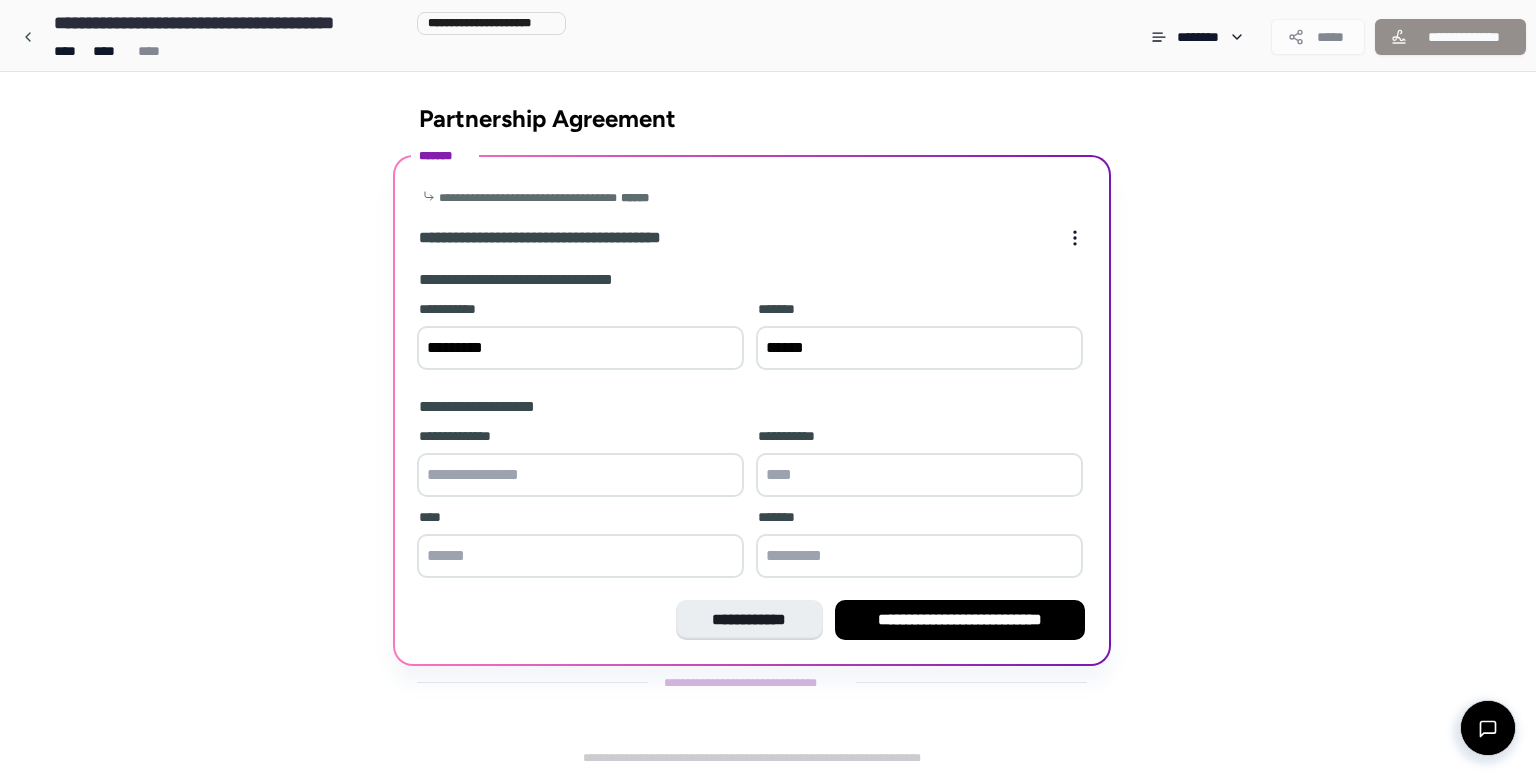 type on "******" 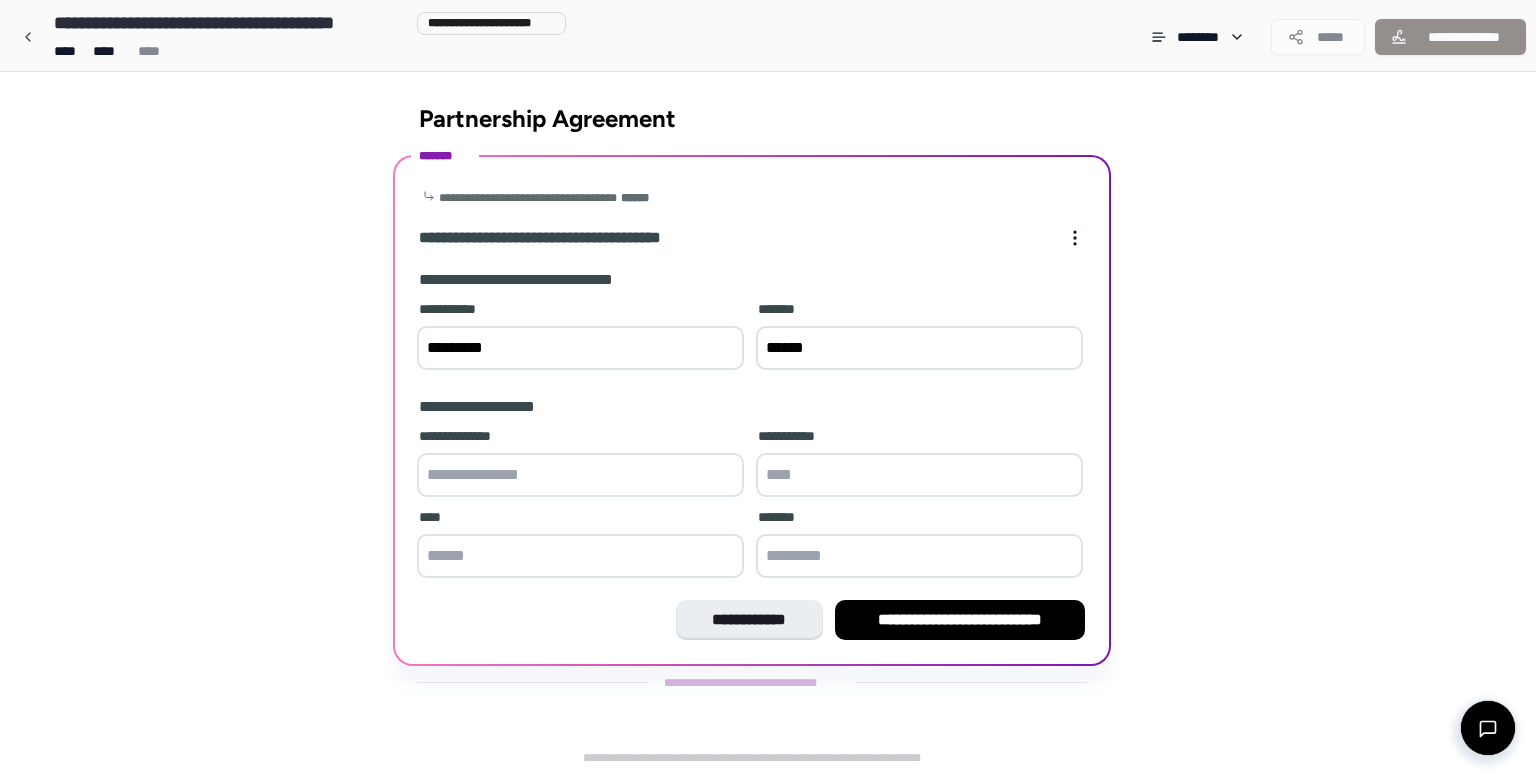 click at bounding box center [580, 475] 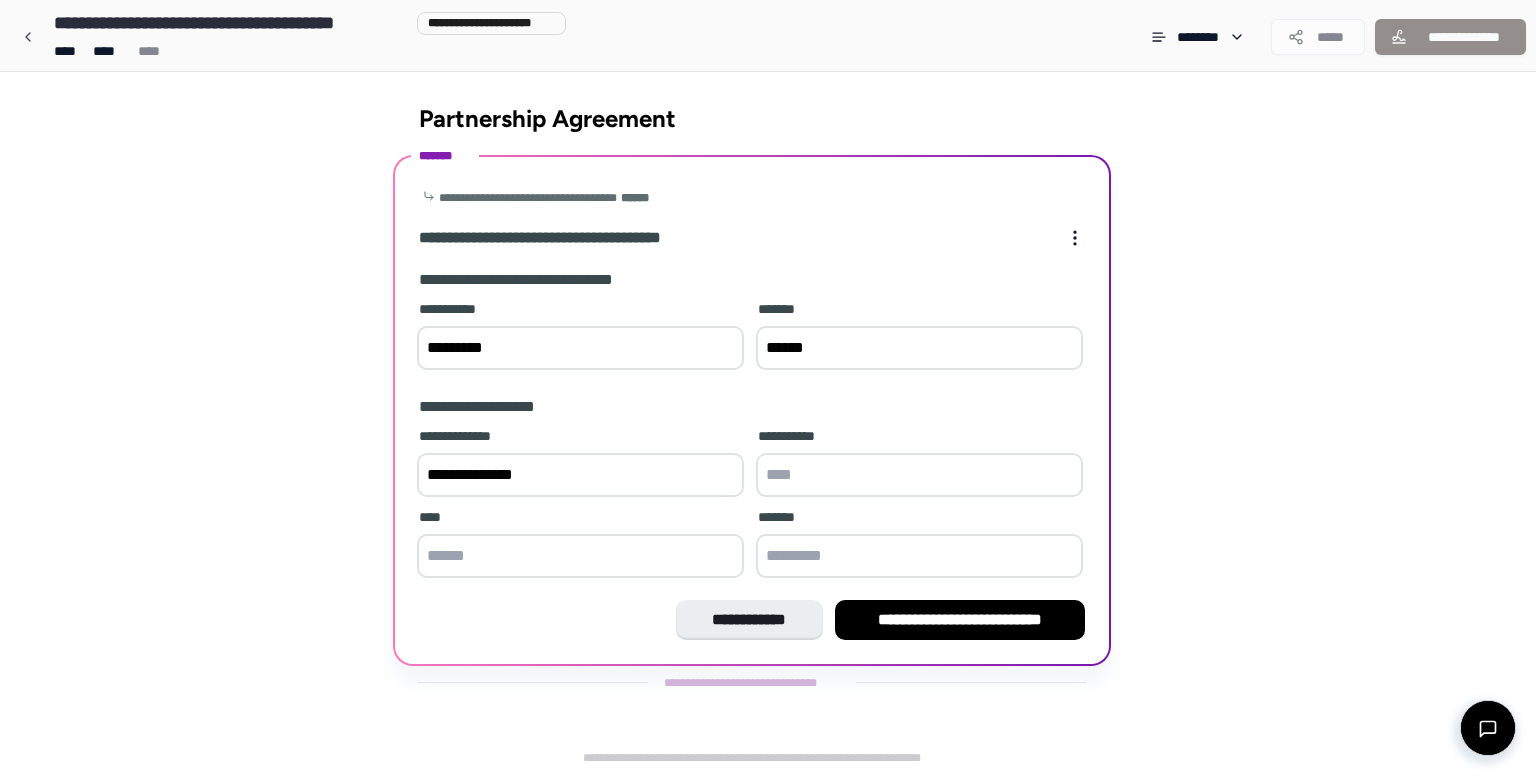 type on "**********" 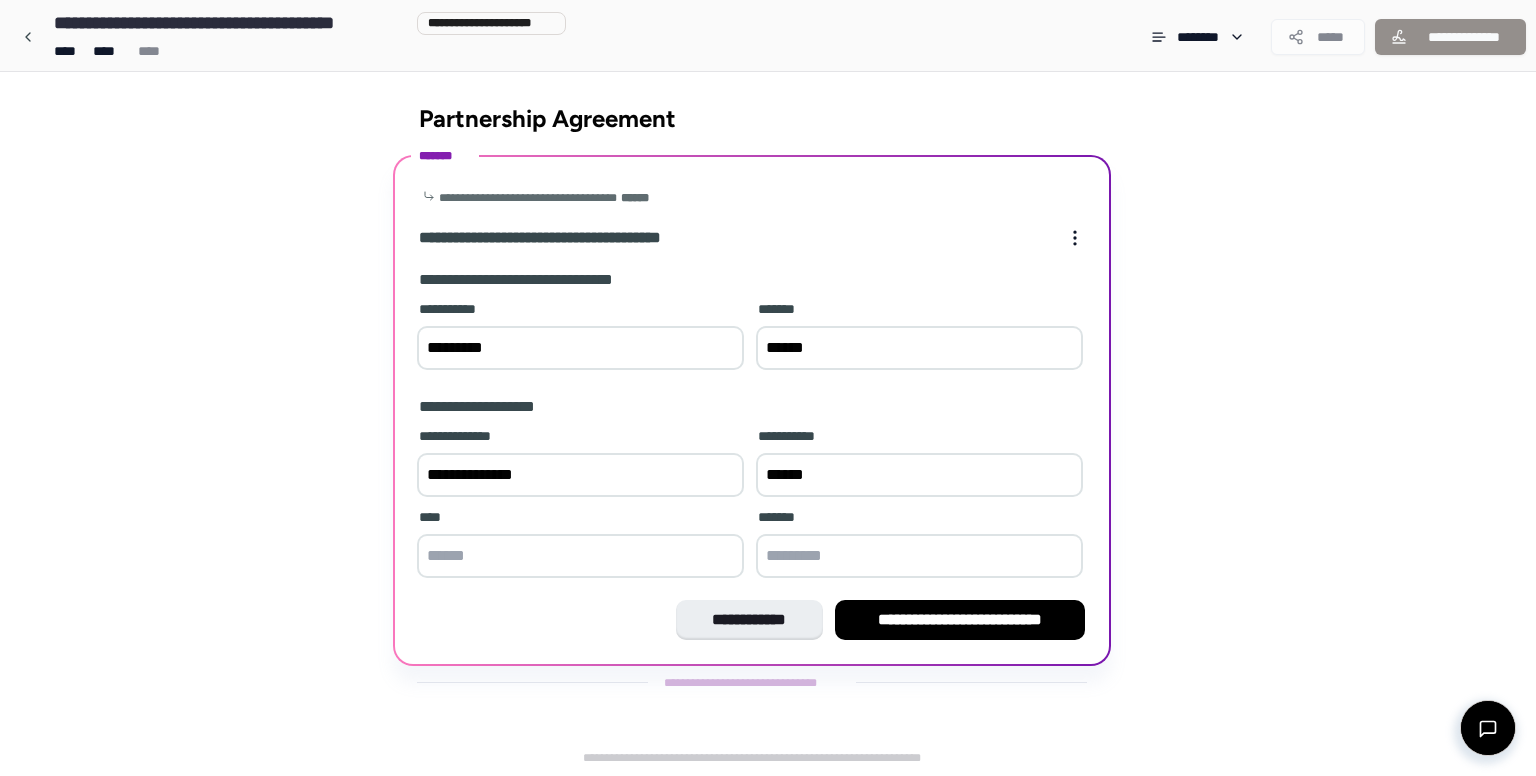 type on "******" 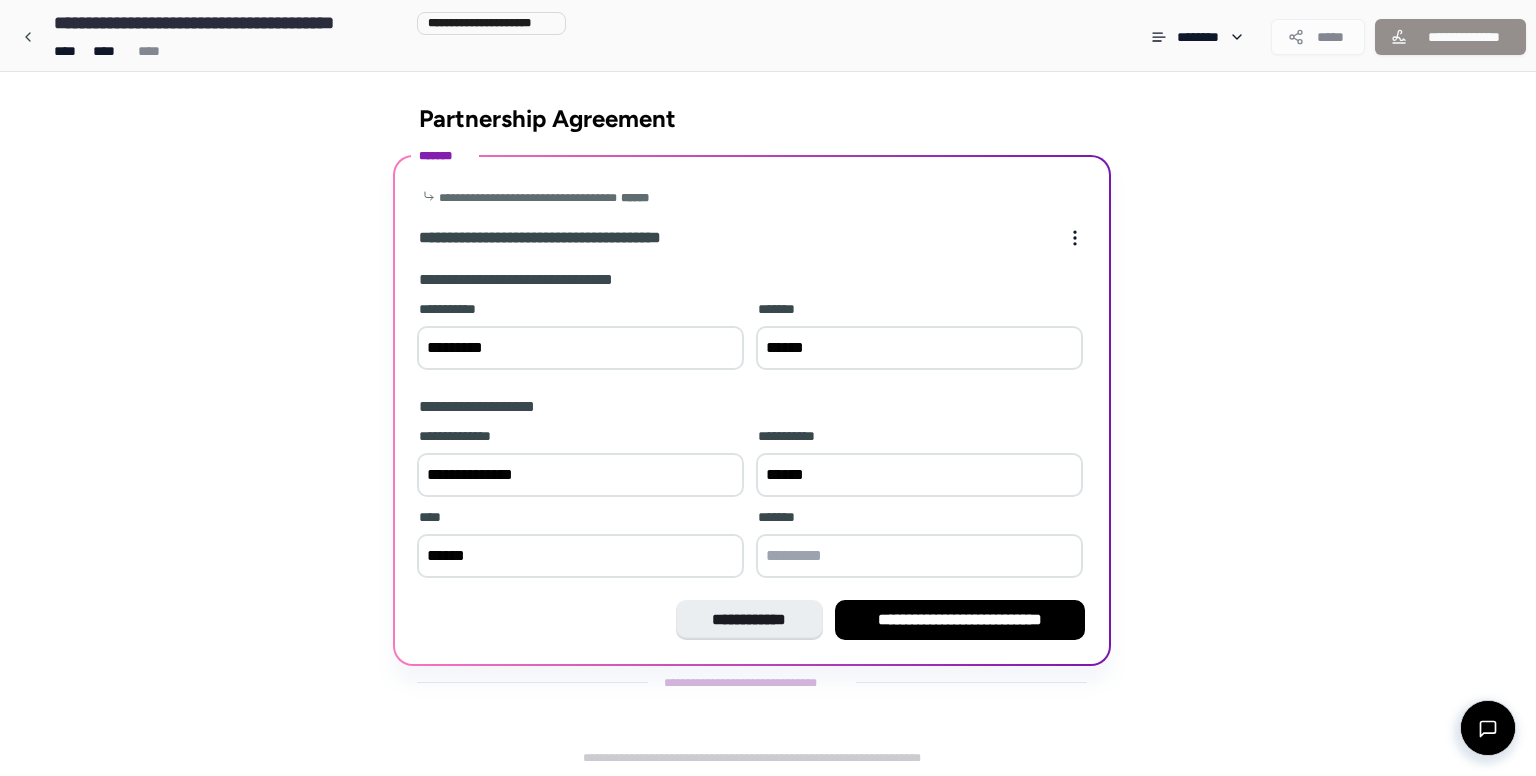 type on "******" 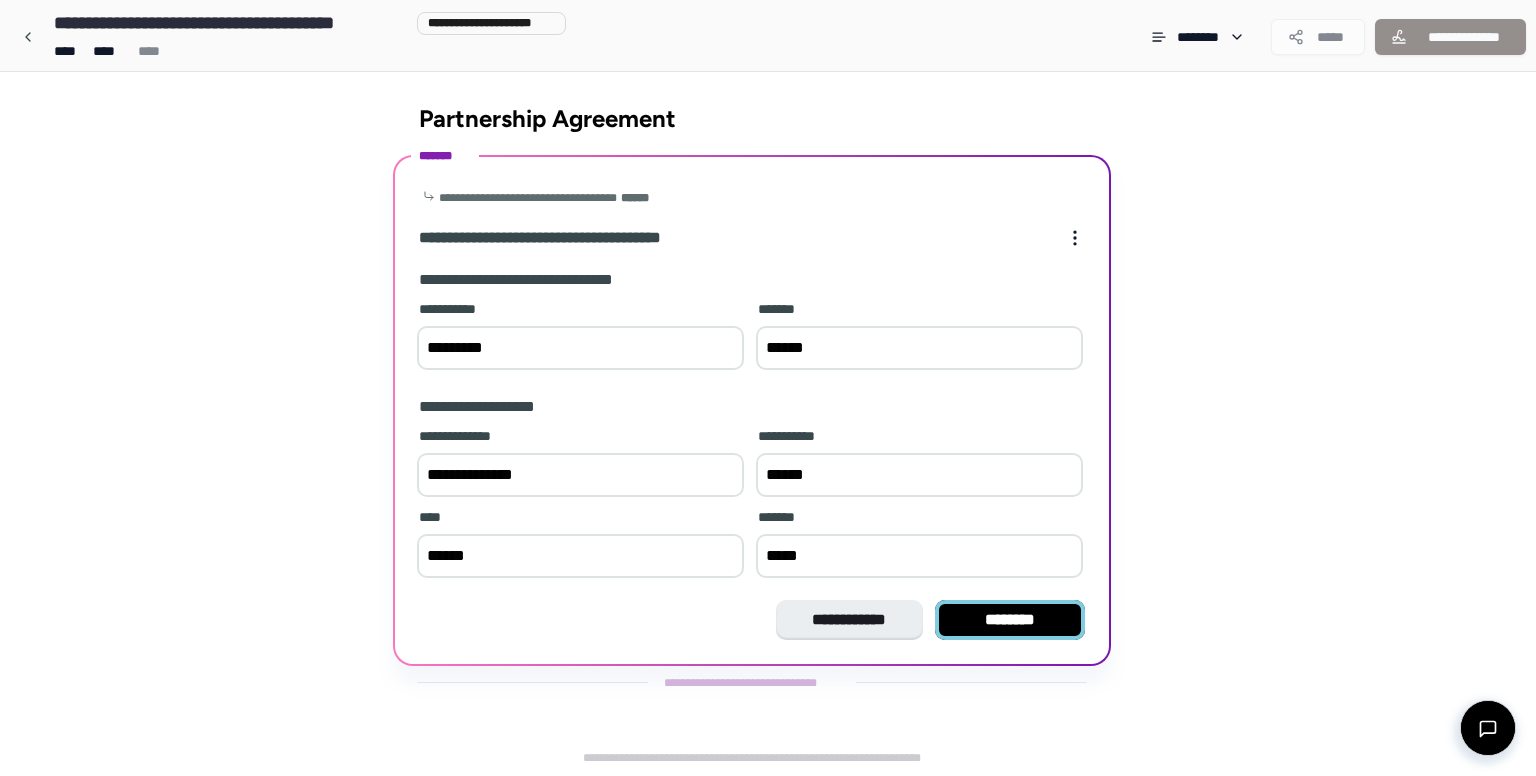 type on "*****" 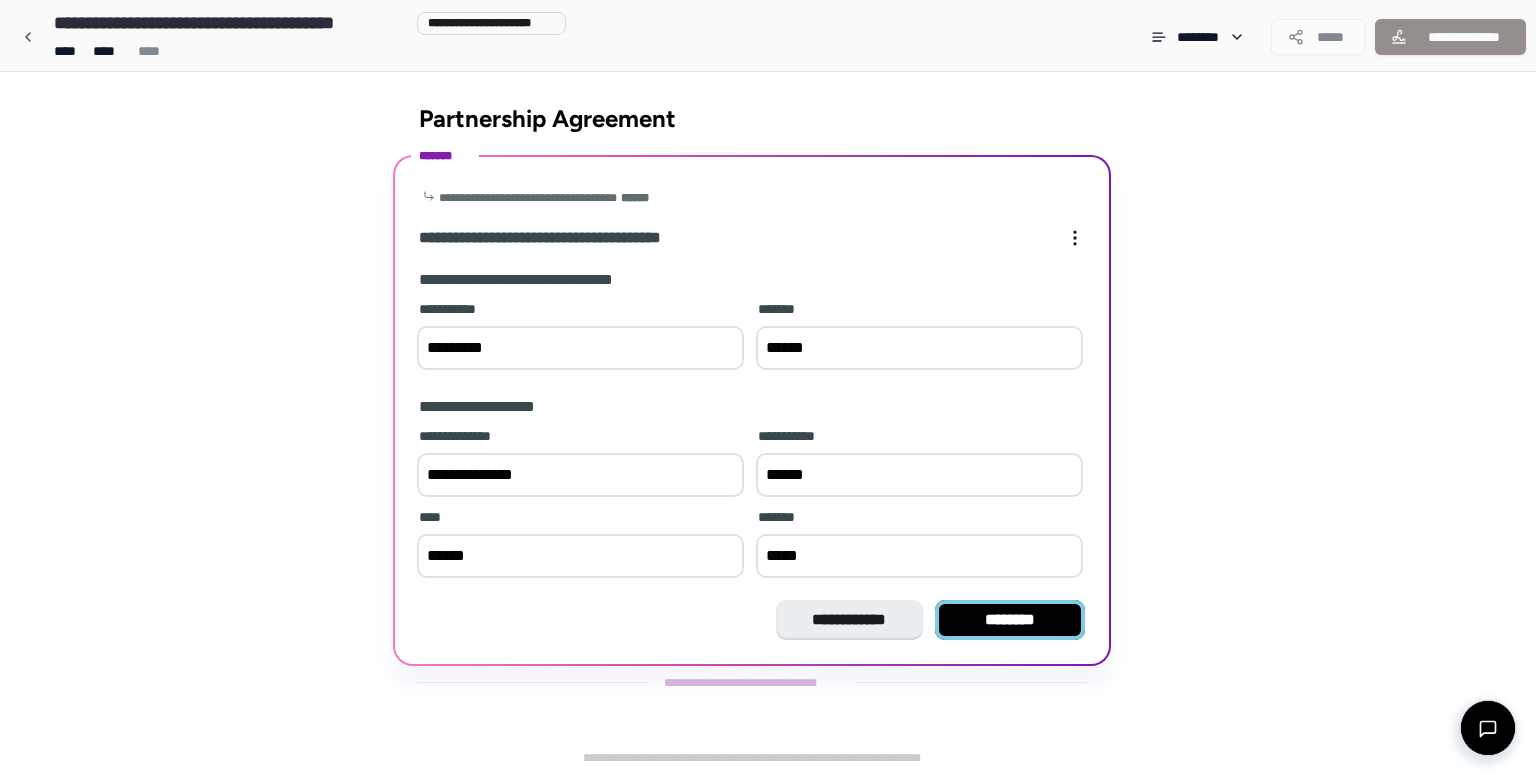 click on "********" at bounding box center [1010, 620] 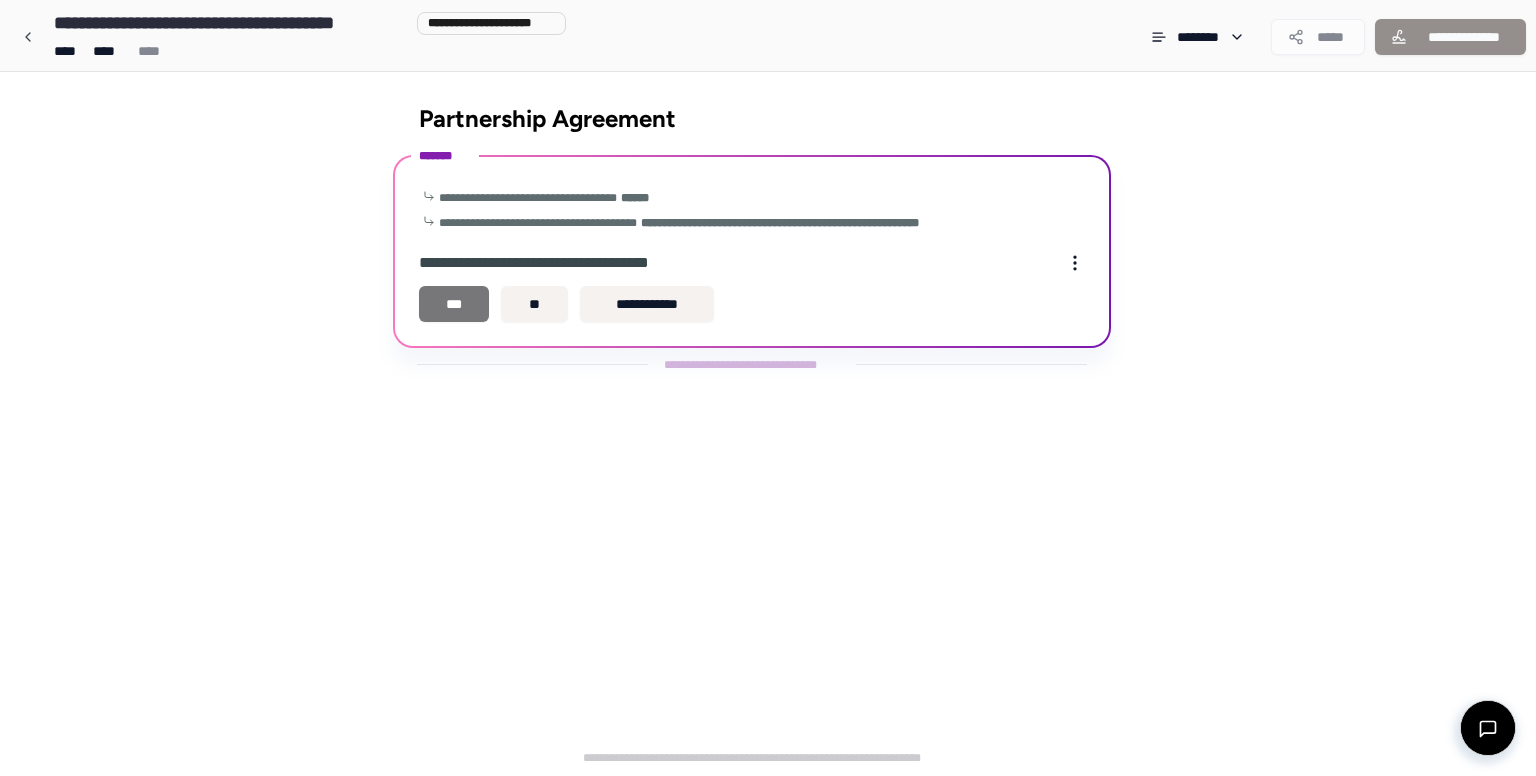 click on "***" at bounding box center [454, 304] 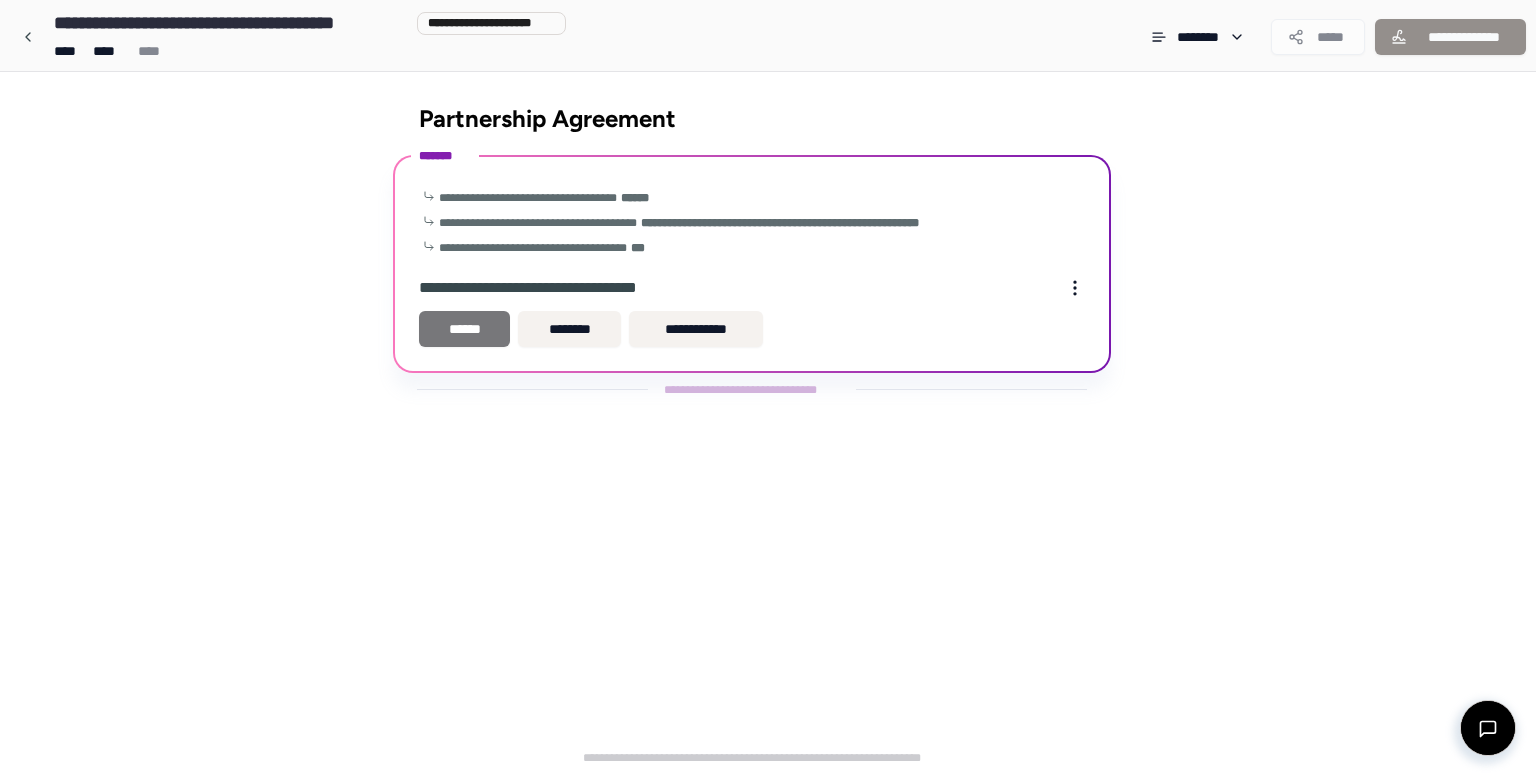 click on "******" at bounding box center (464, 329) 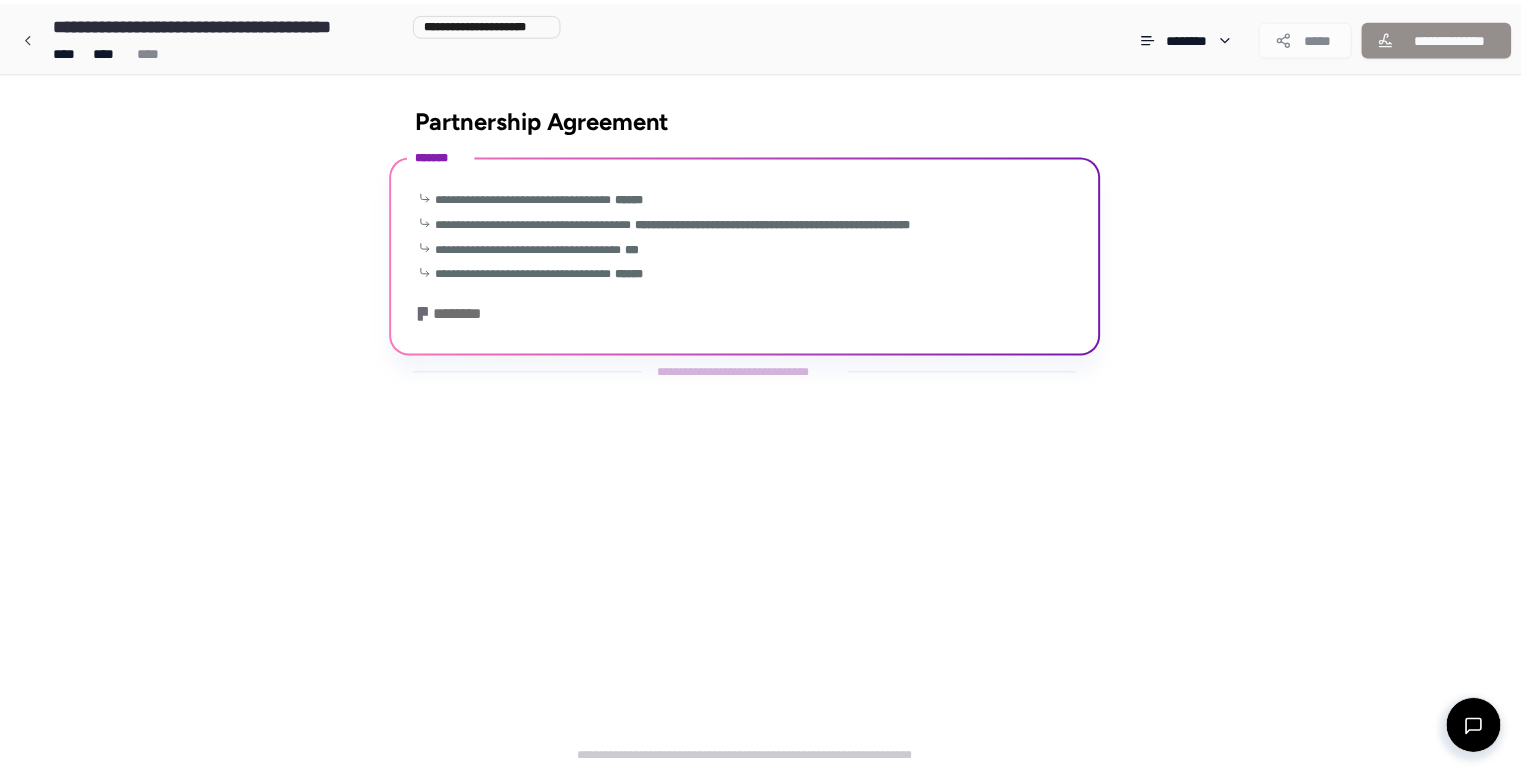scroll, scrollTop: 42, scrollLeft: 0, axis: vertical 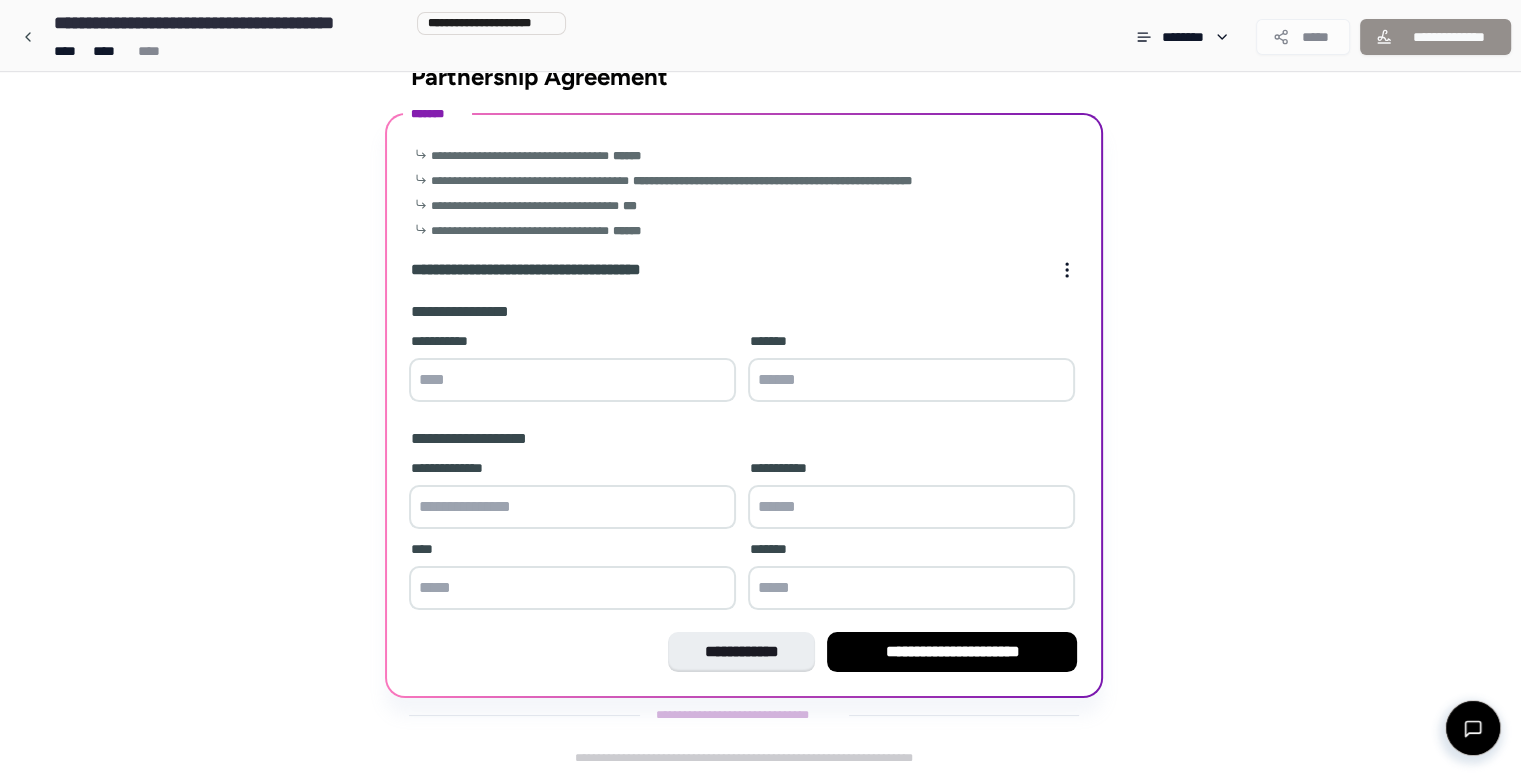 click at bounding box center [572, 380] 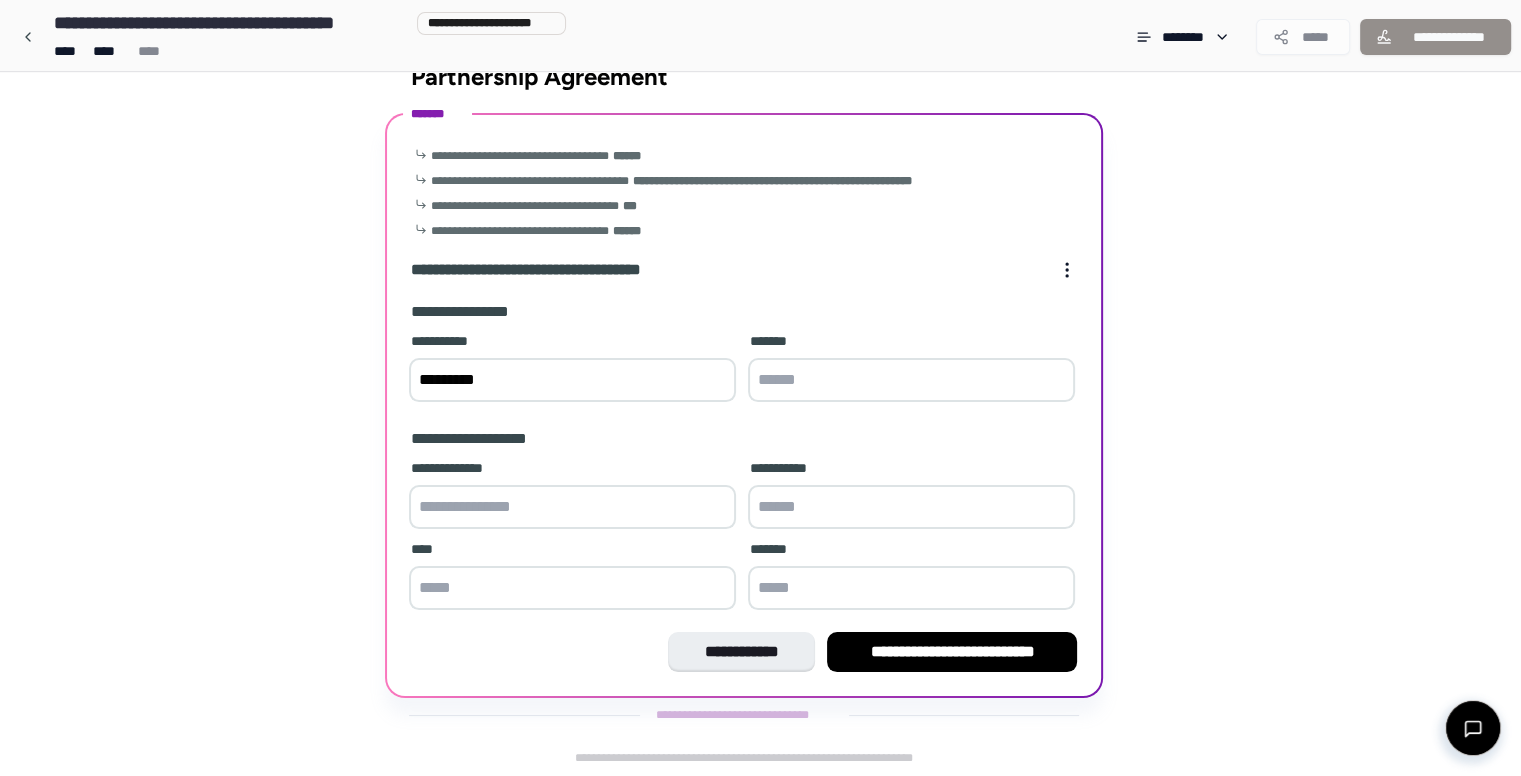 type on "*********" 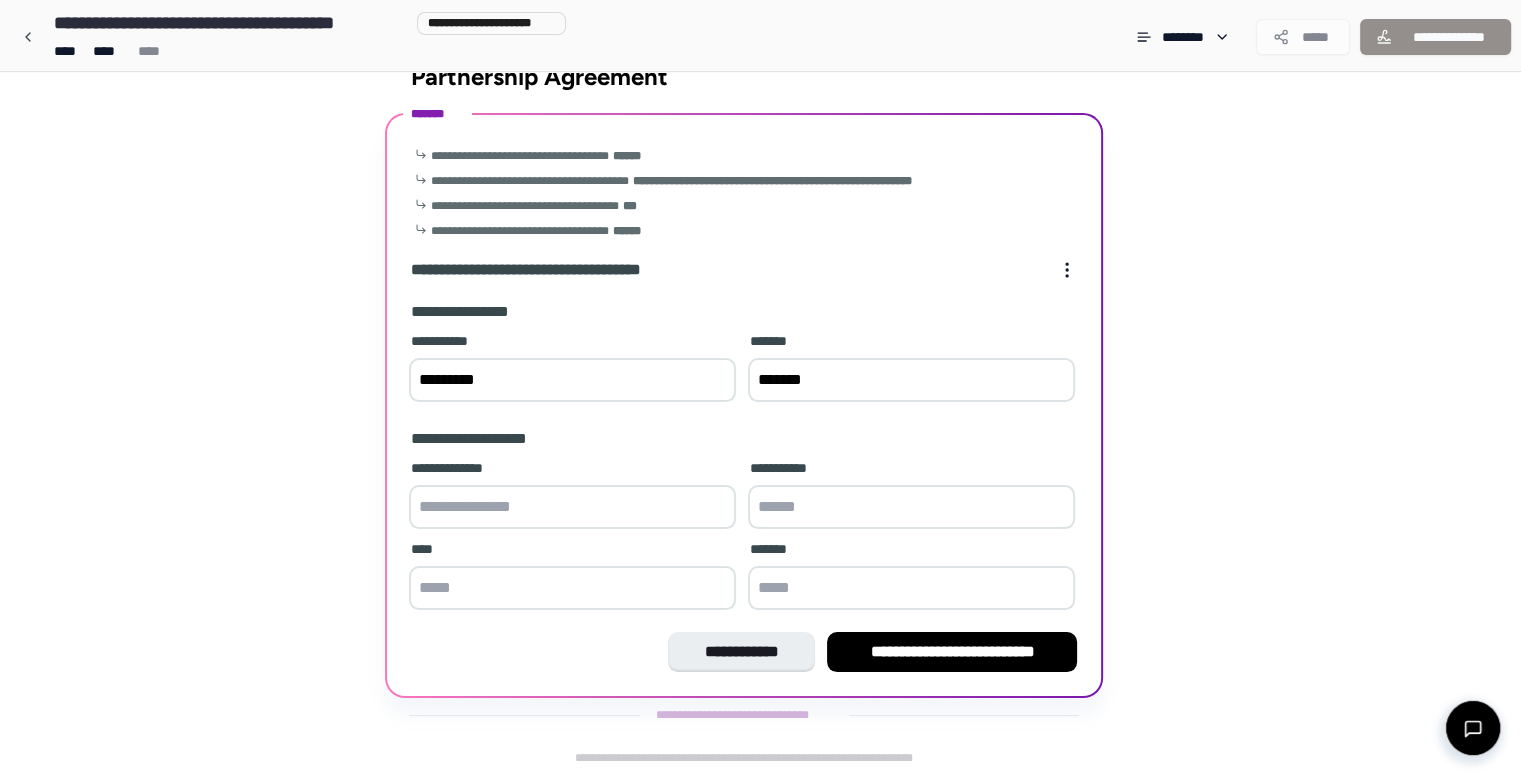 type on "*******" 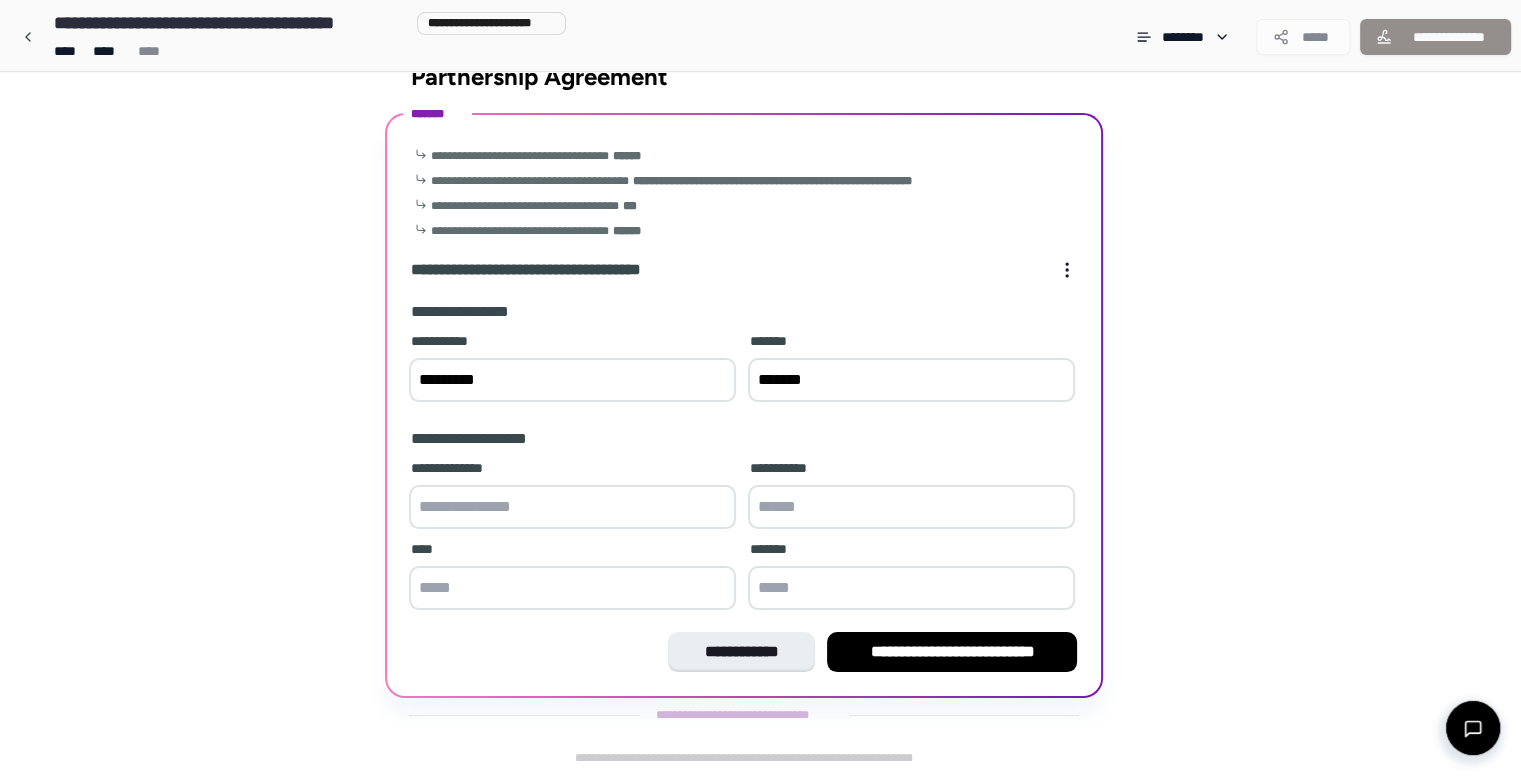 click at bounding box center [572, 507] 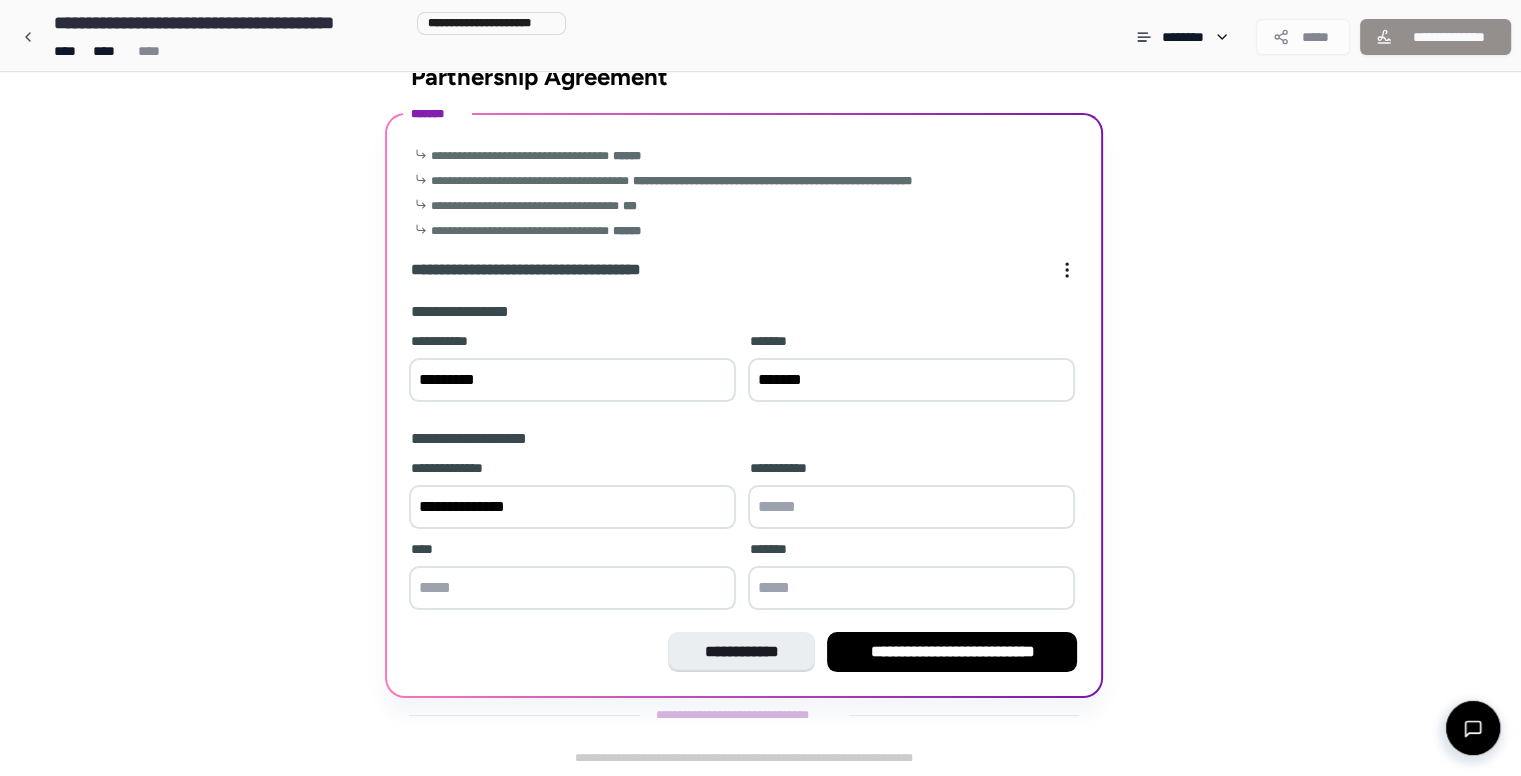 type on "**********" 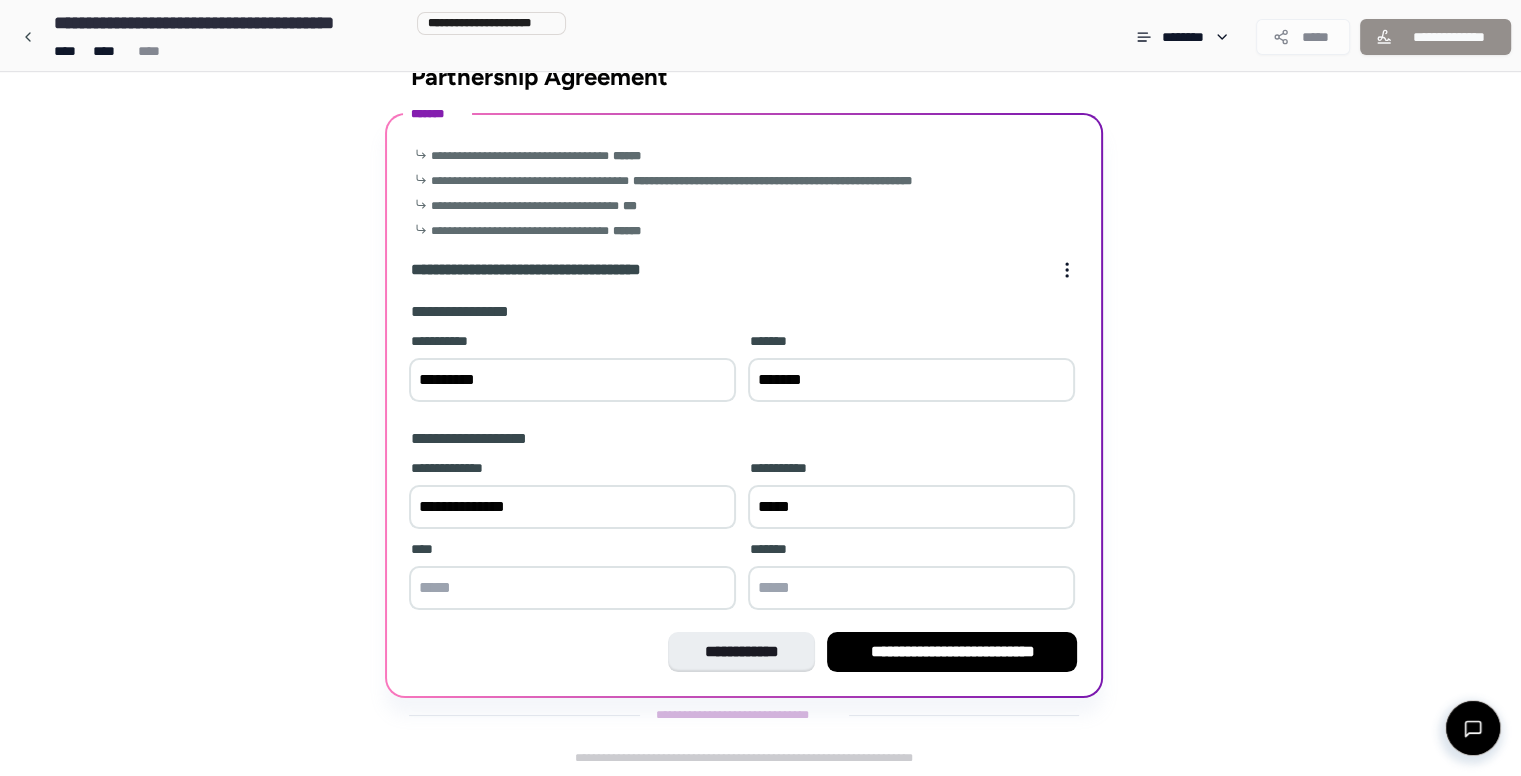 type on "*****" 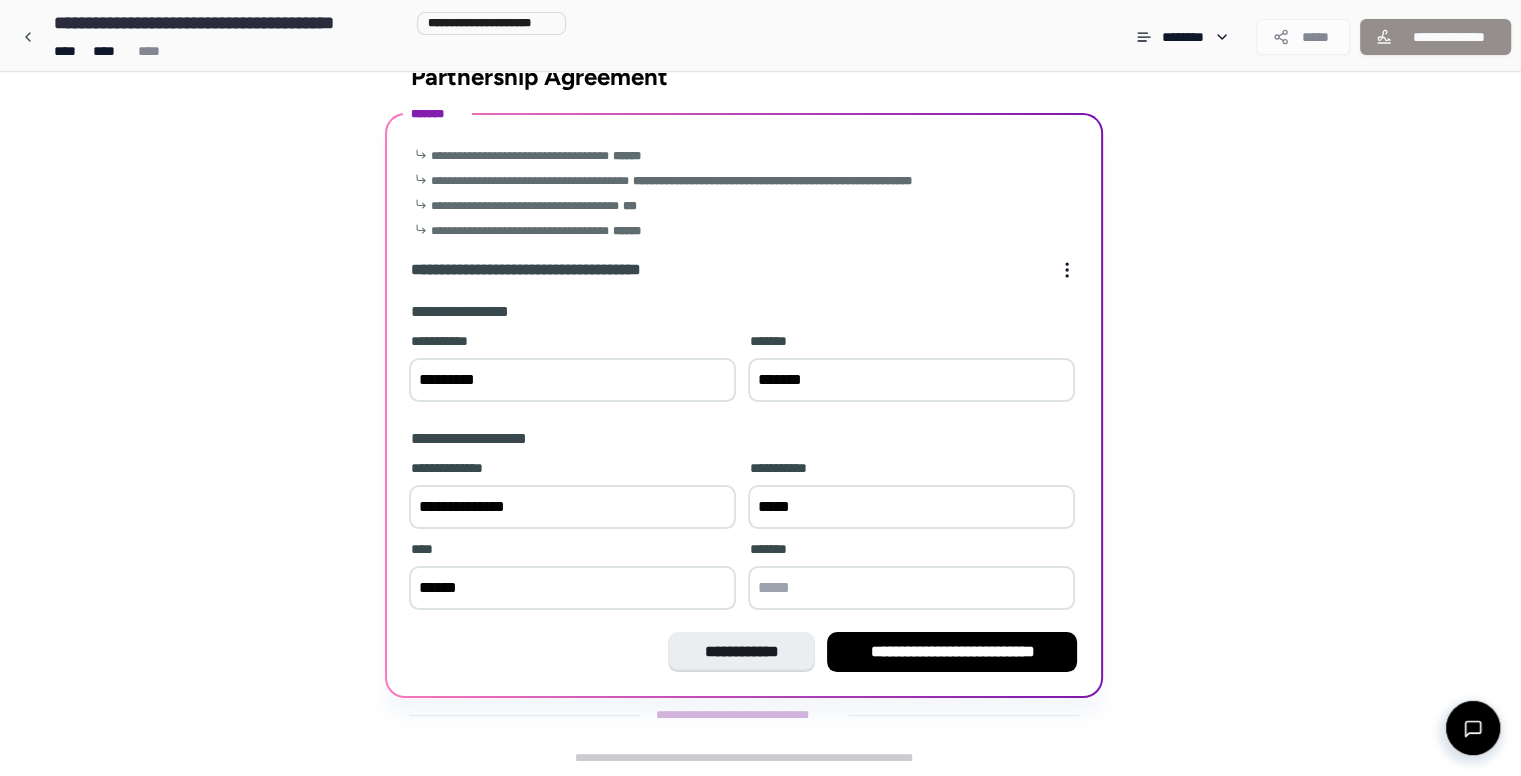 type on "******" 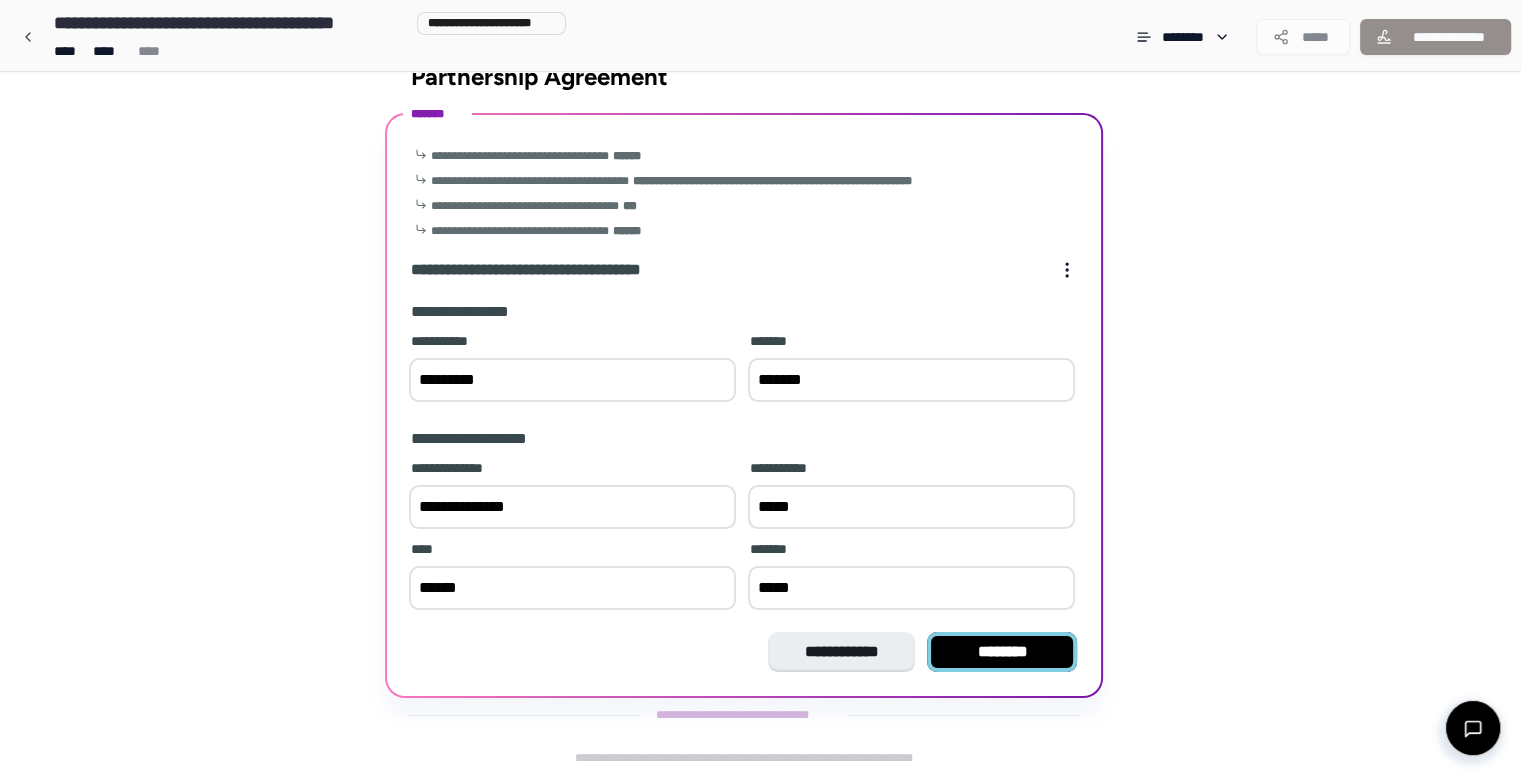 type on "*****" 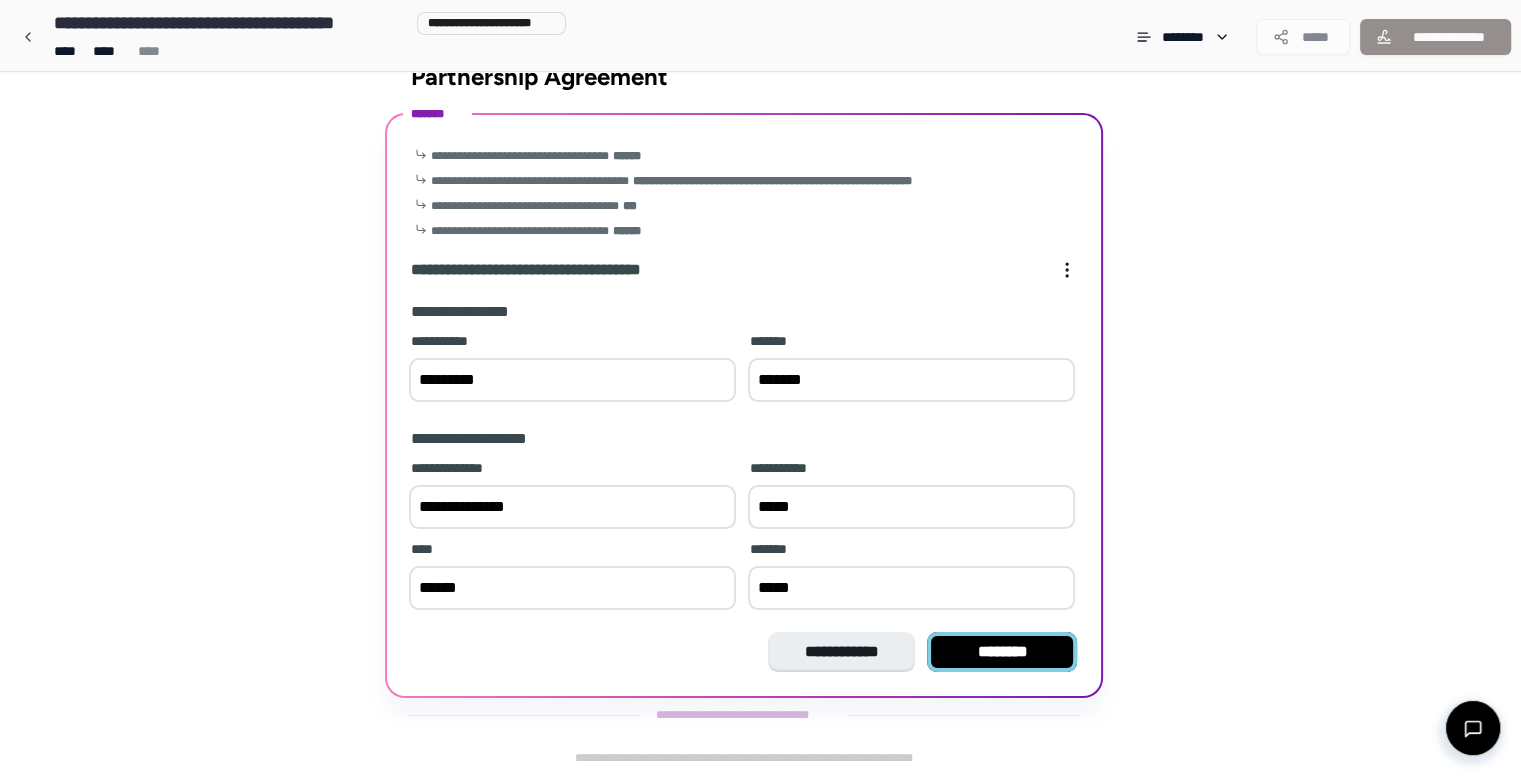 click on "********" at bounding box center (1002, 652) 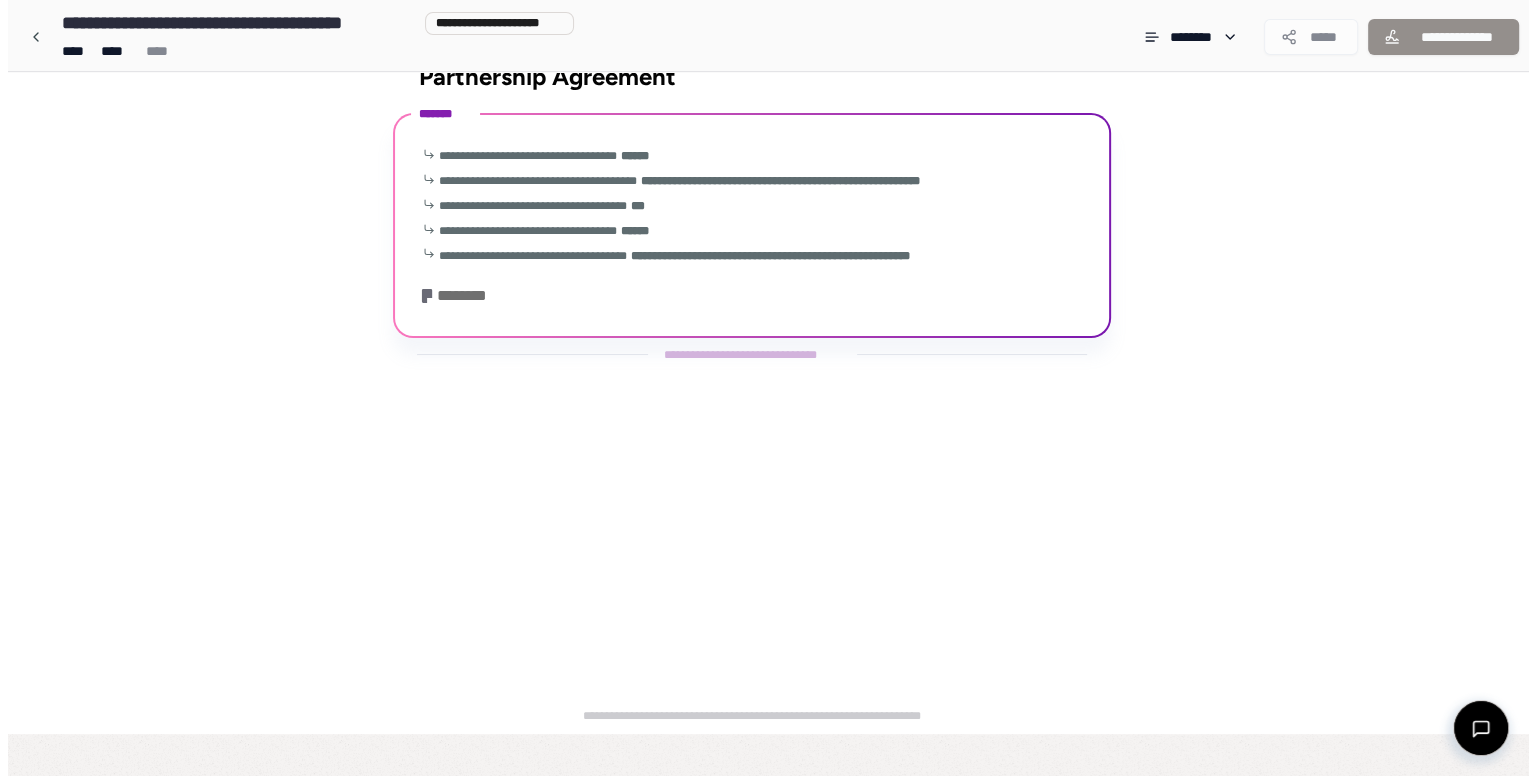 scroll, scrollTop: 0, scrollLeft: 0, axis: both 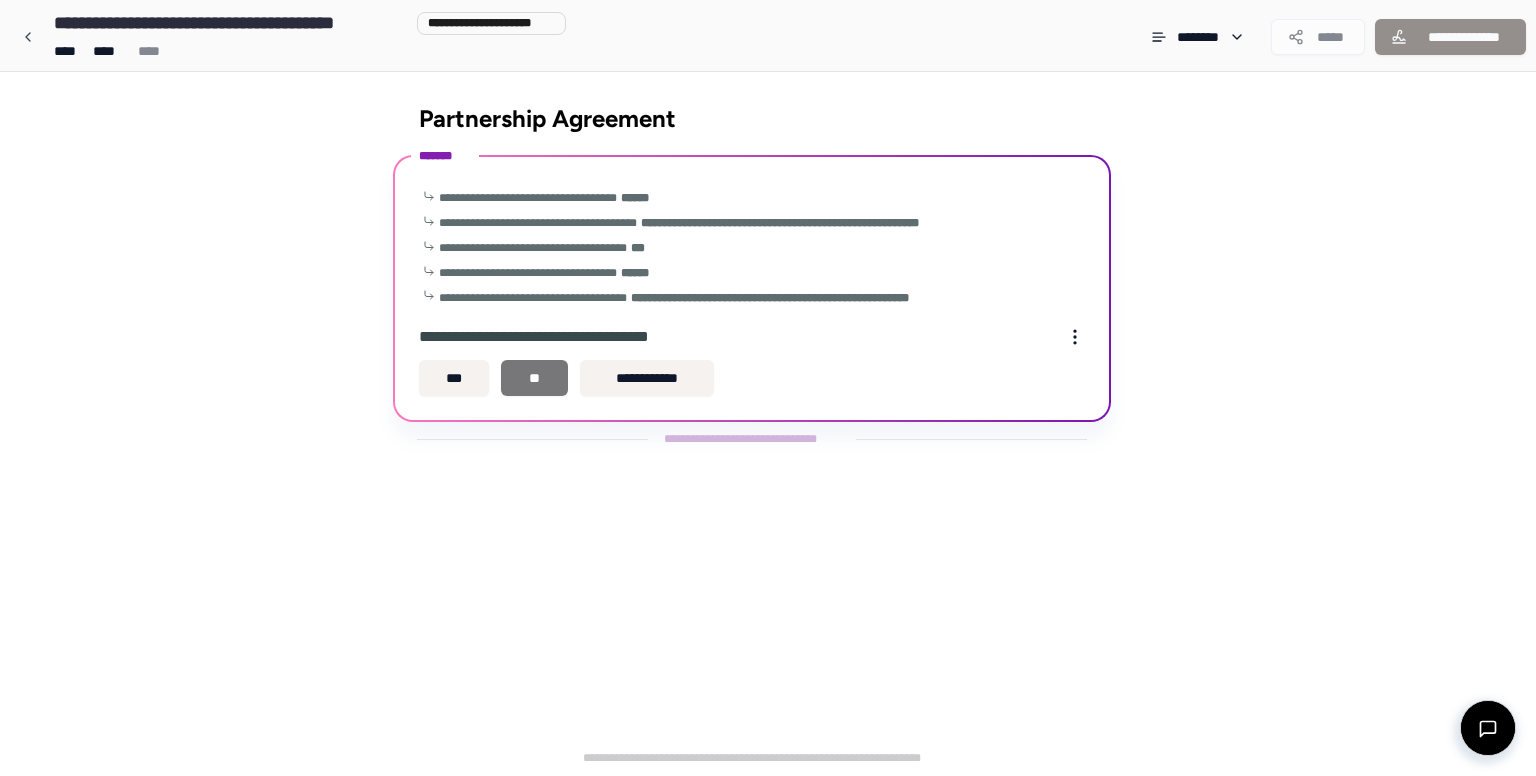 click on "**" at bounding box center [534, 378] 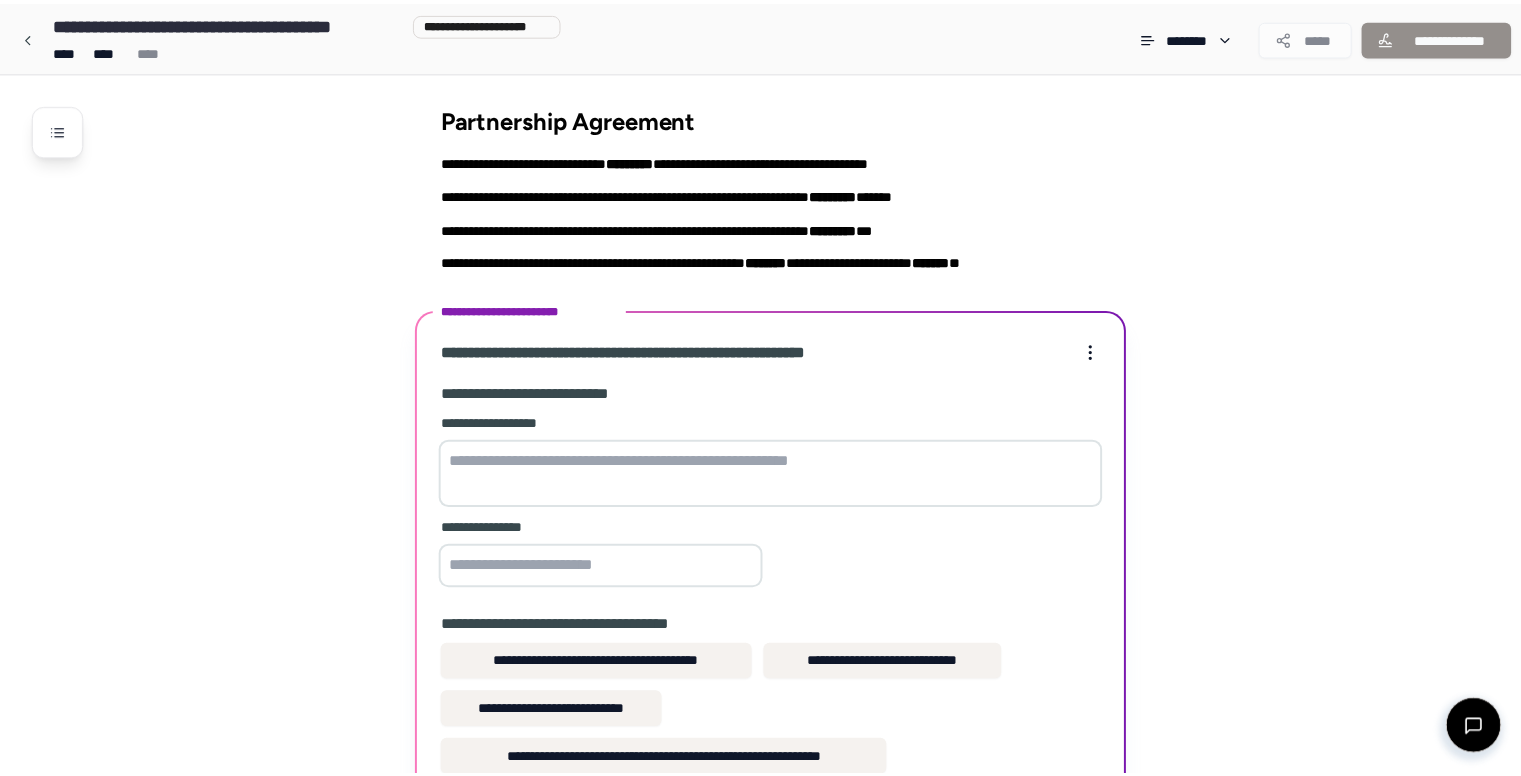 scroll, scrollTop: 215, scrollLeft: 0, axis: vertical 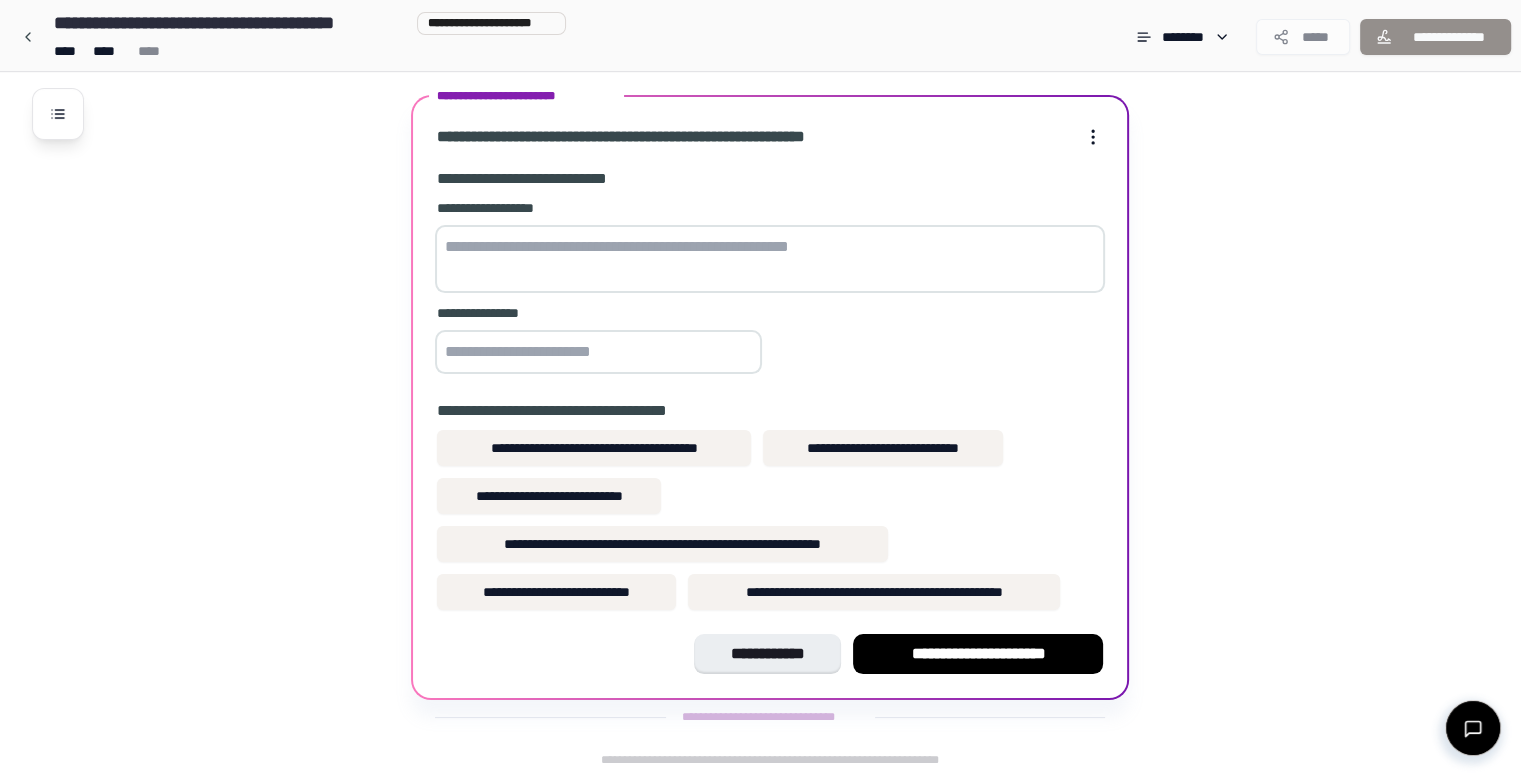 click at bounding box center [770, 259] 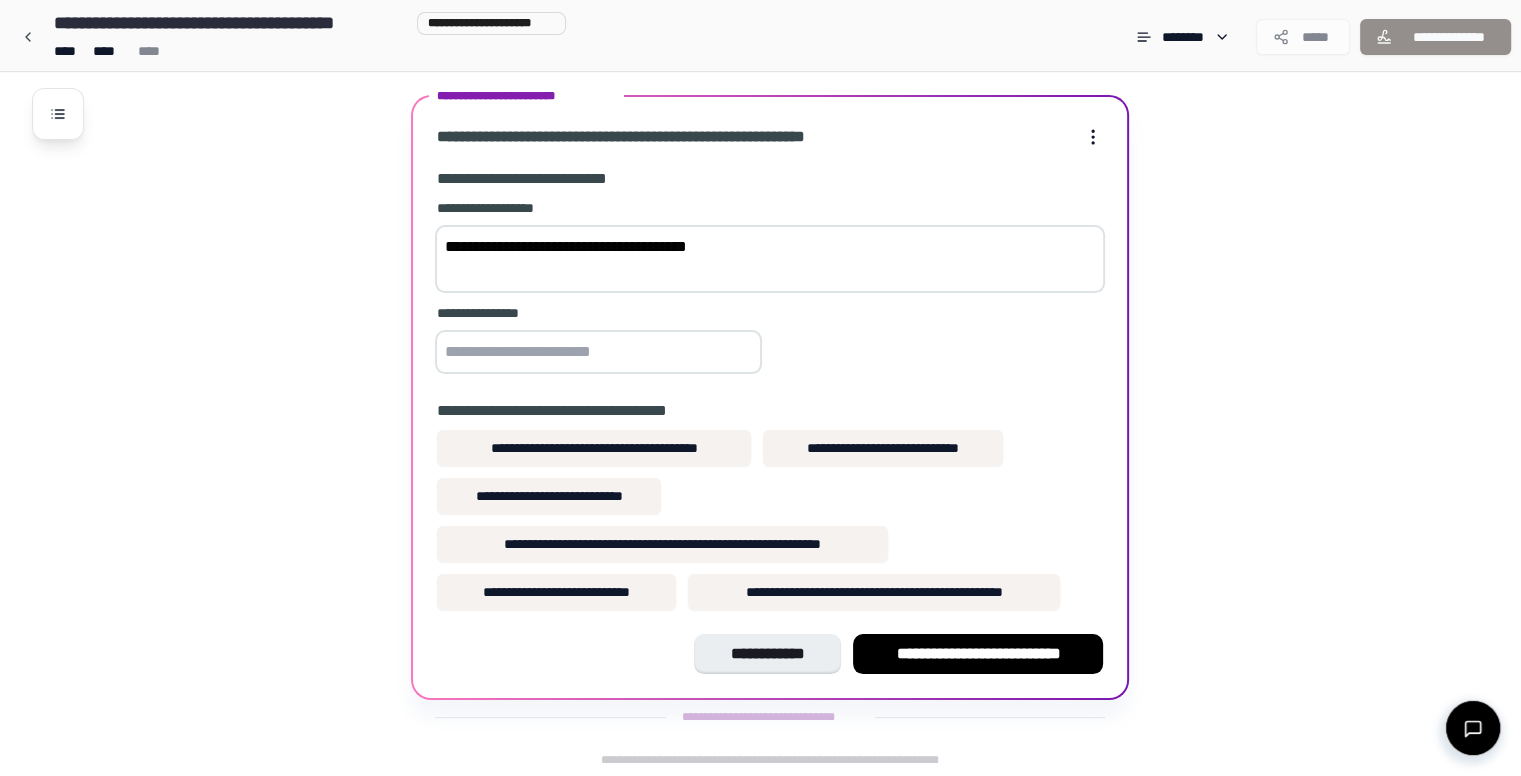 type on "**********" 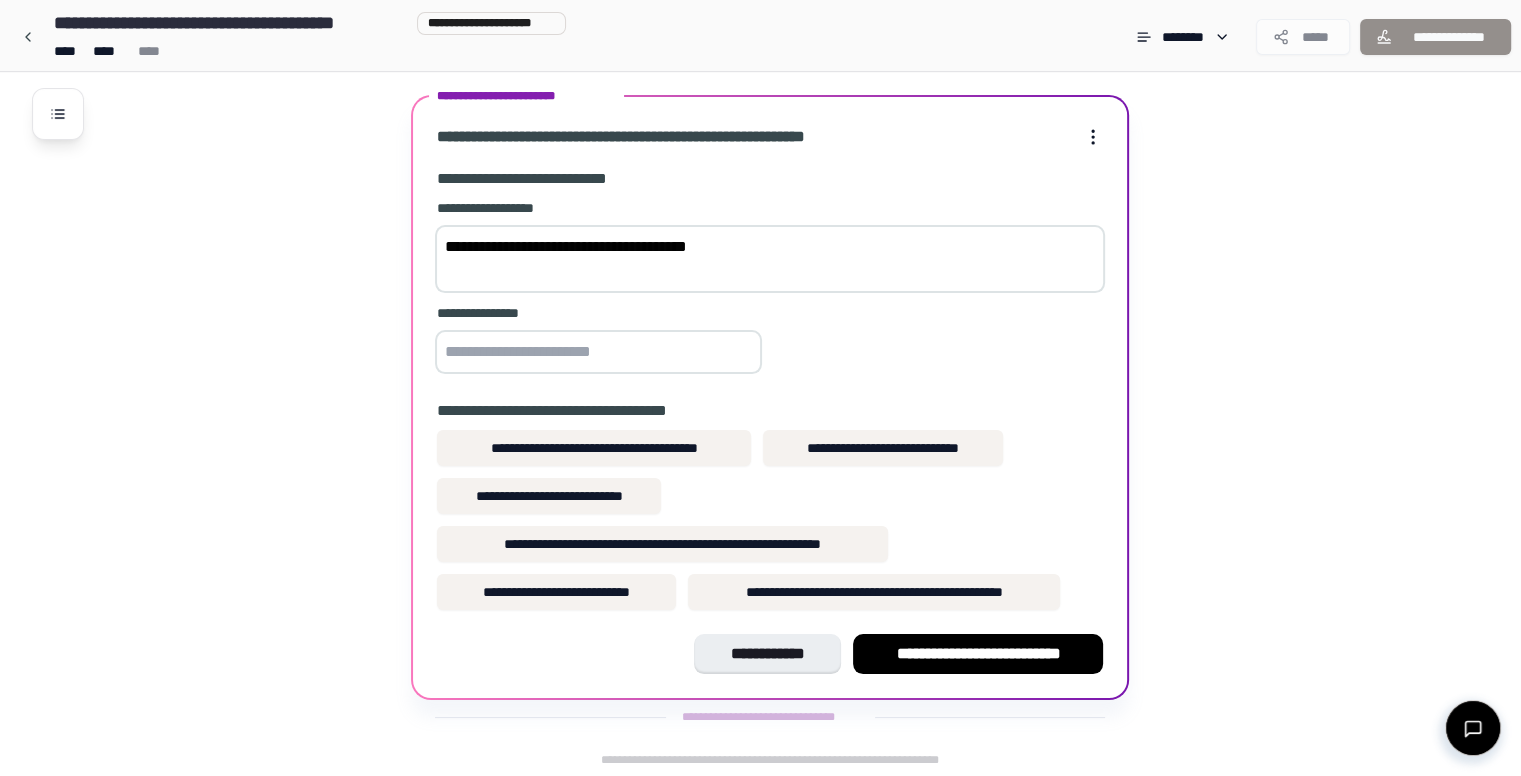 click at bounding box center [598, 352] 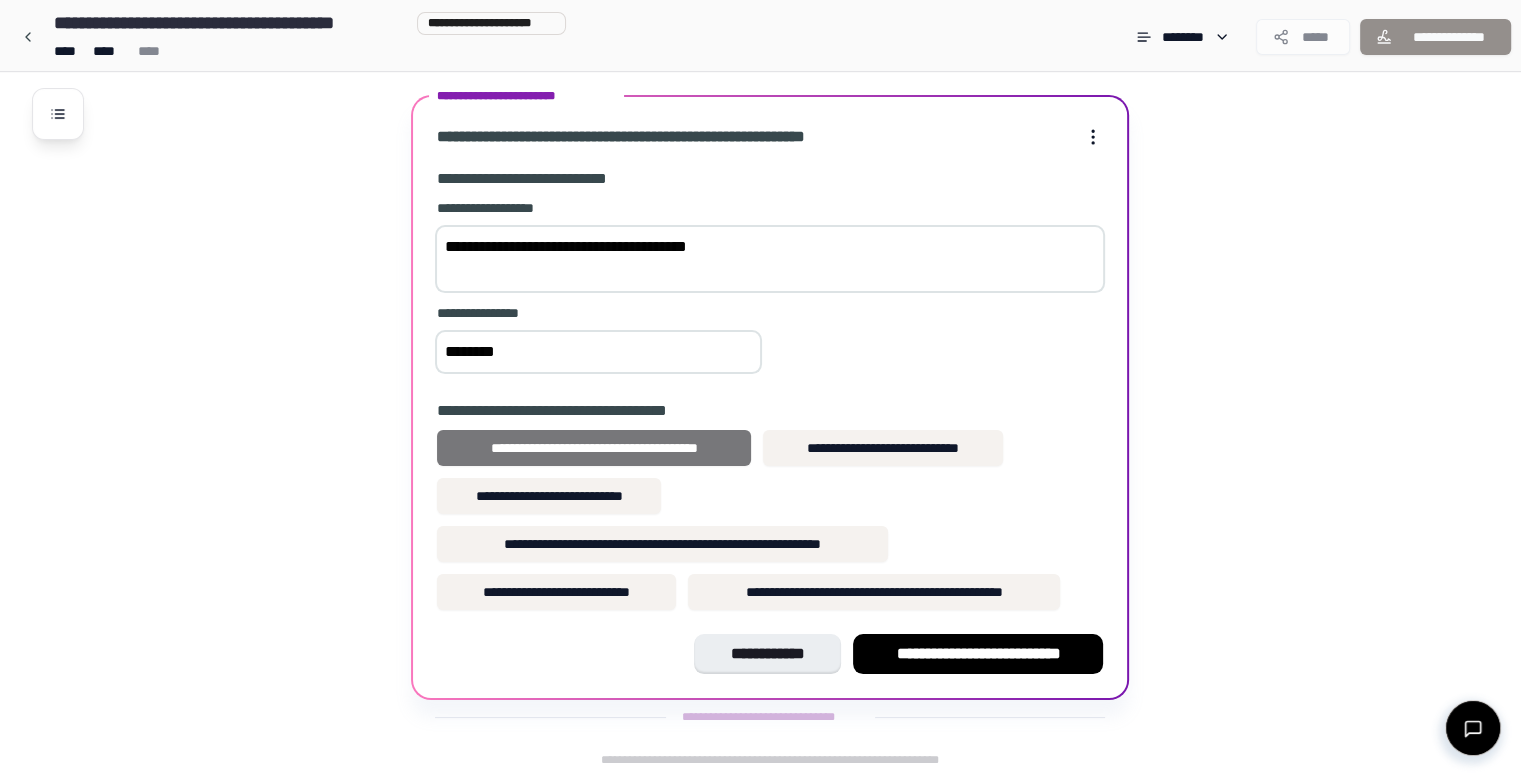 type on "********" 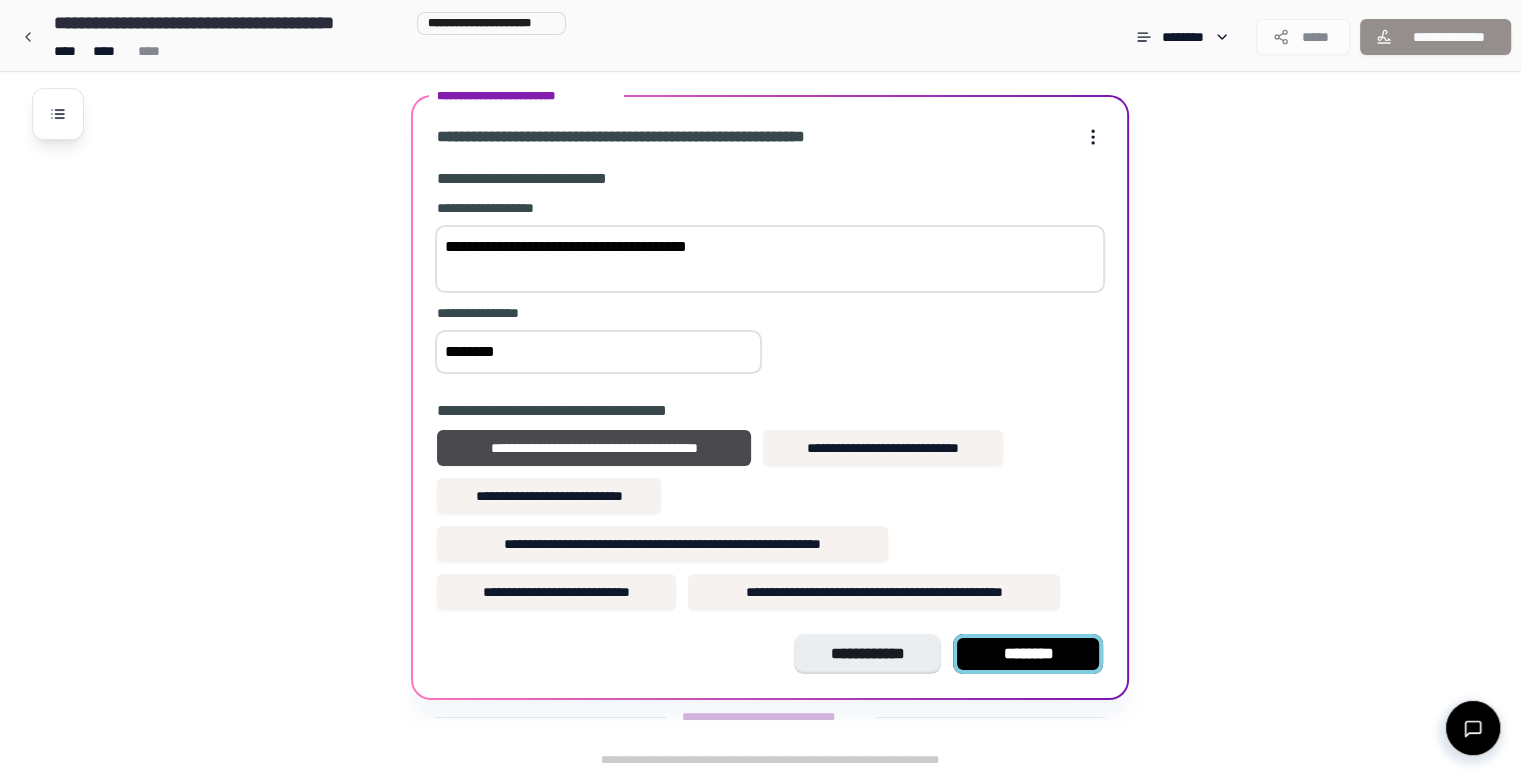 click on "********" at bounding box center (1028, 654) 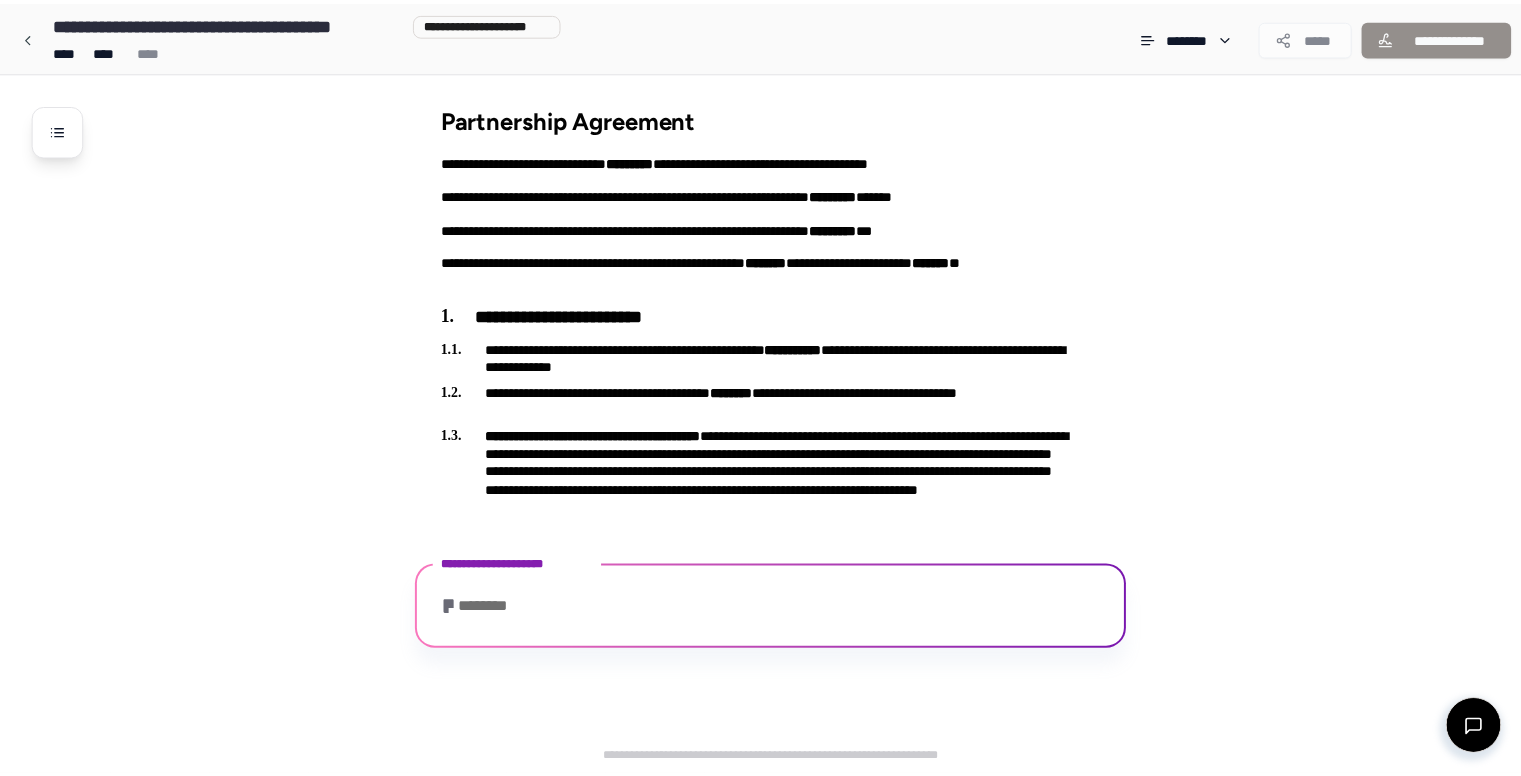 scroll, scrollTop: 244, scrollLeft: 0, axis: vertical 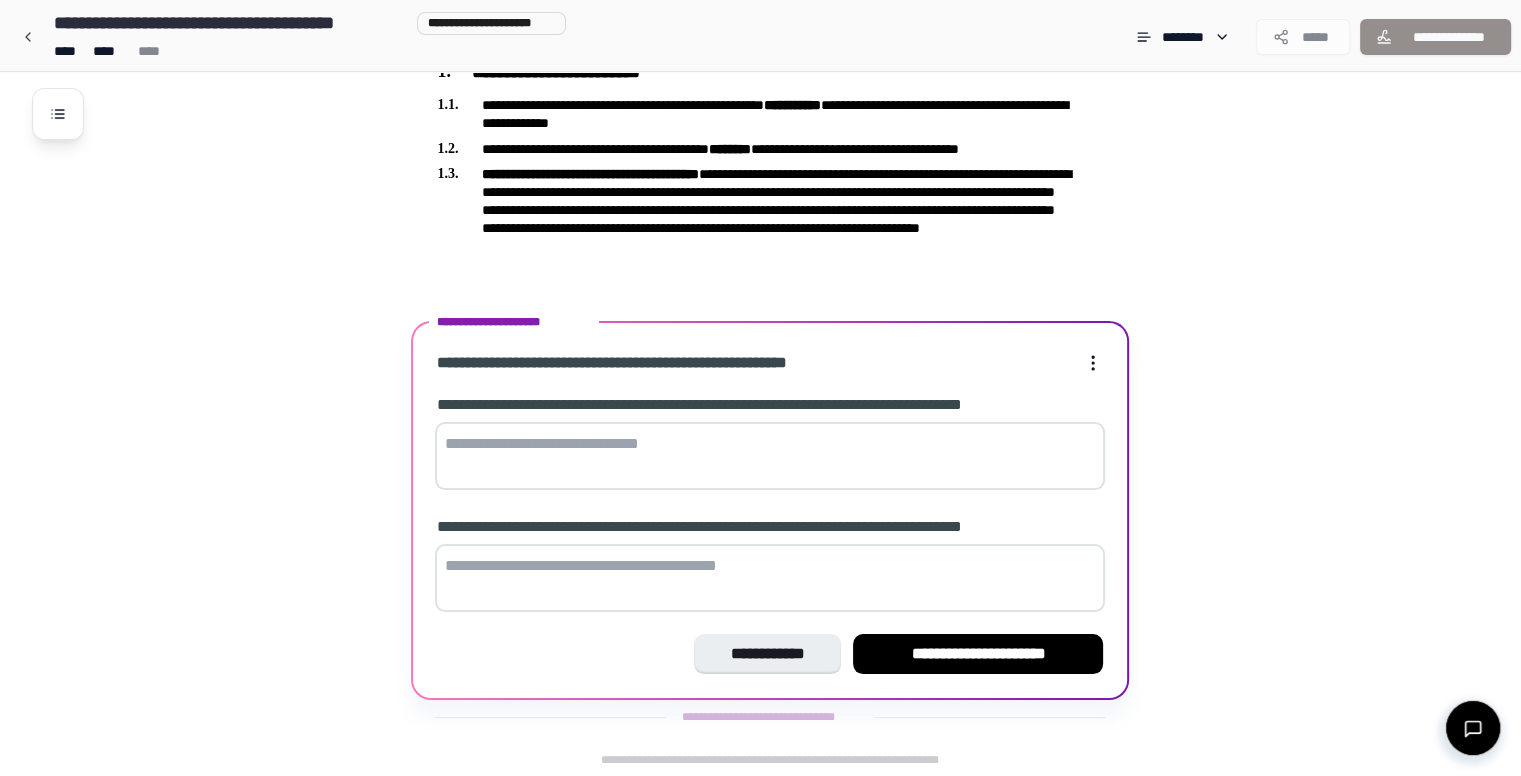 click at bounding box center [770, 456] 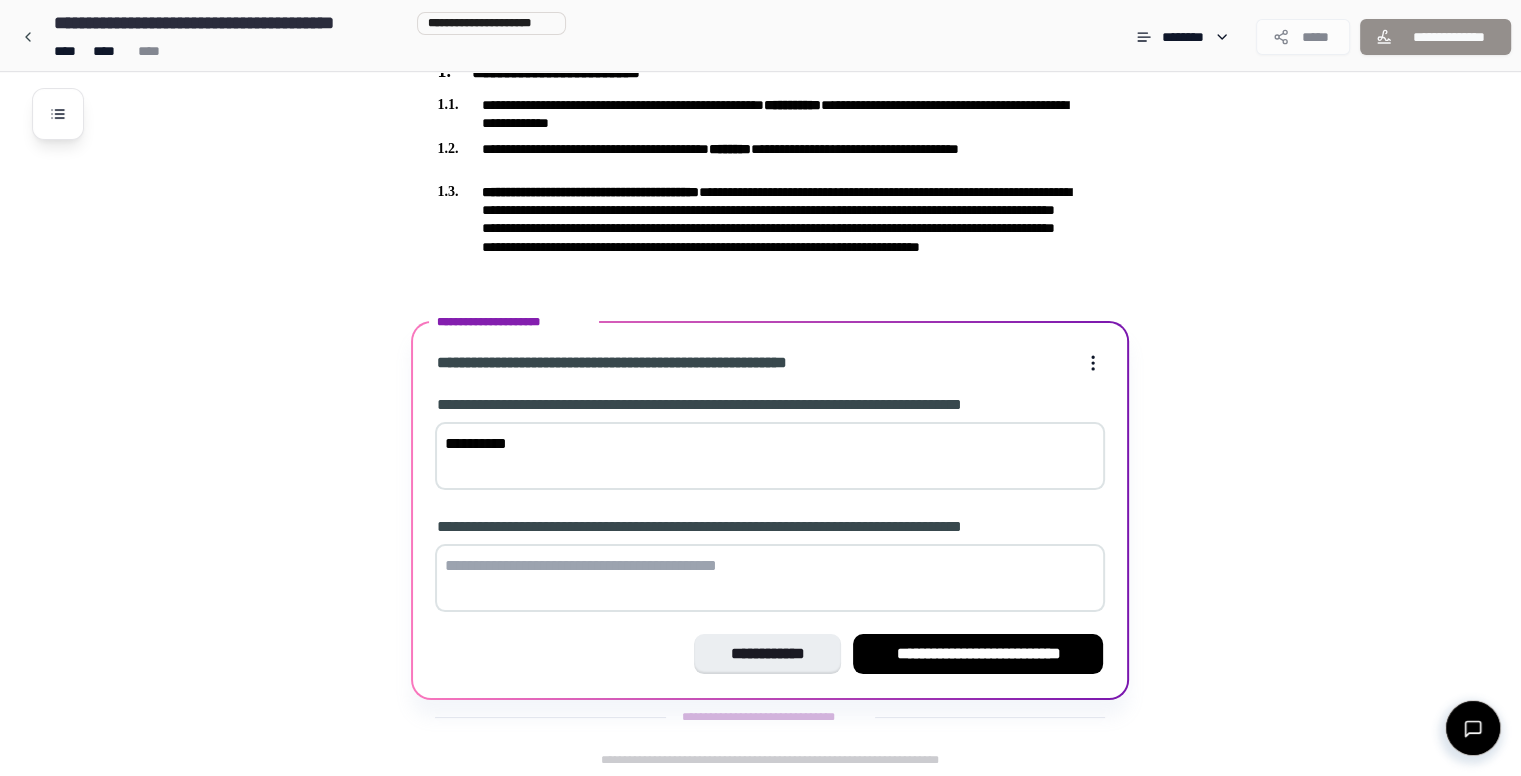 click at bounding box center [770, 578] 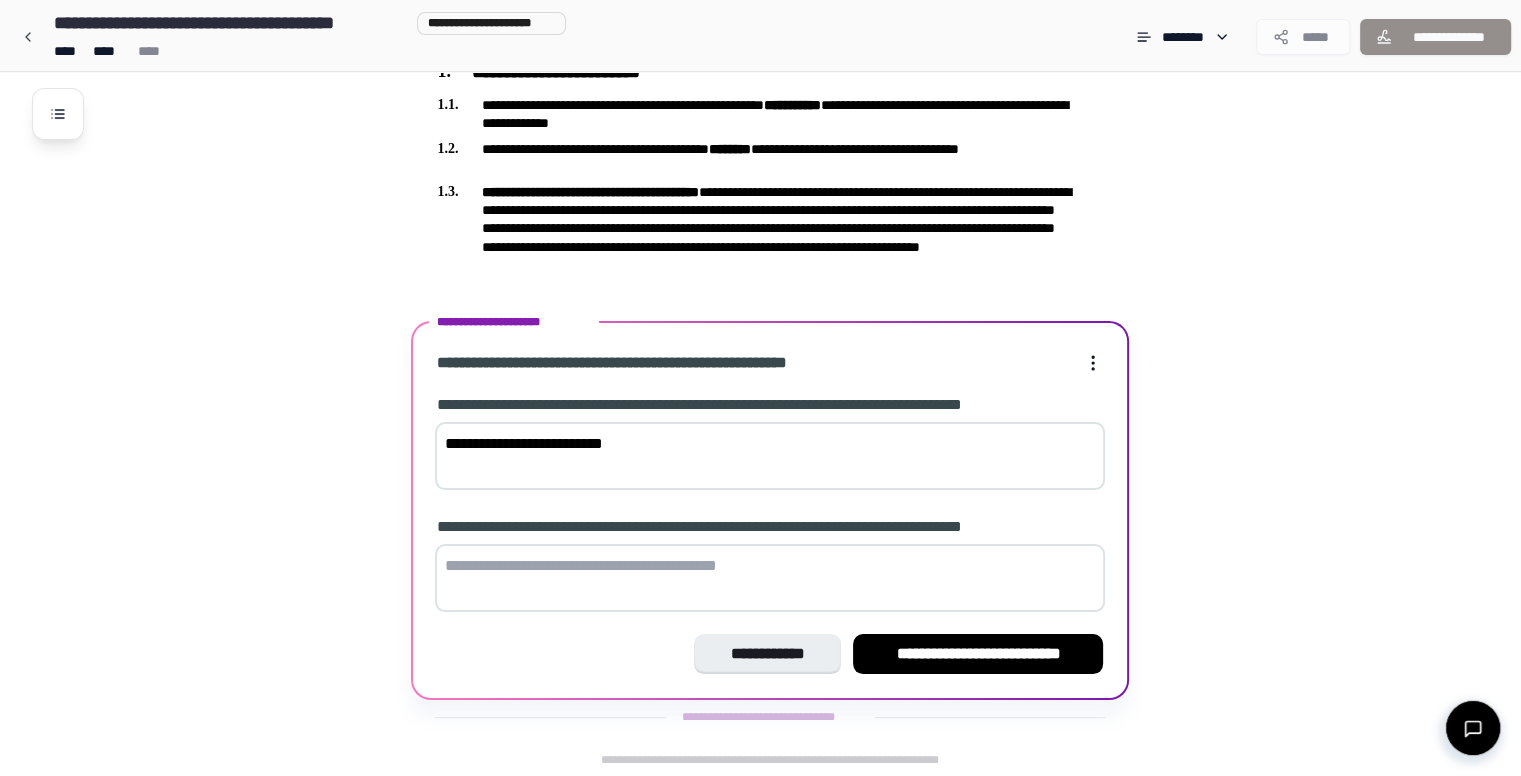 type on "**********" 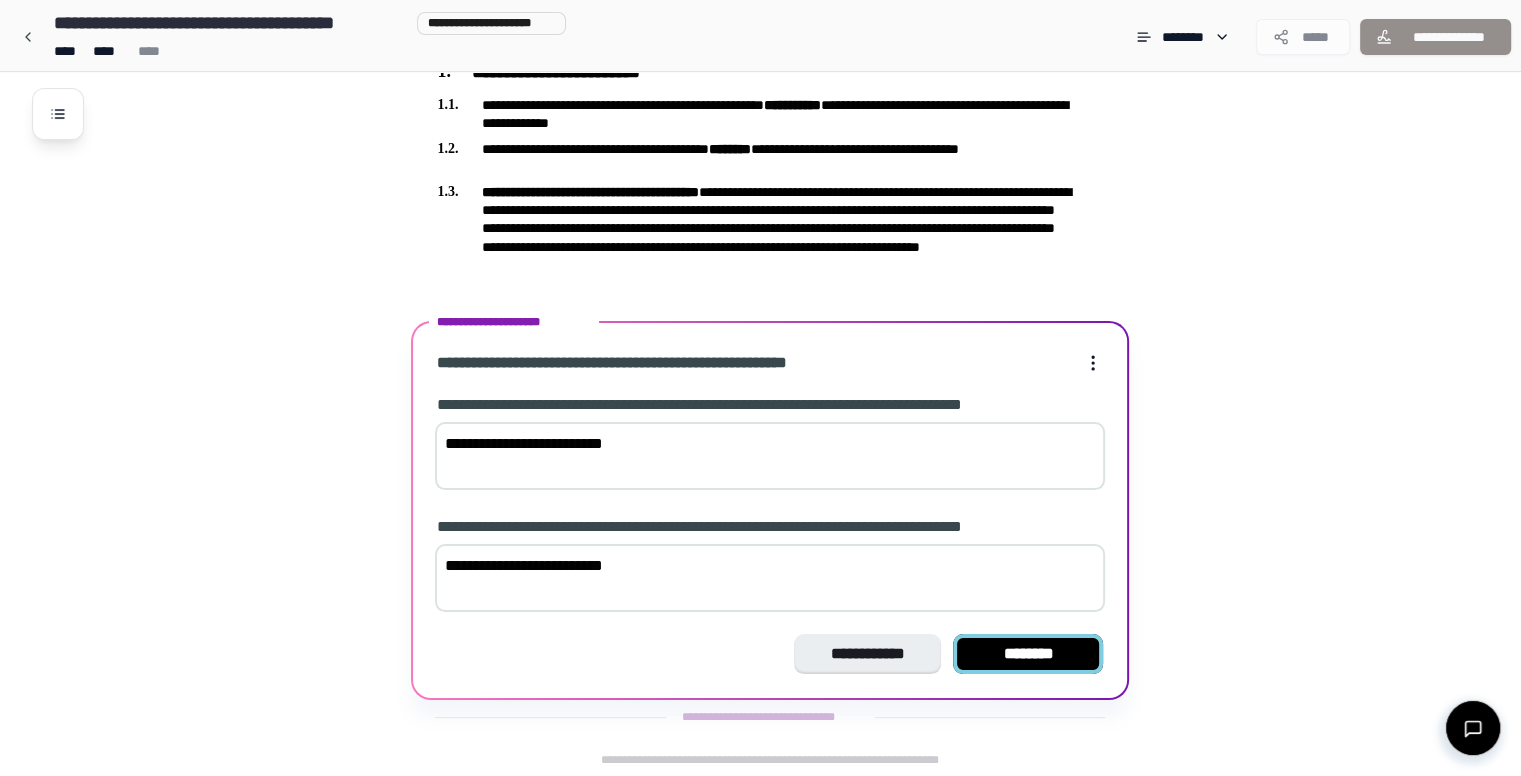 type on "**********" 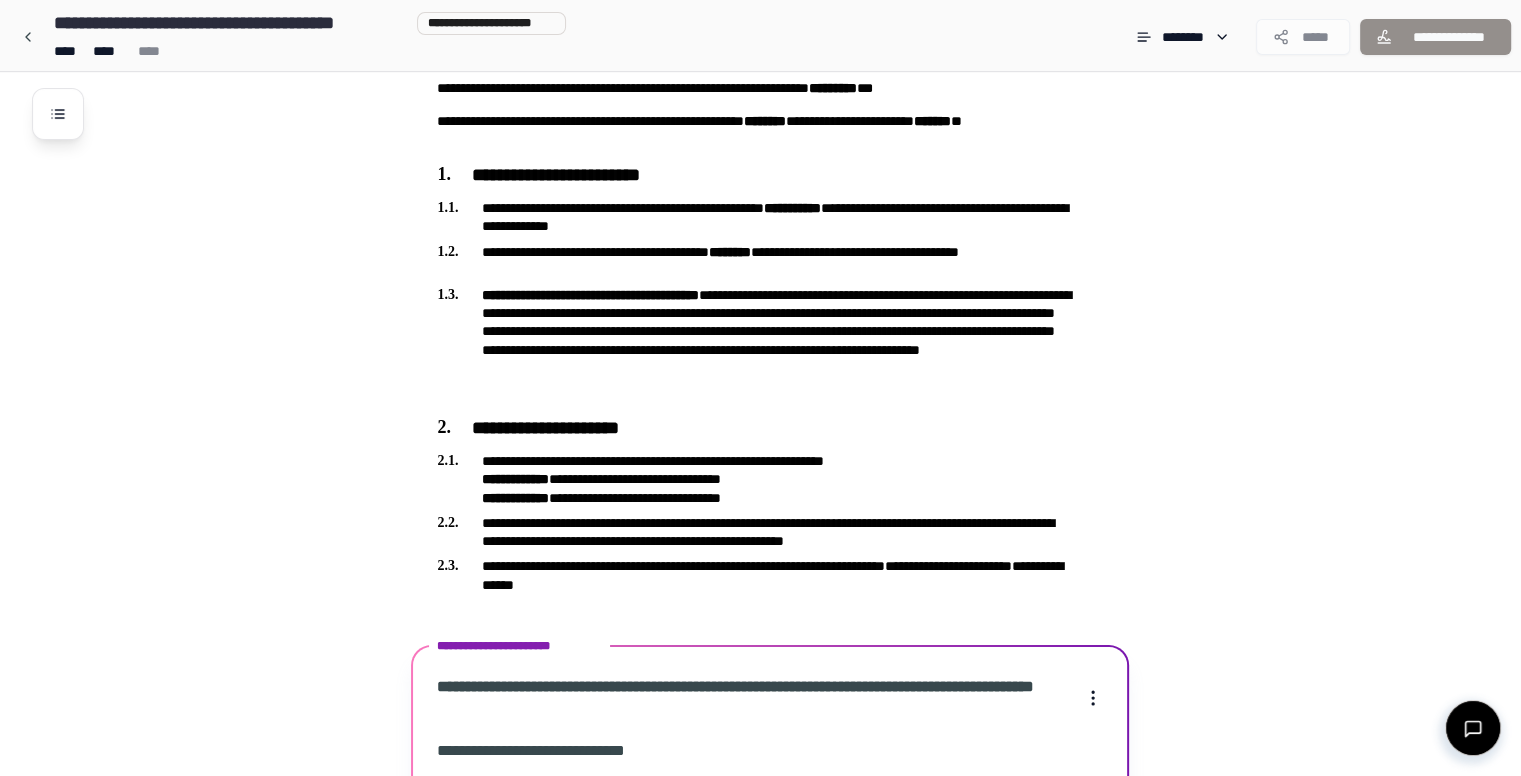 scroll, scrollTop: 462, scrollLeft: 0, axis: vertical 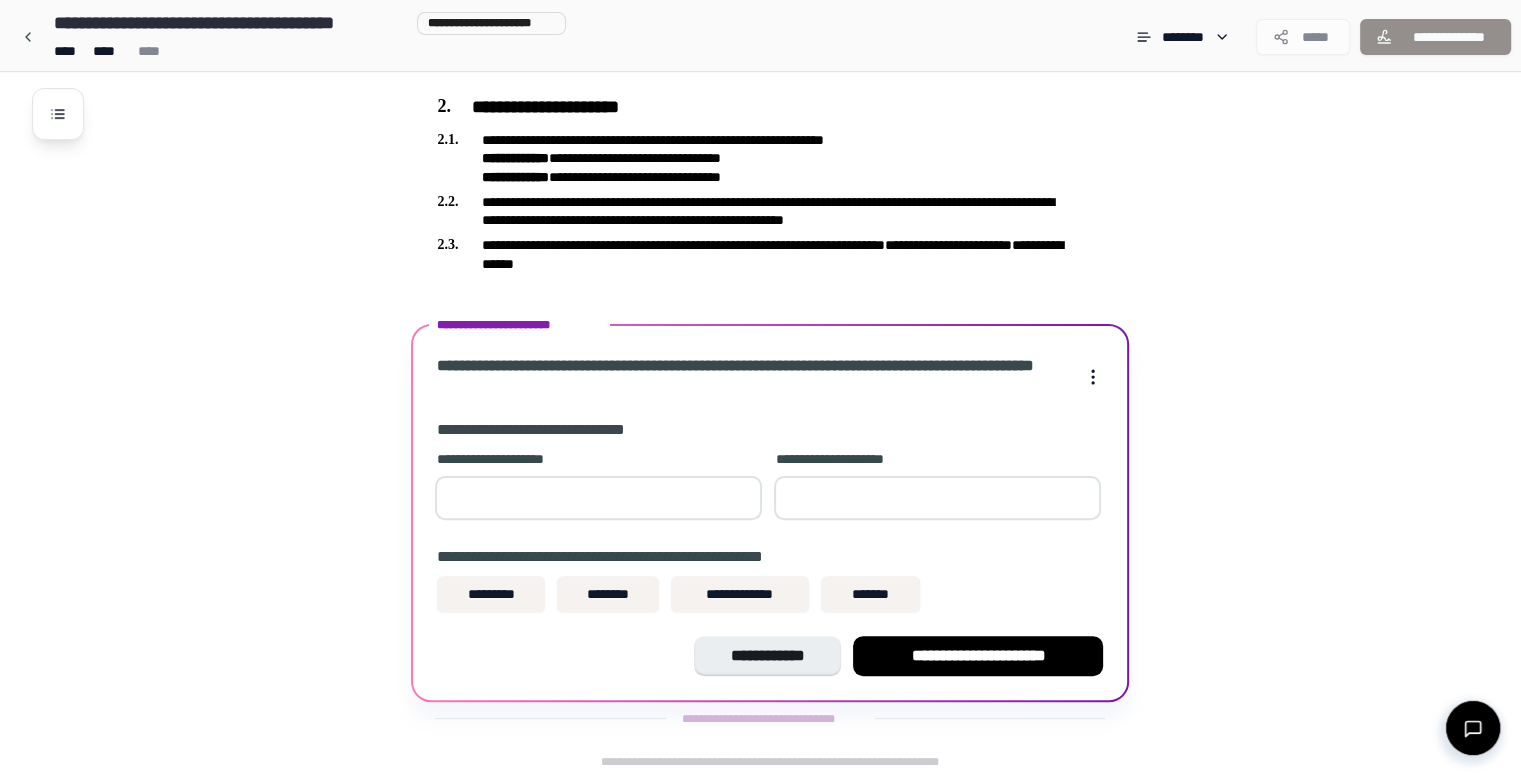 click at bounding box center [598, 498] 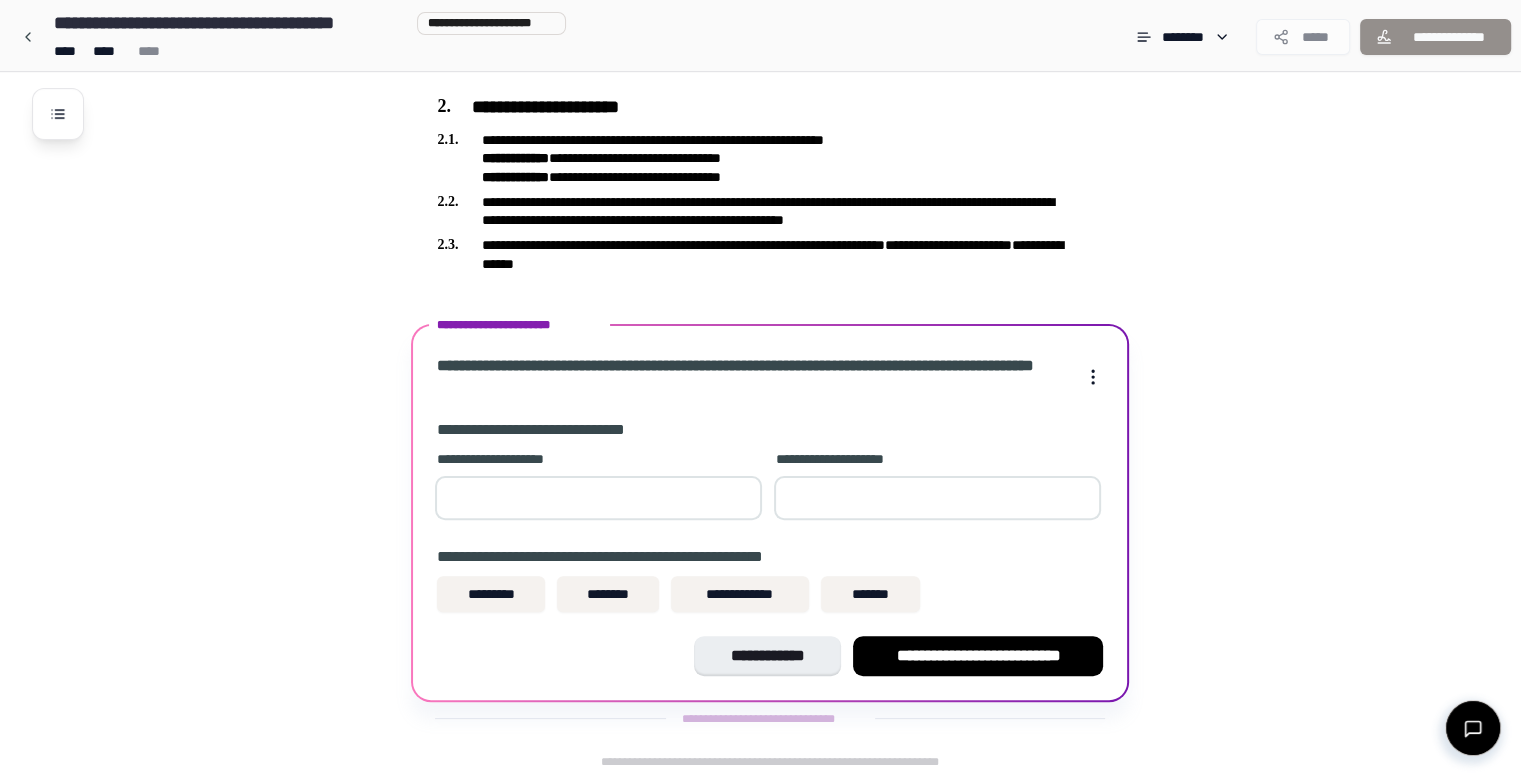 type on "**" 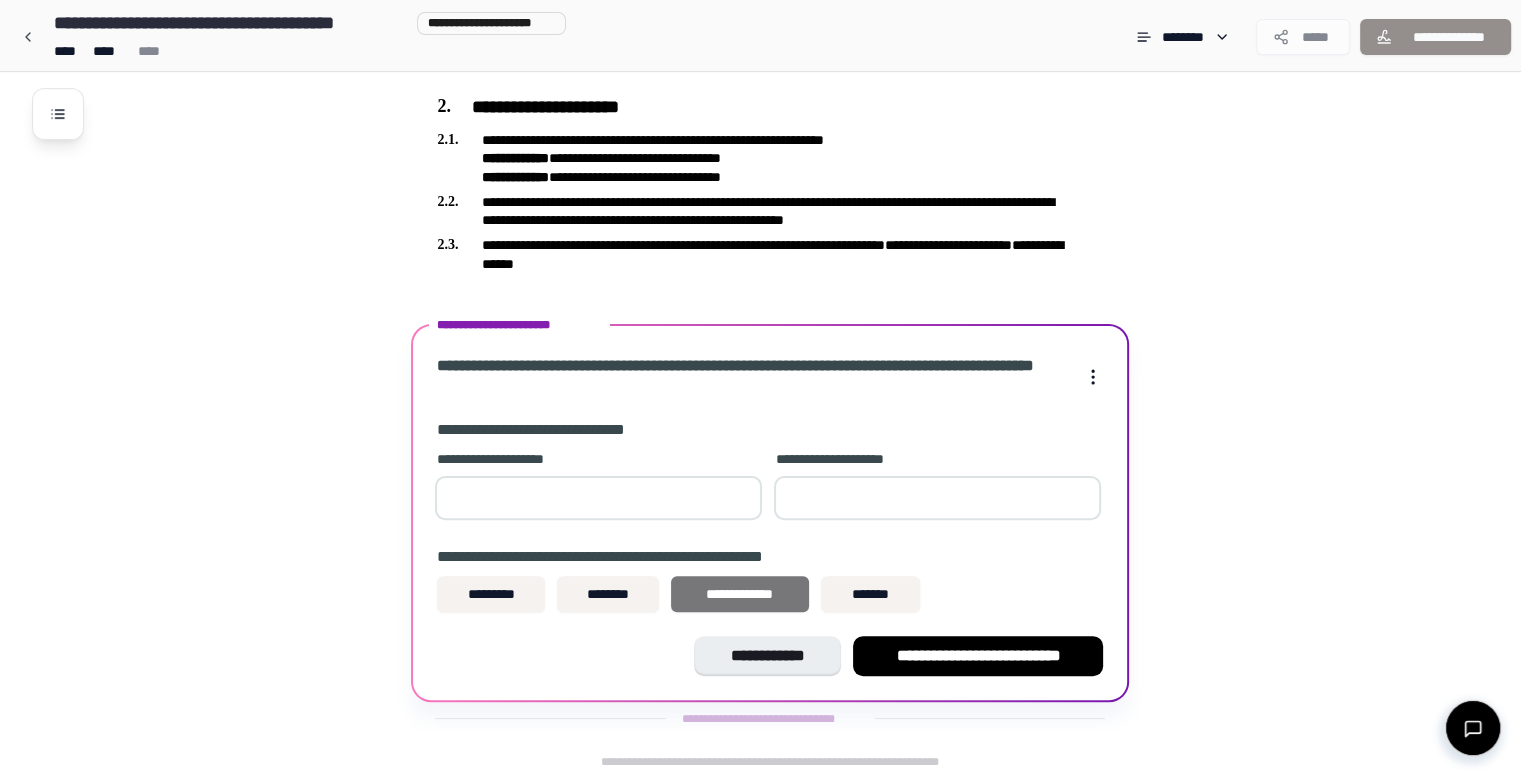 type on "**" 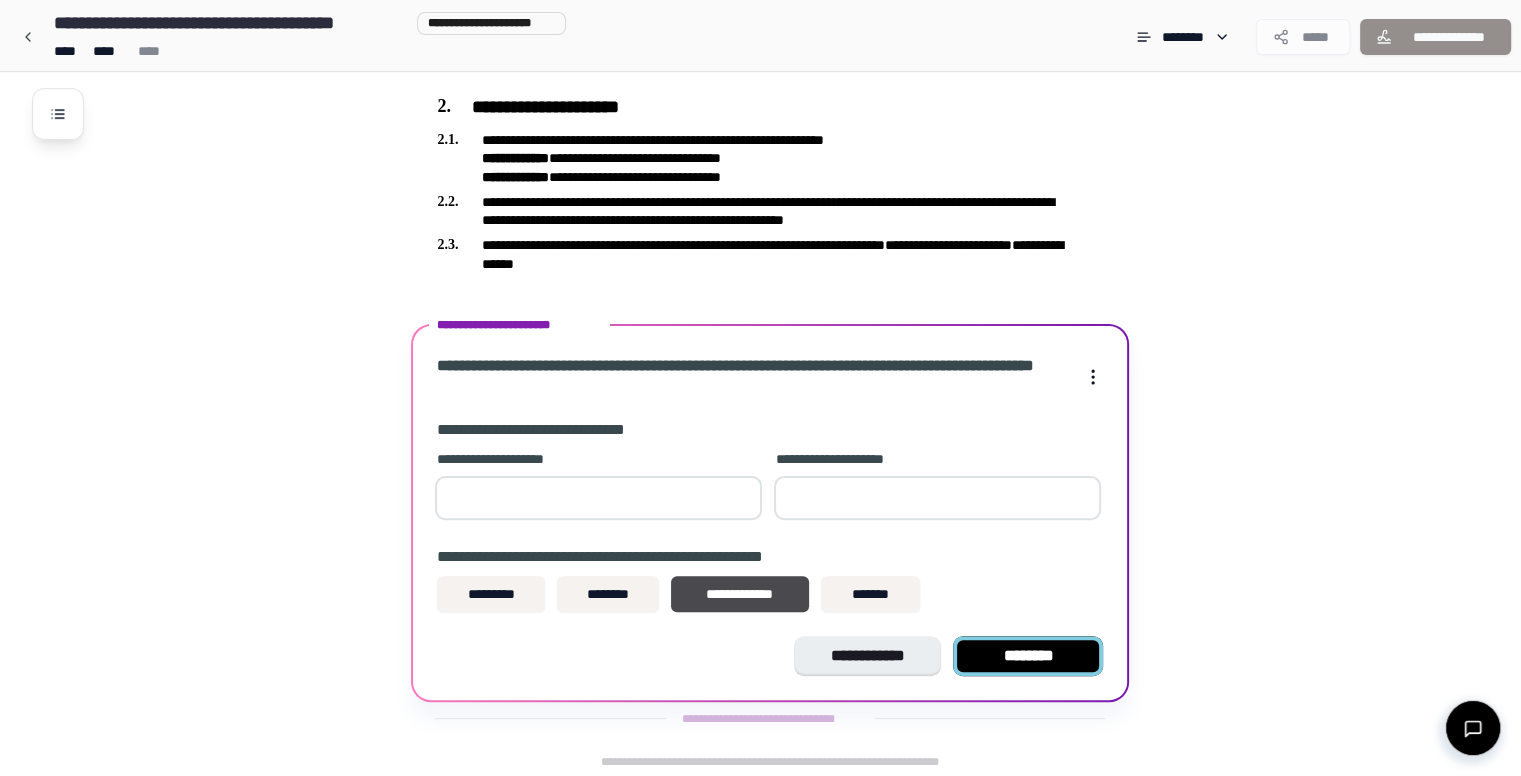 click on "********" at bounding box center [1028, 656] 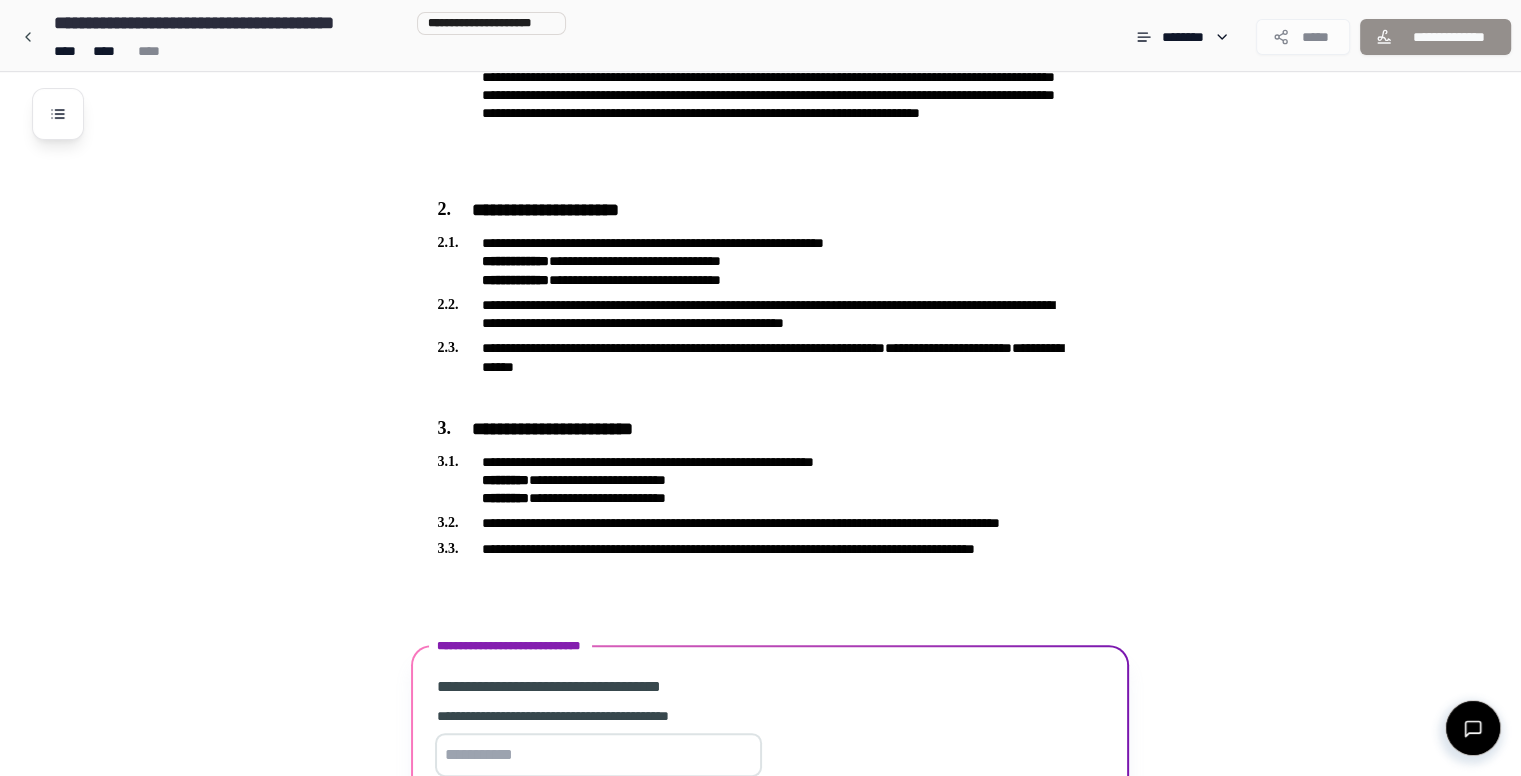scroll, scrollTop: 599, scrollLeft: 0, axis: vertical 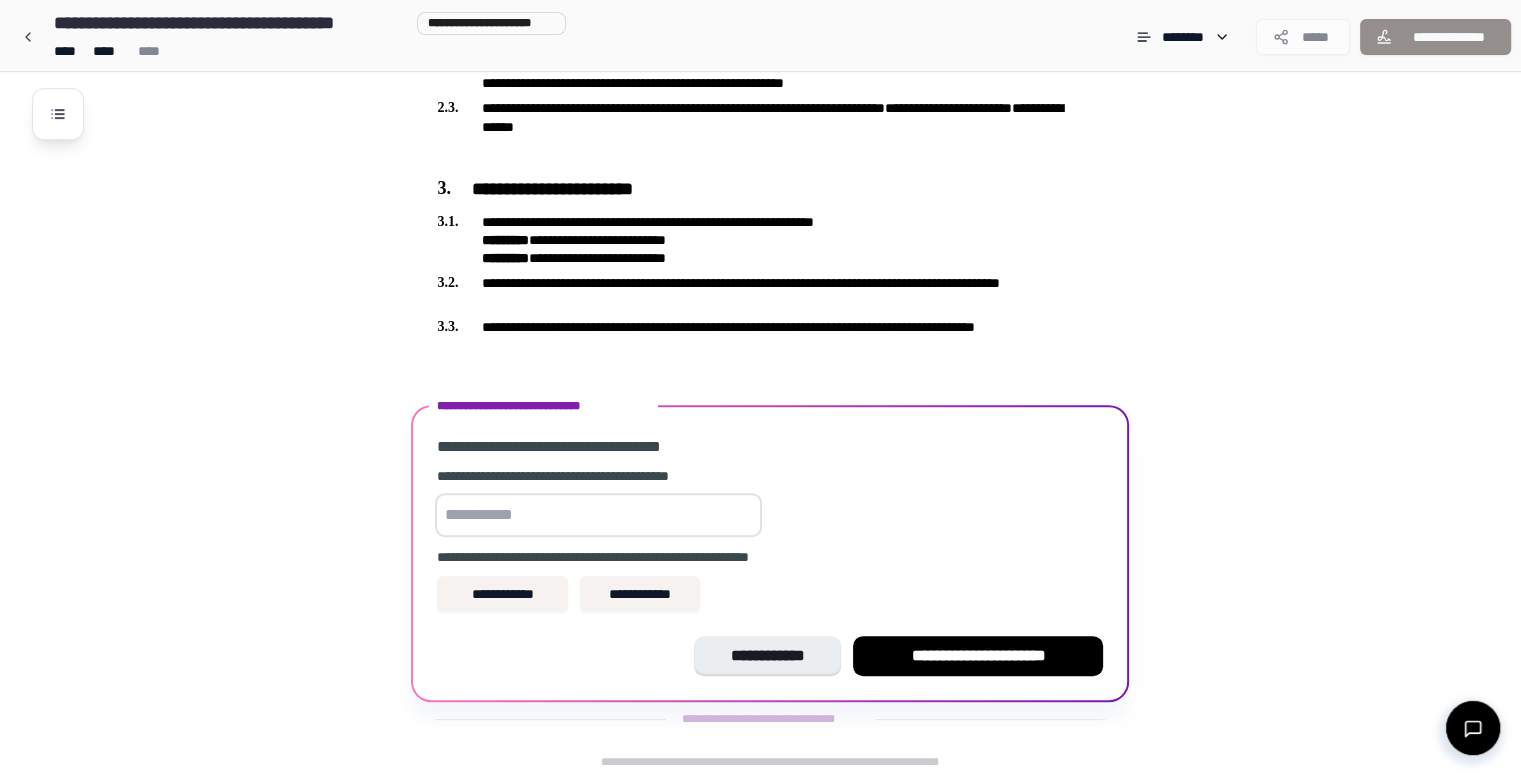 click at bounding box center [598, 515] 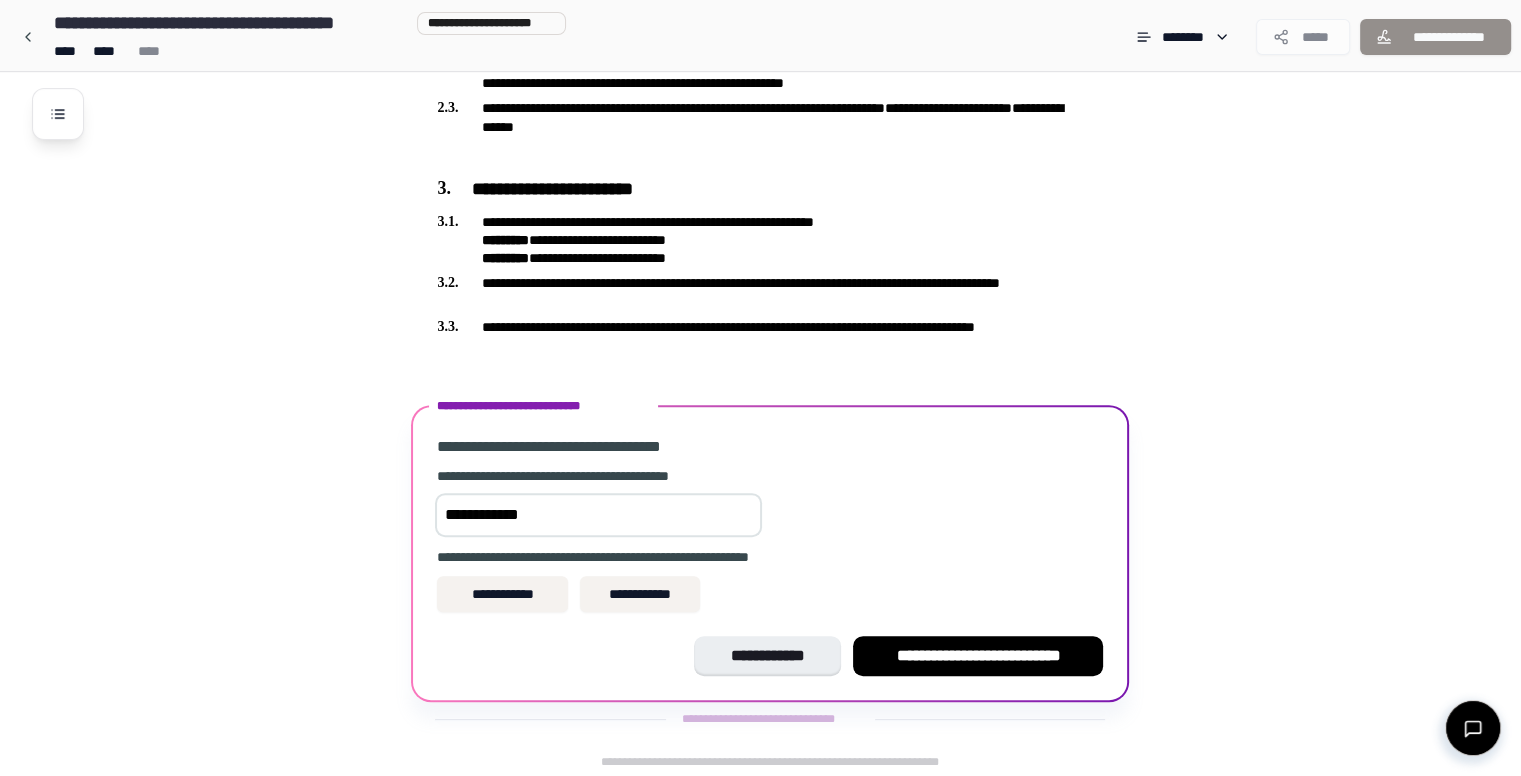 drag, startPoint x: 484, startPoint y: 516, endPoint x: 467, endPoint y: 536, distance: 26.24881 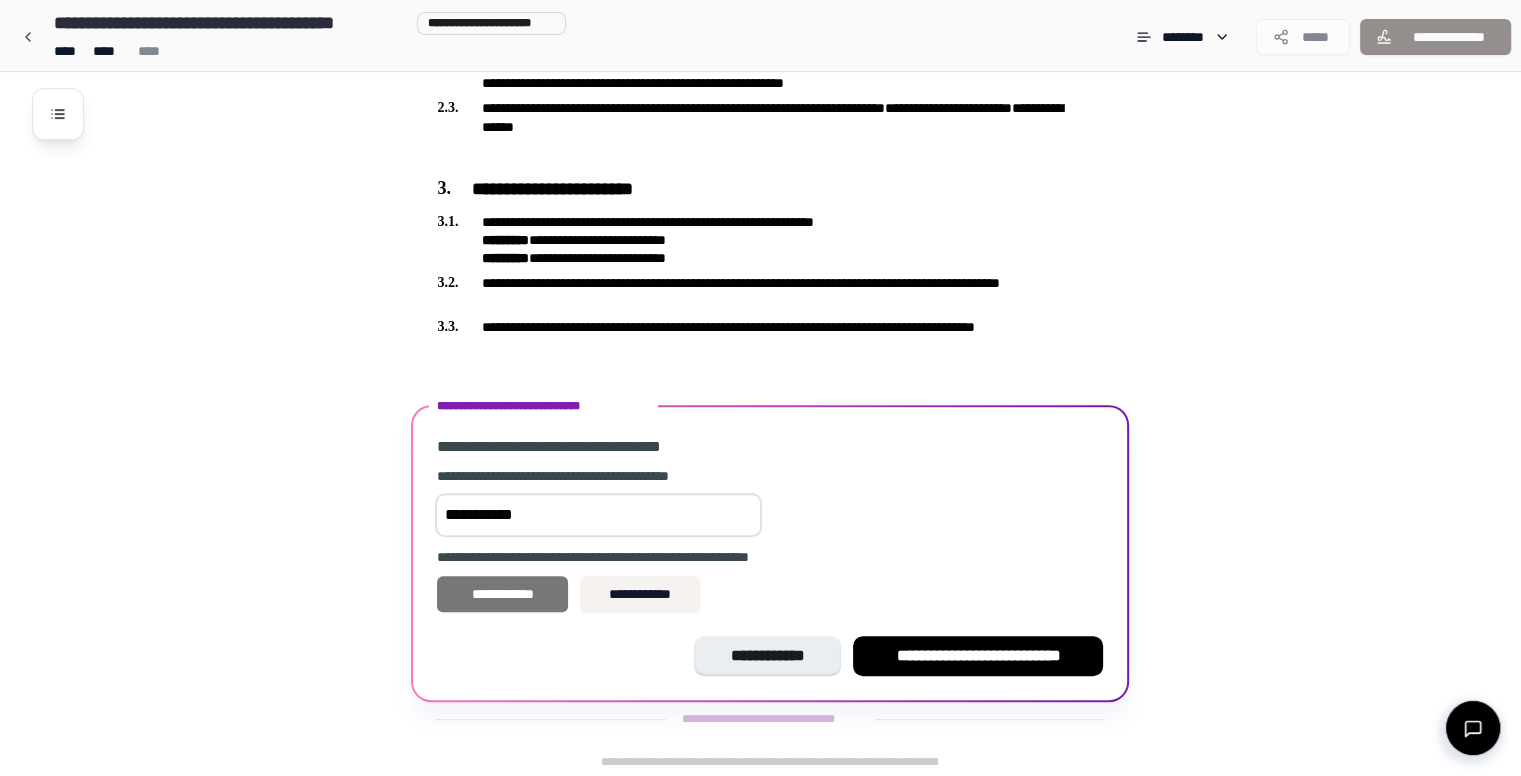 type on "**********" 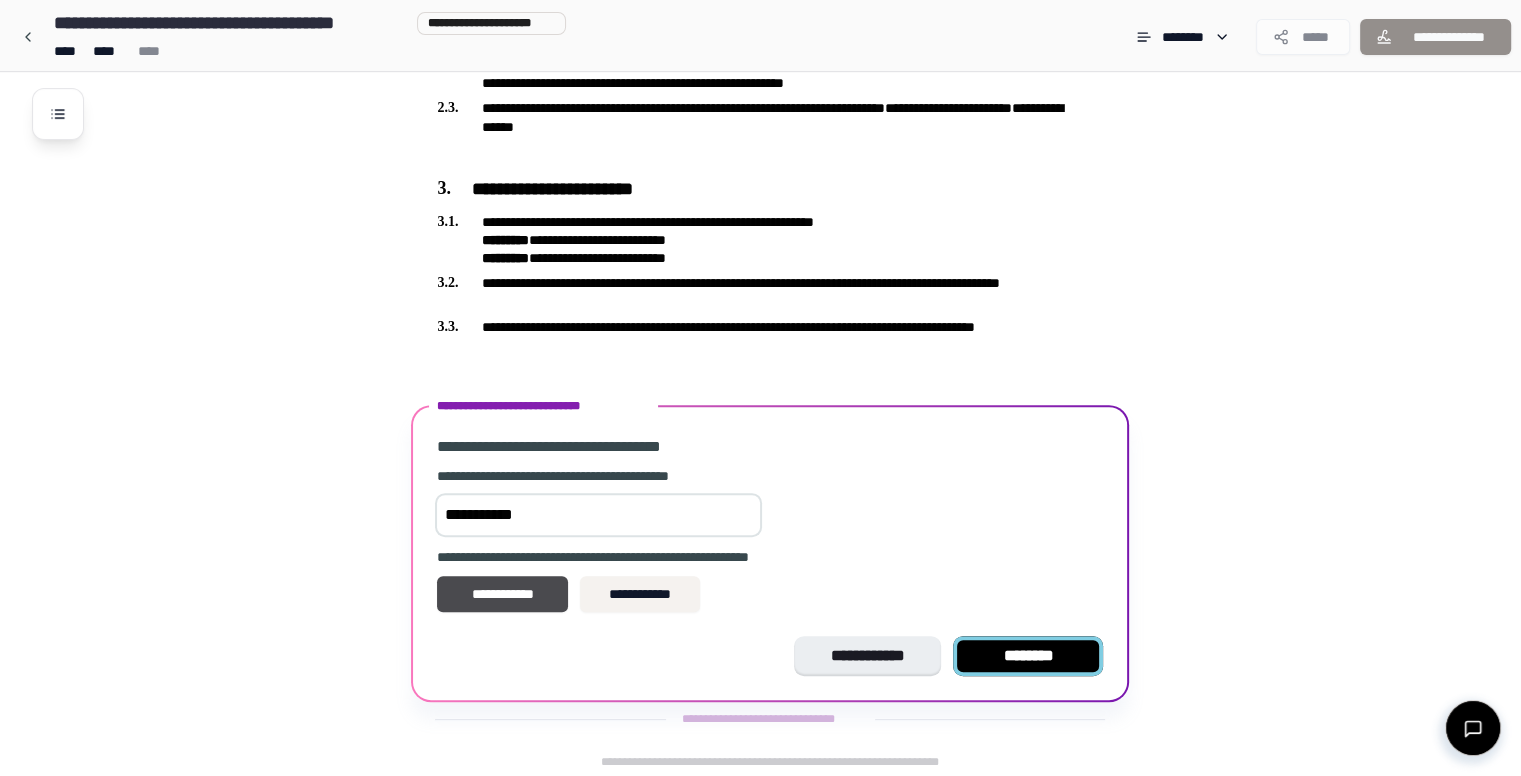 click on "********" at bounding box center [1028, 656] 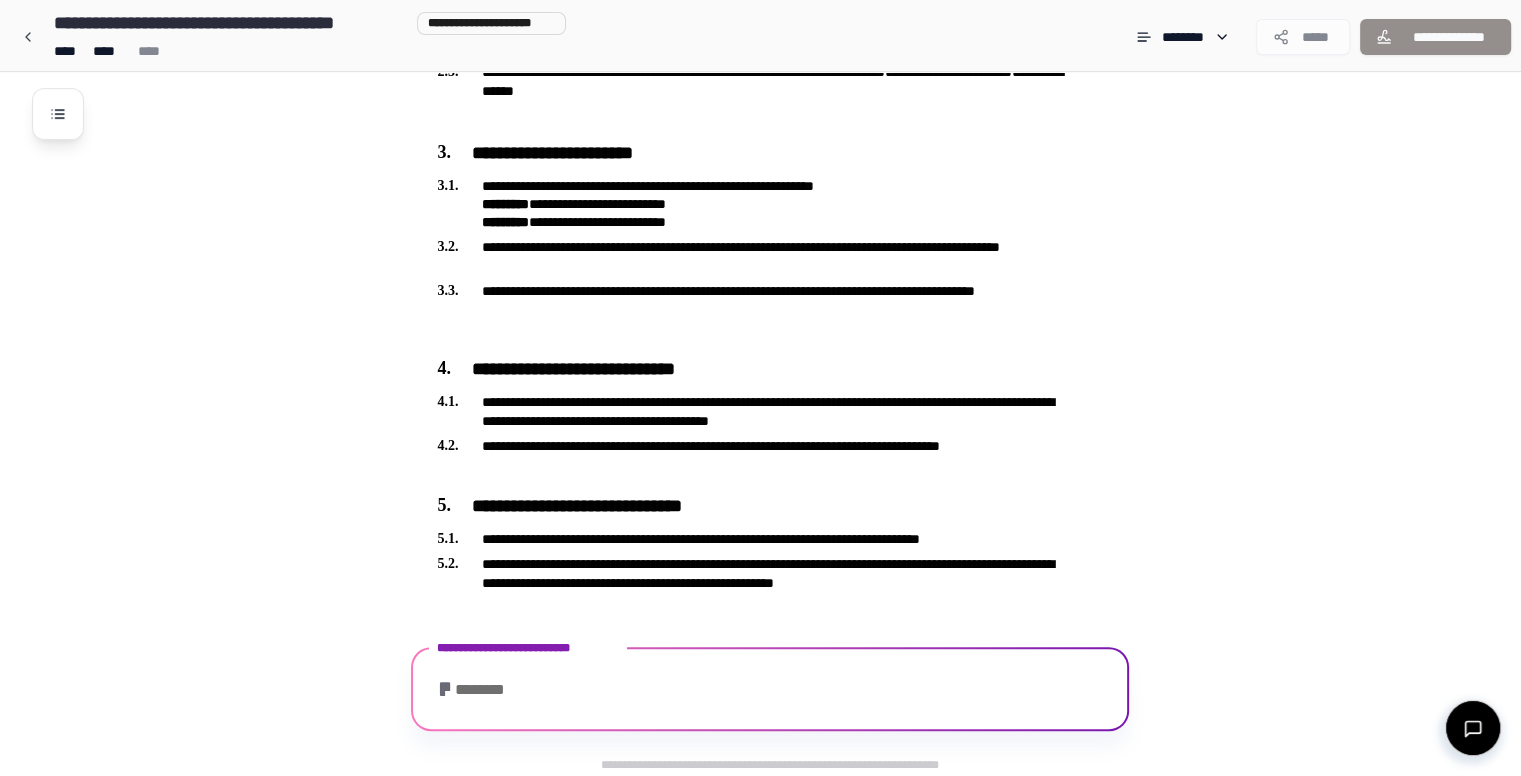 scroll, scrollTop: 754, scrollLeft: 0, axis: vertical 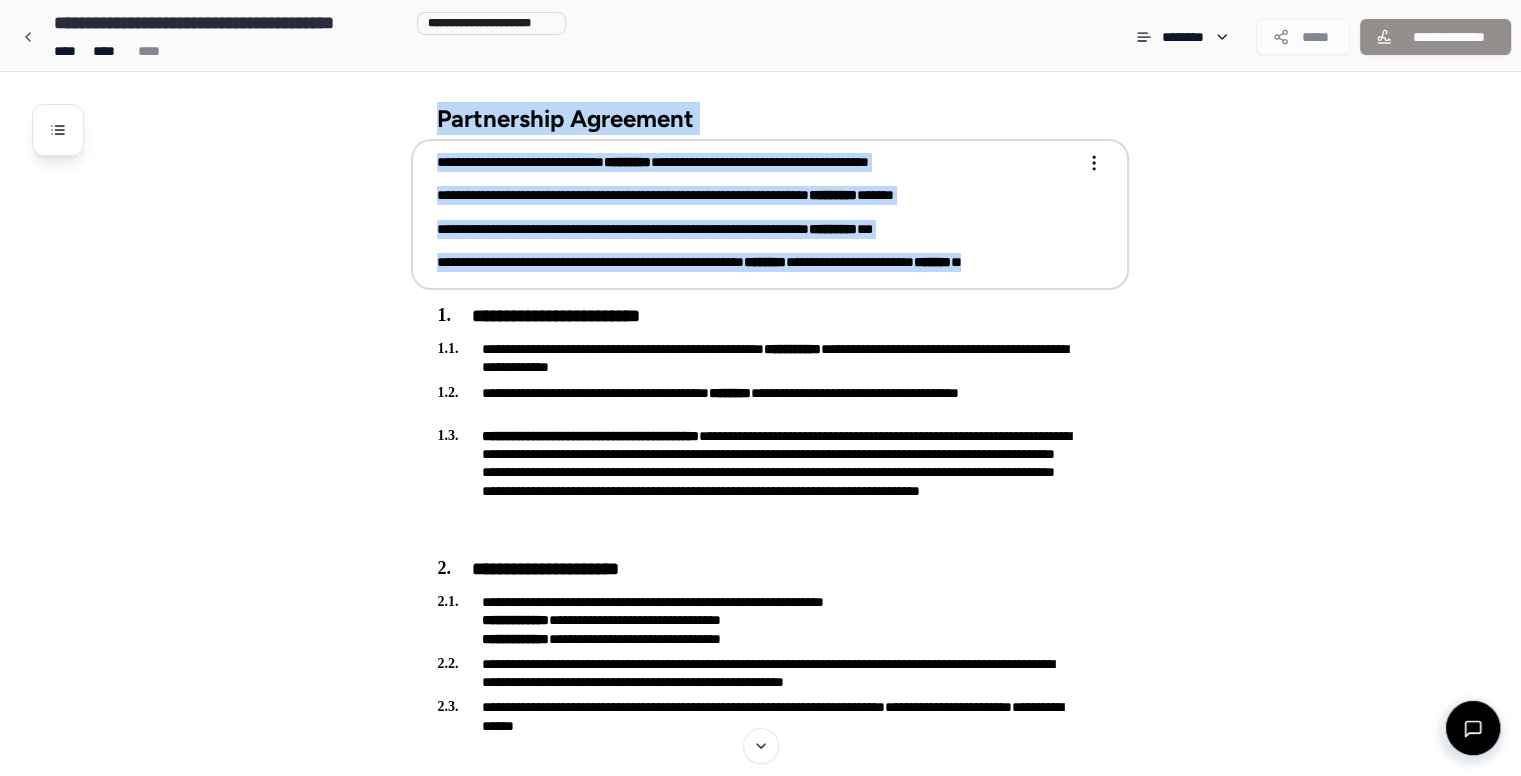 drag, startPoint x: 441, startPoint y: 116, endPoint x: 1075, endPoint y: 264, distance: 651.0453 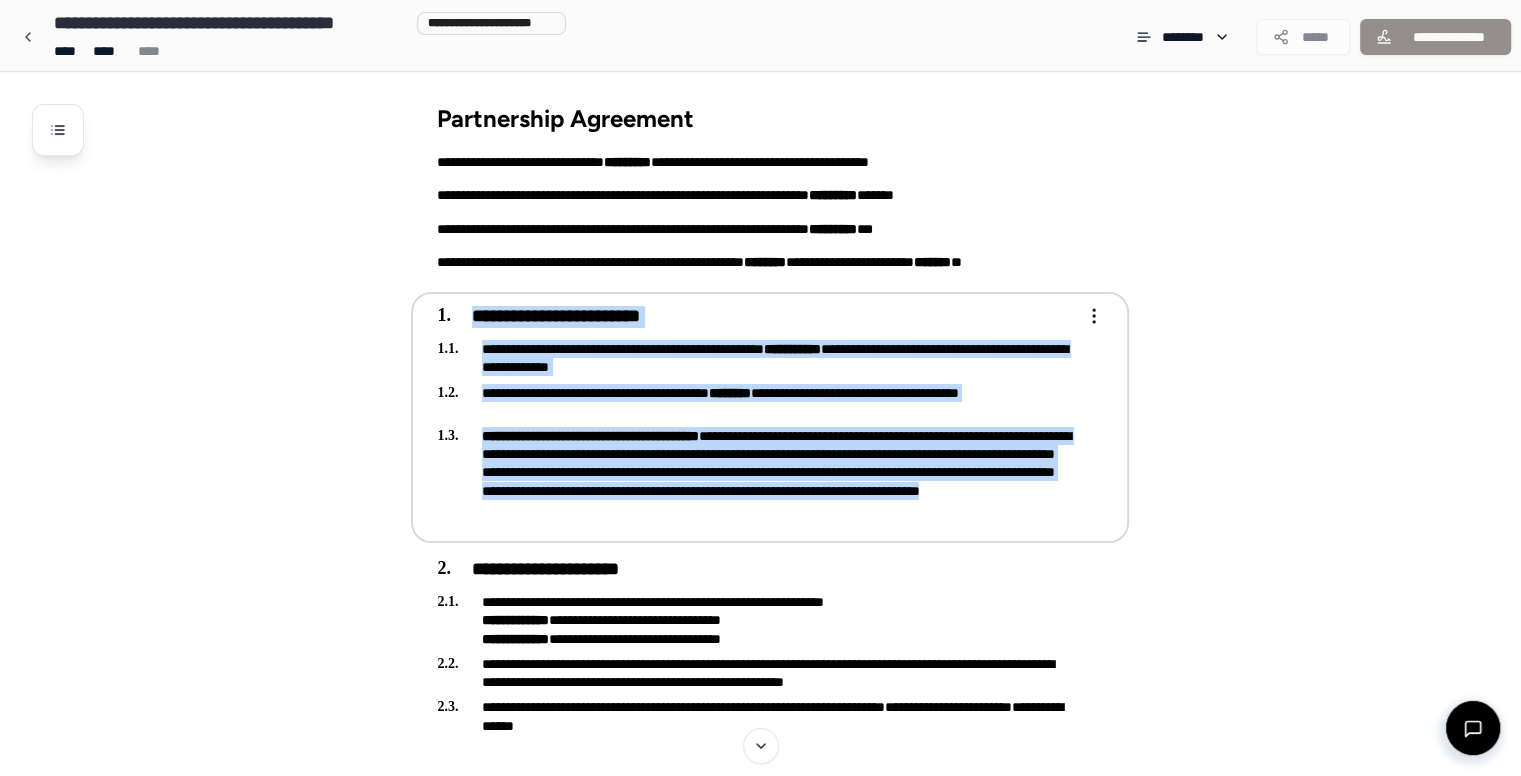 drag, startPoint x: 428, startPoint y: 311, endPoint x: 878, endPoint y: 520, distance: 496.1663 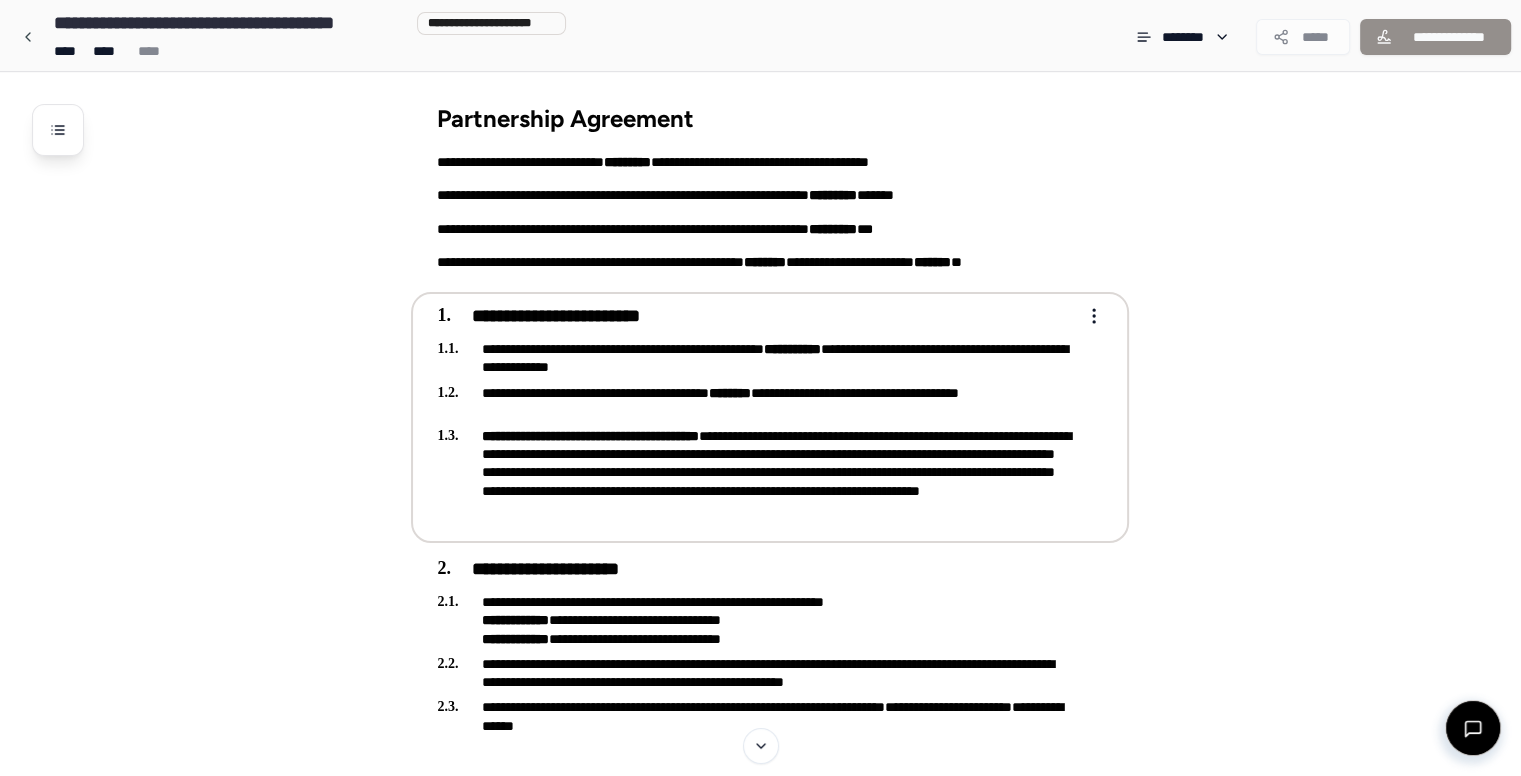 copy on "[FIRST] [LAST] [STREET] [CITY], [STATE] [ZIP] [PHONE] [EMAIL] [SSN] [DLN] [CCNUM] [DOB] [AGE] [ADDRESS] [COORDS] [POSTAL] [TIME]" 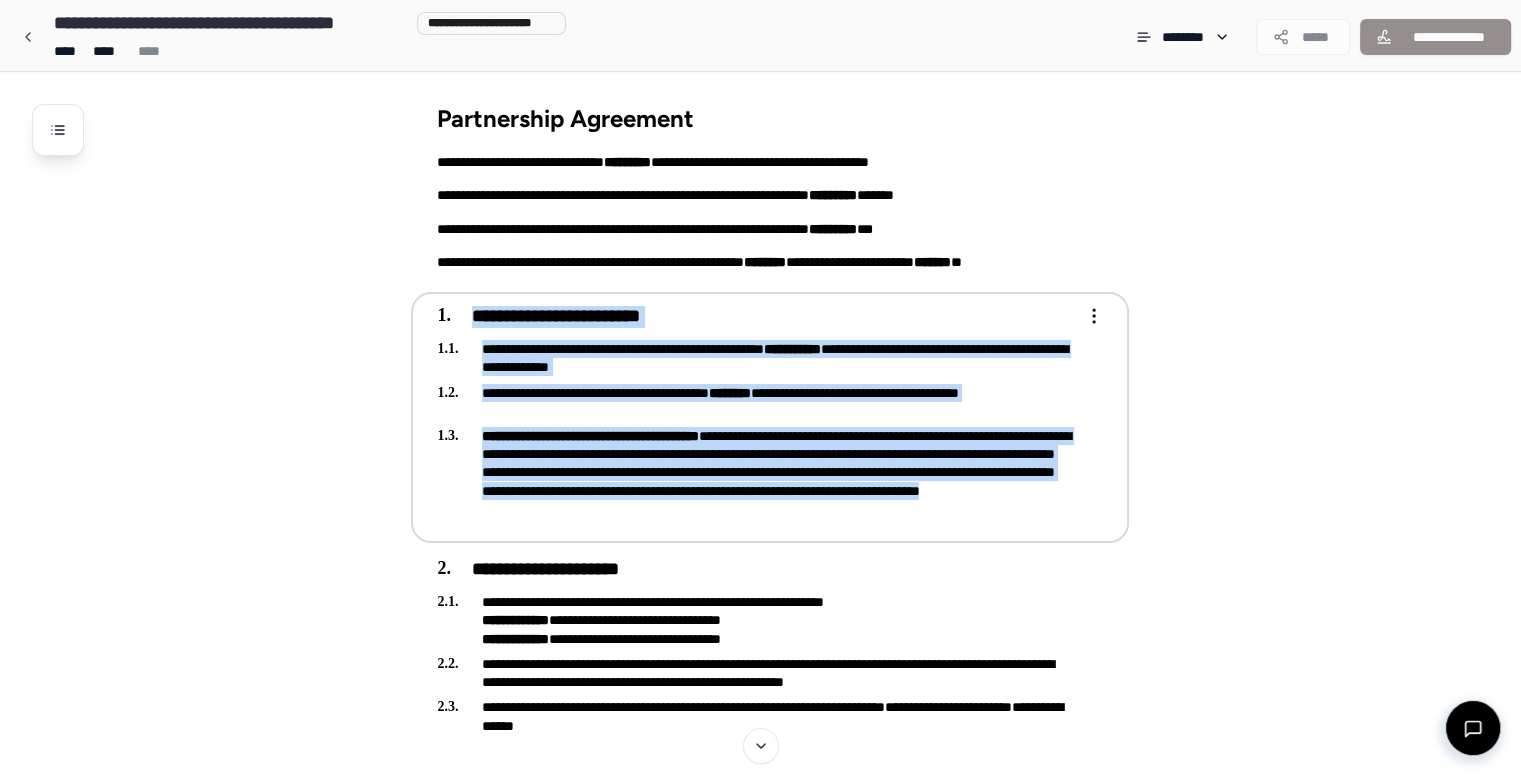 drag, startPoint x: 424, startPoint y: 317, endPoint x: 917, endPoint y: 527, distance: 535.86285 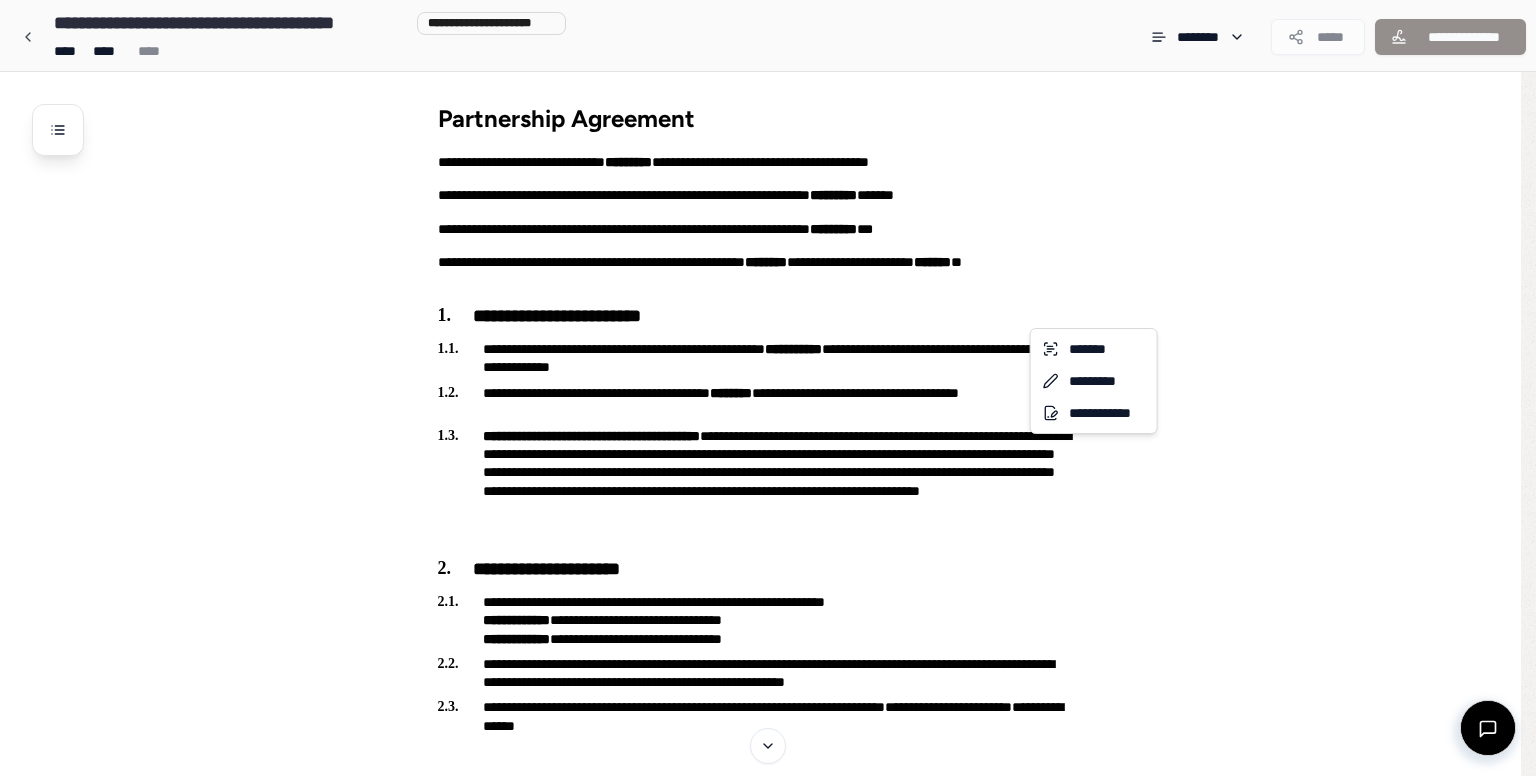 click on "[FIRST] [LAST] [STREET] [CITY], [STATE] [ZIP] [PHONE] [EMAIL] [SSN] [DLN] [CCNUM] [DOB] [AGE] [ADDRESS] [COORDS] [POSTAL] [TIME] Partnership Agreement [FIRST] [LAST] [STREET] [CITY], [STATE] [ZIP] [PHONE] [EMAIL] [SSN] [DLN] [CCNUM]" at bounding box center [768, 765] 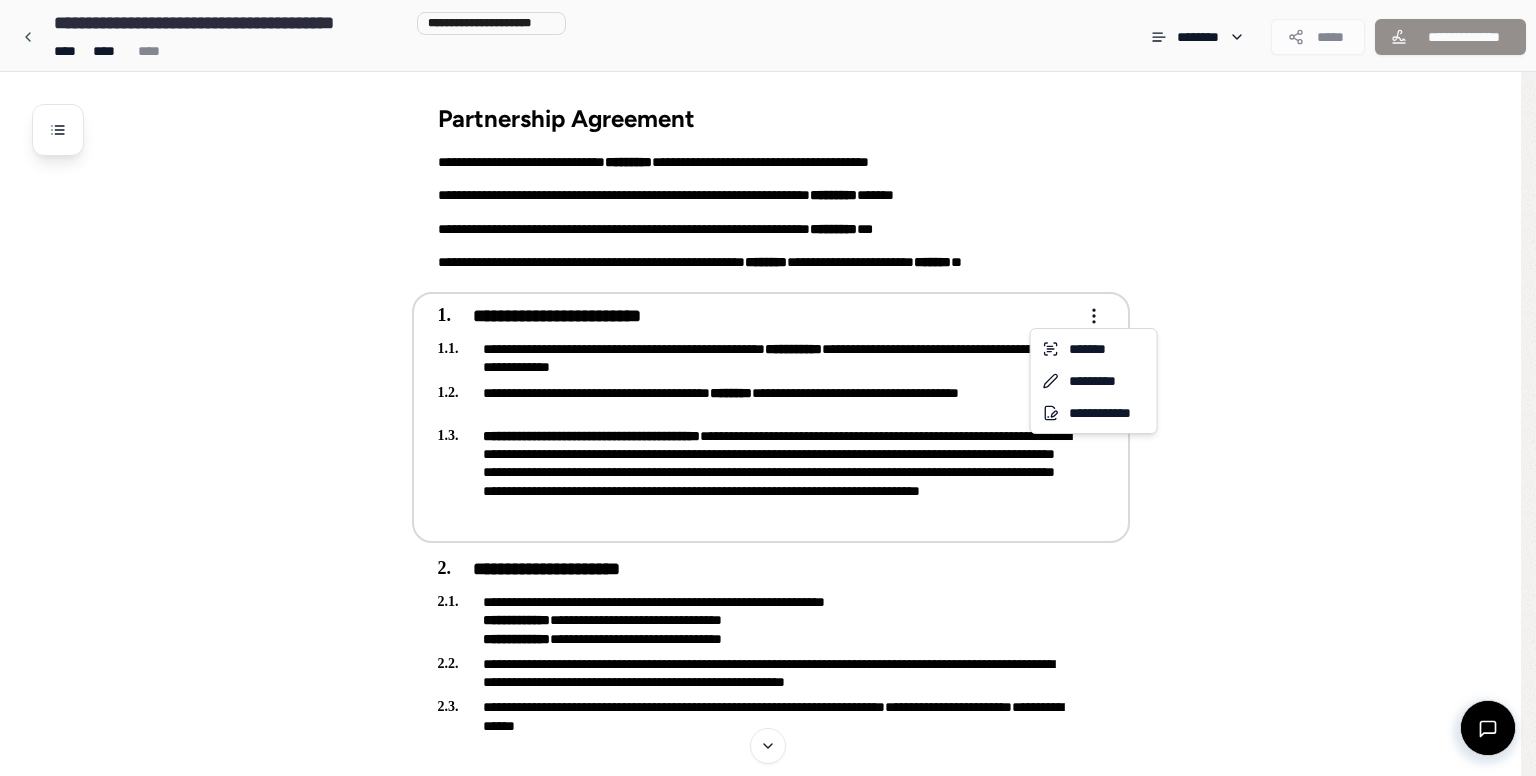 click on "[FIRST] [LAST] [STREET] [CITY], [STATE] [ZIP] [PHONE] [EMAIL] [SSN] [DLN] [CCNUM] [DOB] [AGE] [ADDRESS] [COORDS] [POSTAL] [TIME] Partnership Agreement [FIRST] [LAST] [STREET] [CITY], [STATE] [ZIP] [PHONE] [EMAIL] [SSN] [DLN] [CCNUM]" at bounding box center (768, 765) 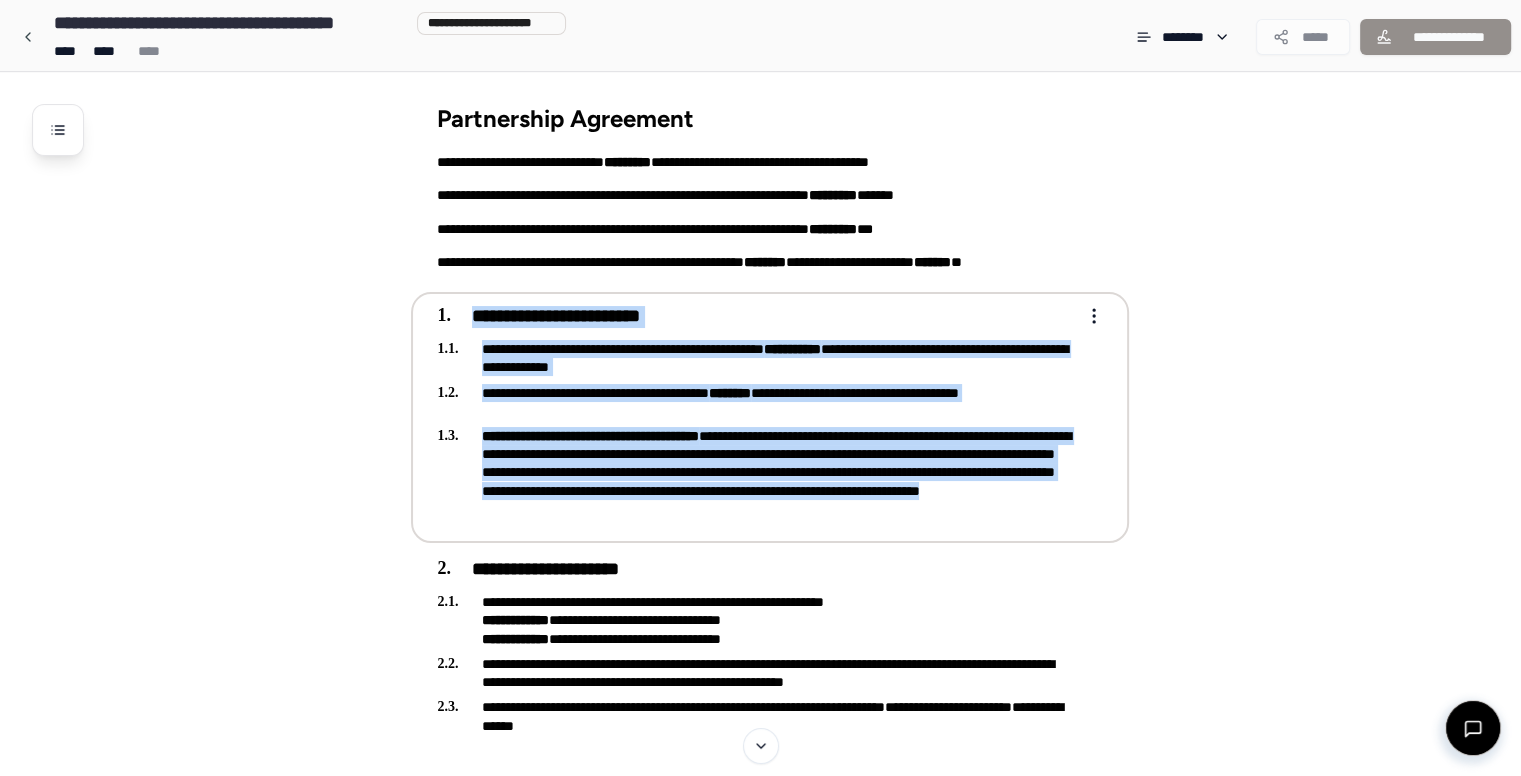drag, startPoint x: 437, startPoint y: 309, endPoint x: 895, endPoint y: 511, distance: 500.5677 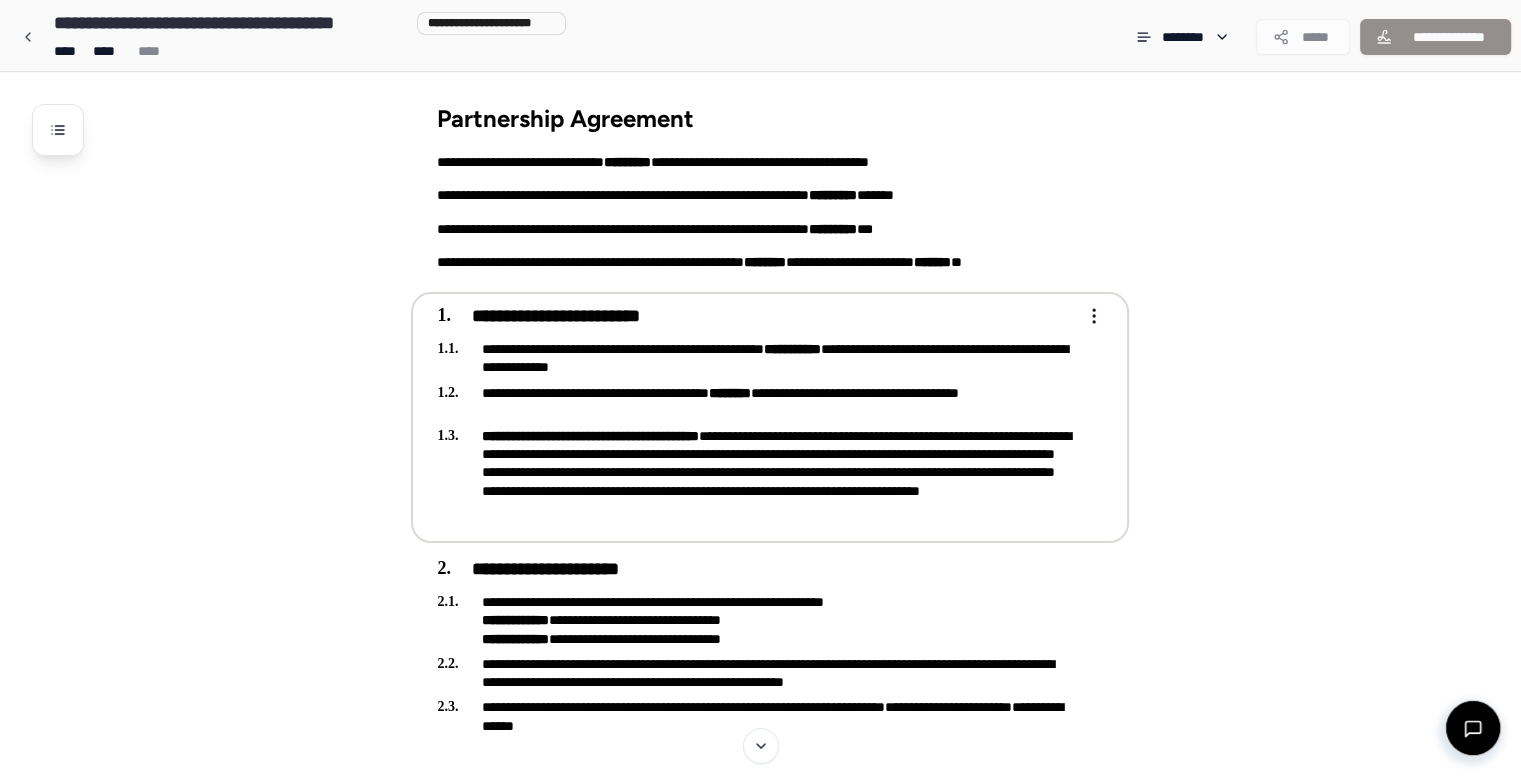 drag, startPoint x: 504, startPoint y: 375, endPoint x: 593, endPoint y: 449, distance: 115.74541 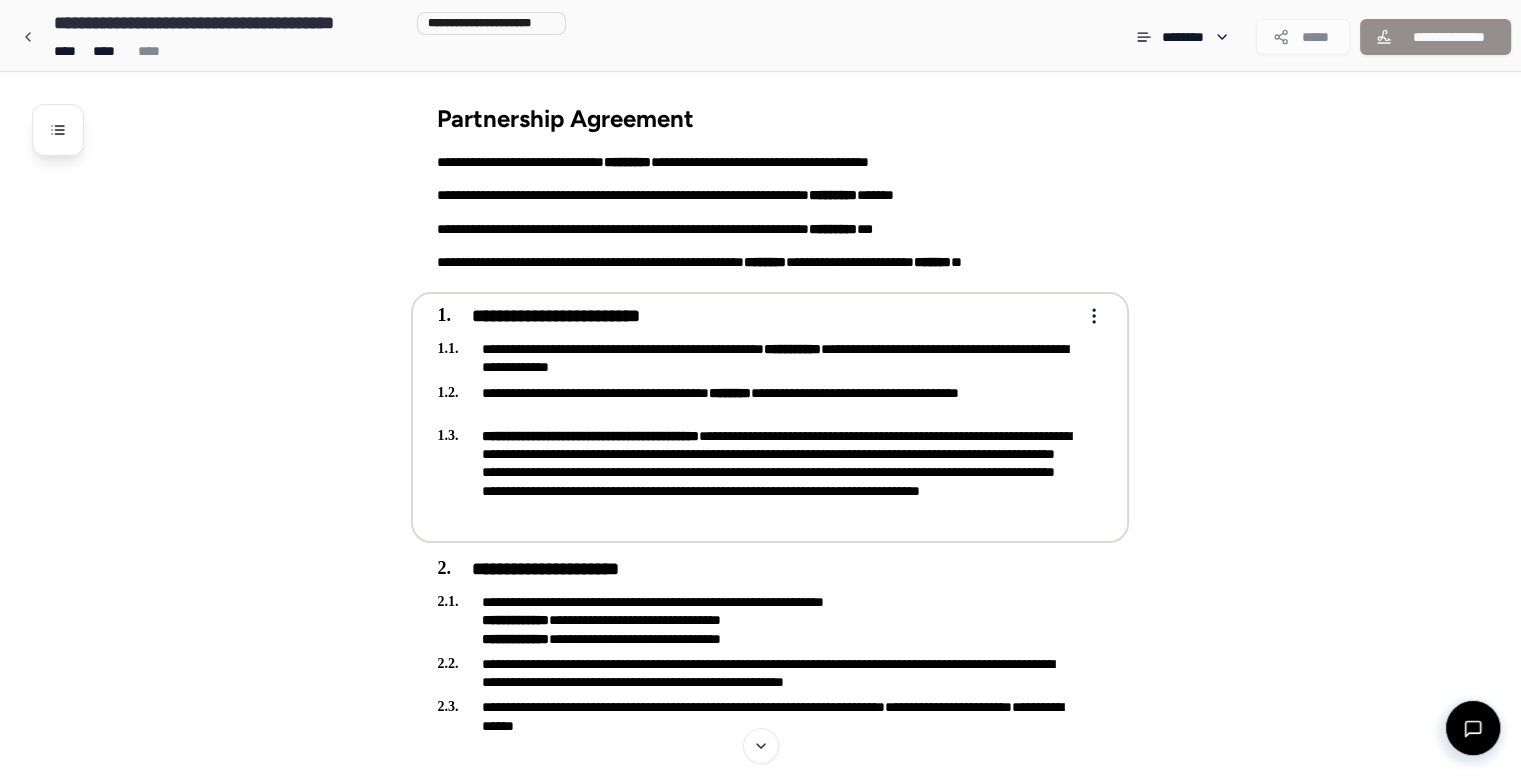 click on "[FIRST] [LAST] [STREET] [CITY], [STATE] [ZIP] [PHONE] [EMAIL] [SSN] [DLN] [CCNUM] [DOB] [AGE] [ADDRESS] [COORDS] [POSTAL] [TIME]" at bounding box center [770, 417] 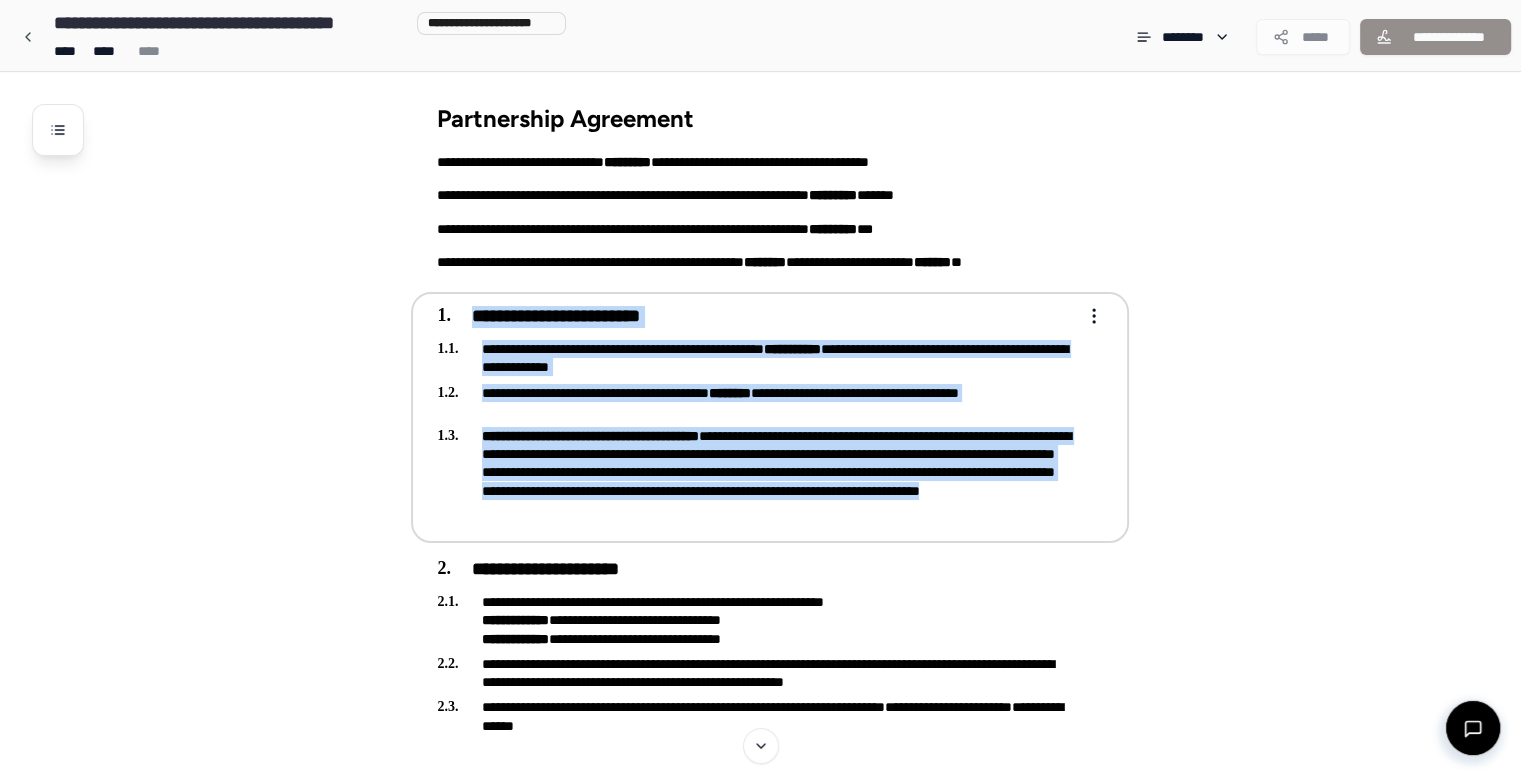 drag, startPoint x: 423, startPoint y: 306, endPoint x: 869, endPoint y: 509, distance: 490.0255 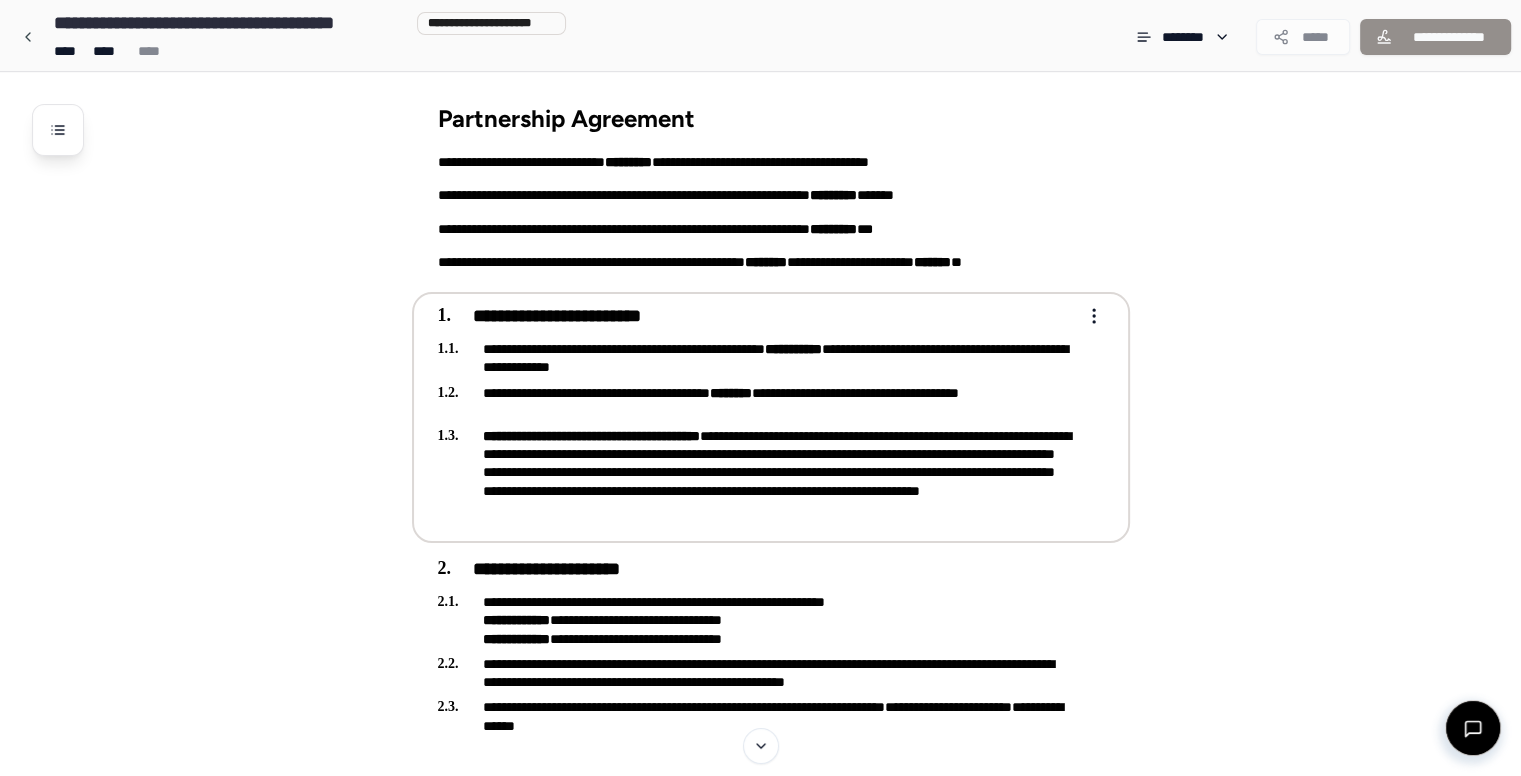 click on "[FIRST] [LAST] [STREET] [CITY], [STATE] [ZIP] [PHONE] [EMAIL] [SSN] [DLN] [CCNUM] [DOB] [AGE] [ADDRESS] [COORDS] [POSTAL] [TIME] Partnership Agreement [FIRST] [LAST] [STREET] [CITY], [STATE] [ZIP] [PHONE] [EMAIL] [SSN] [DLN] [CCNUM]" at bounding box center [768, 765] 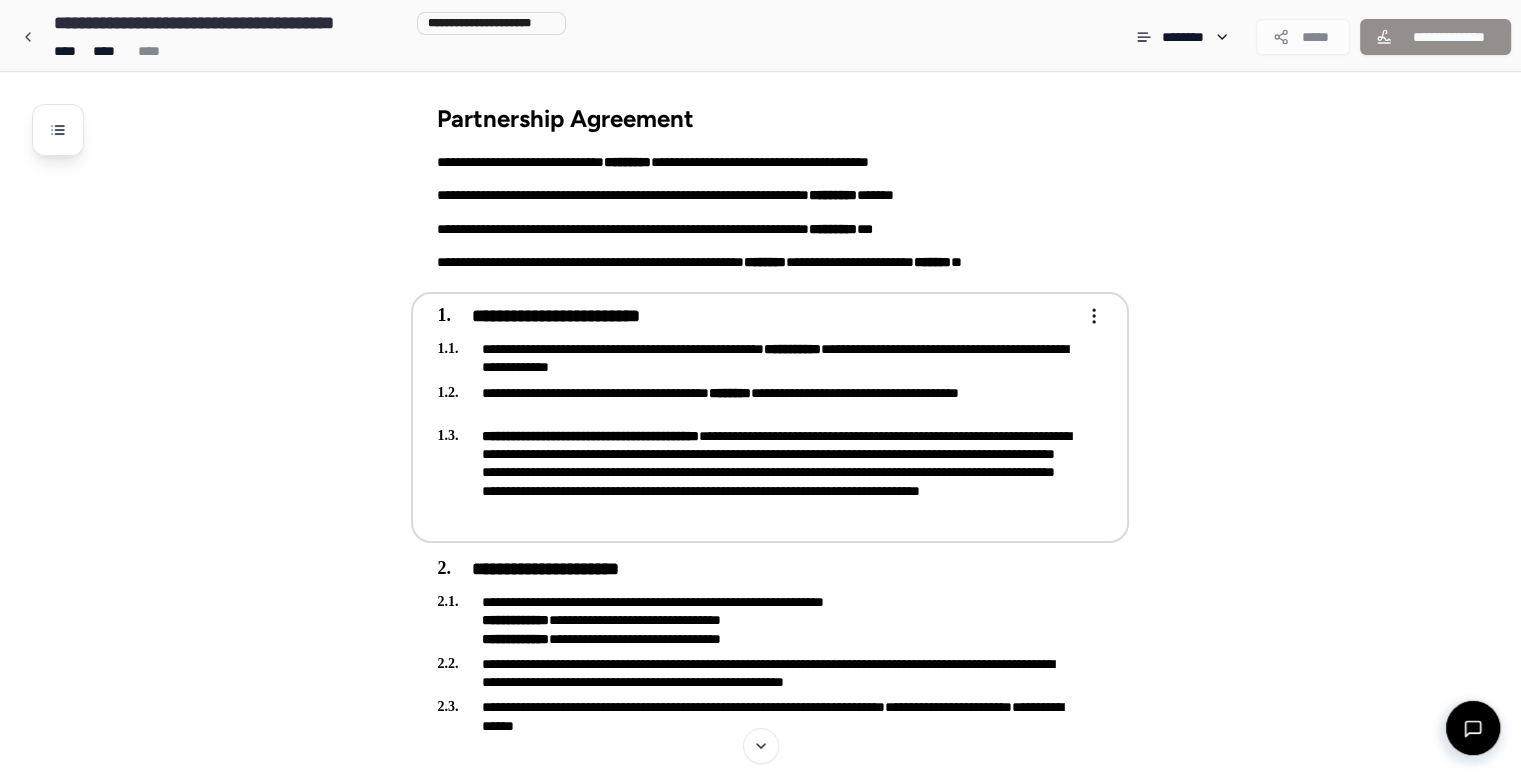 drag, startPoint x: 425, startPoint y: 313, endPoint x: 908, endPoint y: 523, distance: 526.6773 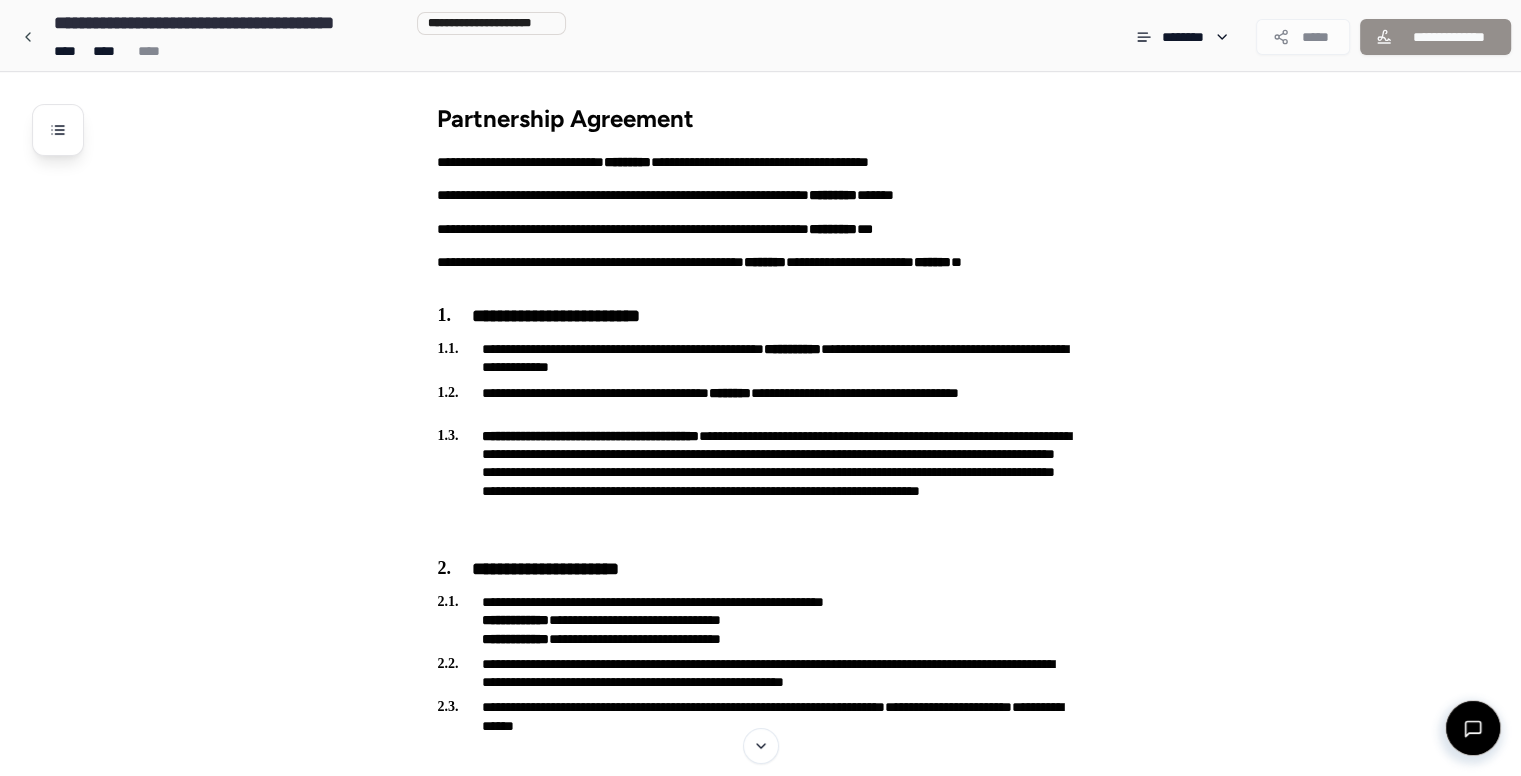 click on "Partnership Agreement" at bounding box center (770, 112) 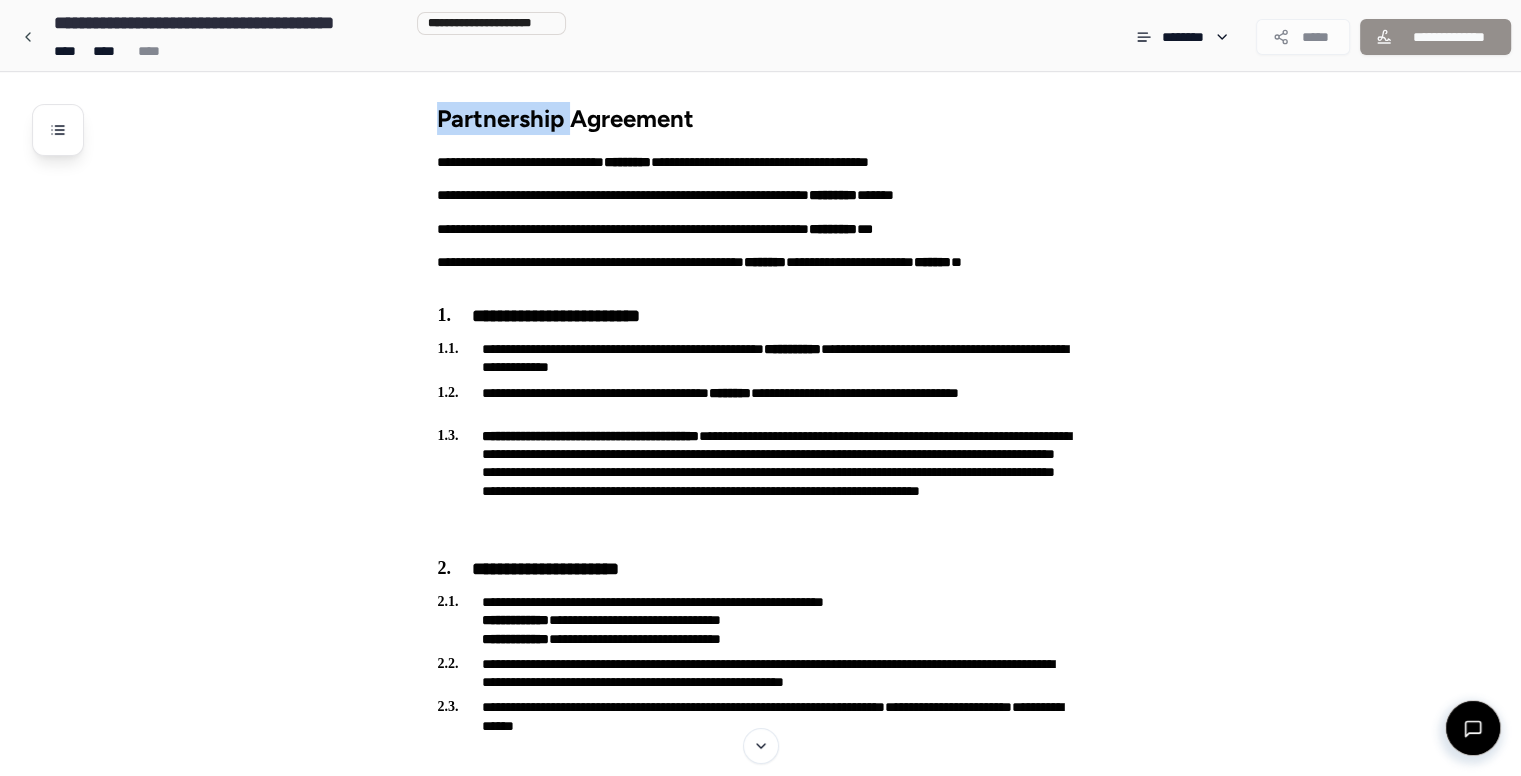 click on "Partnership Agreement" at bounding box center (770, 118) 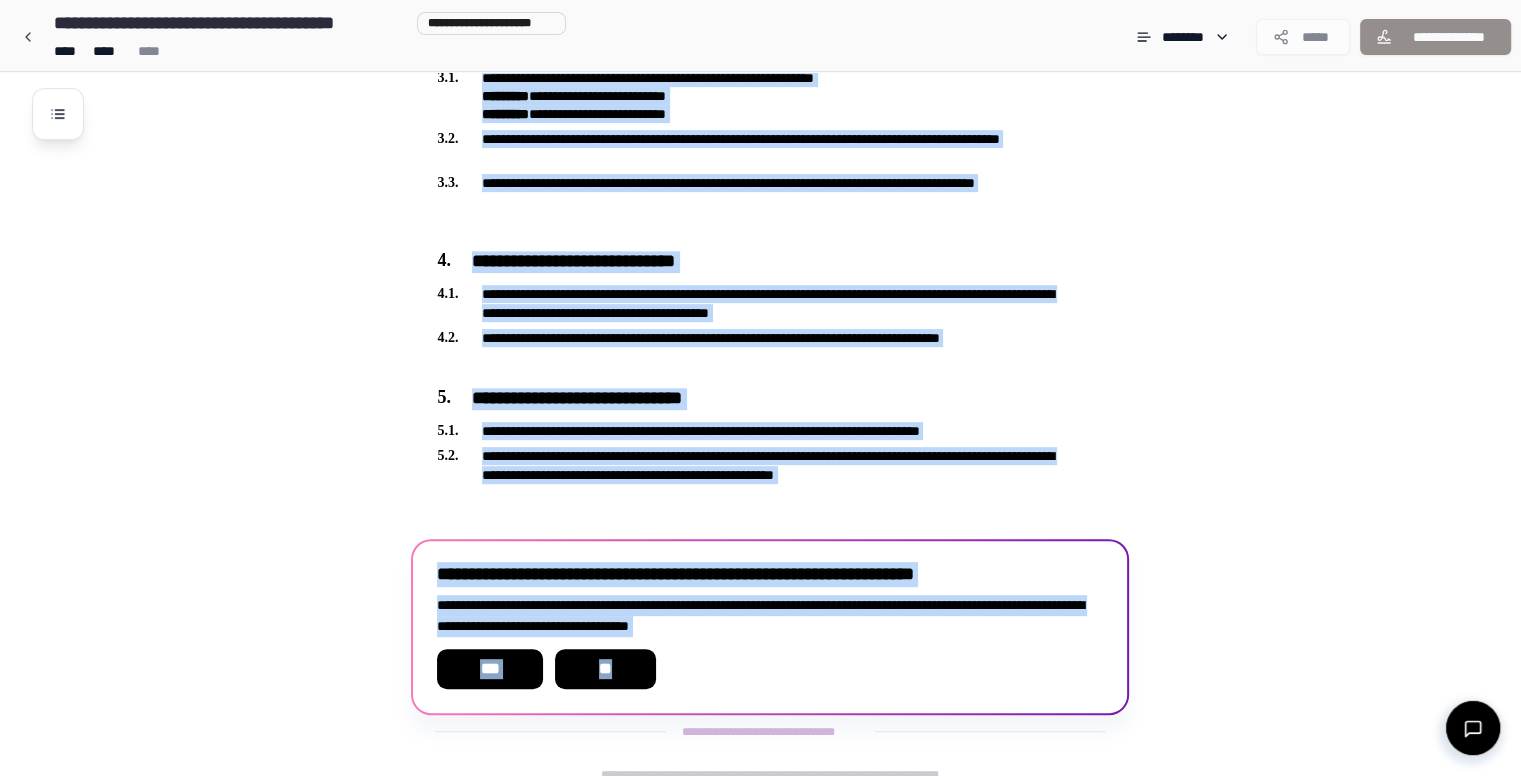 scroll, scrollTop: 754, scrollLeft: 0, axis: vertical 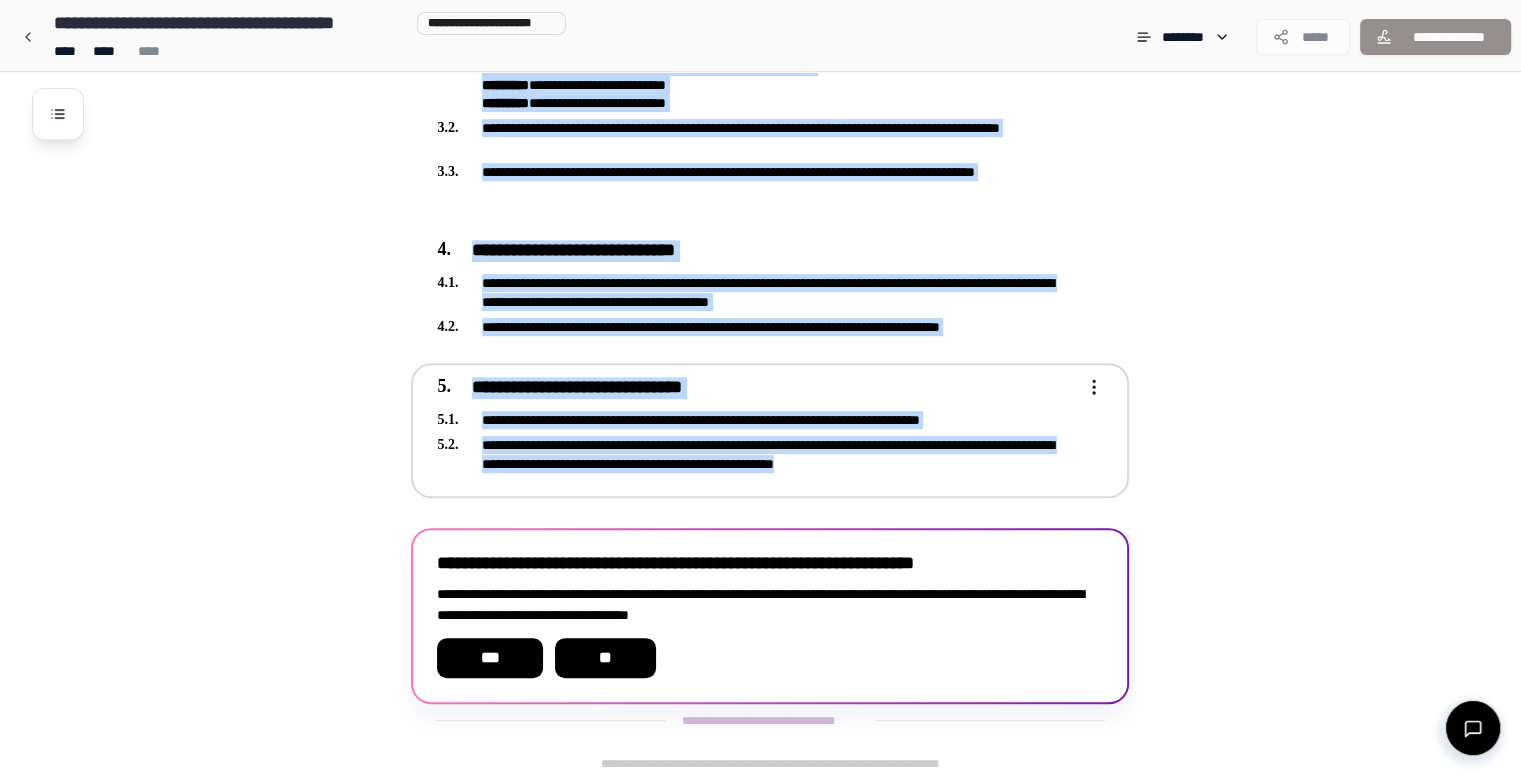 drag, startPoint x: 432, startPoint y: 114, endPoint x: 1026, endPoint y: 477, distance: 696.13574 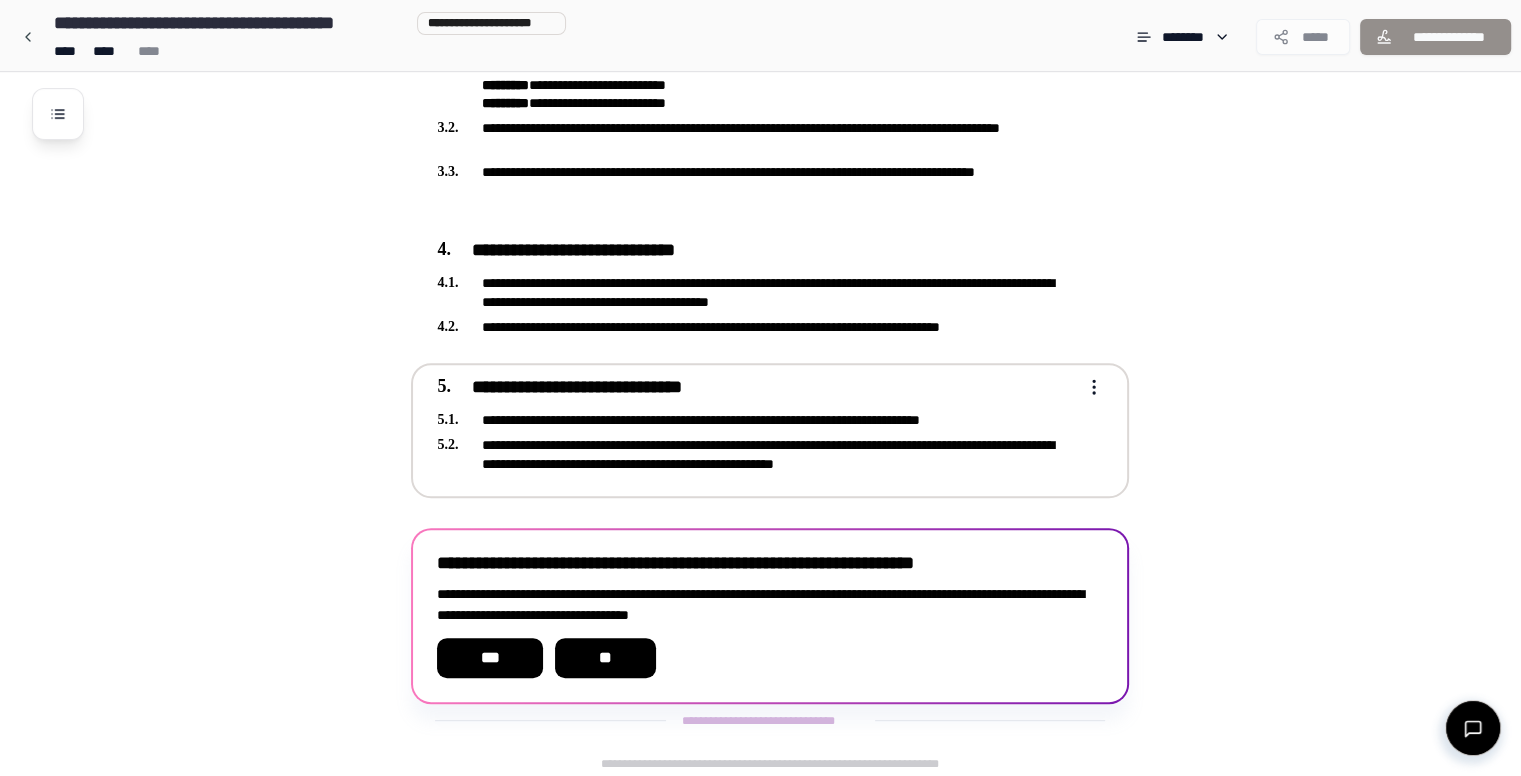 click on "**********" at bounding box center (770, 430) 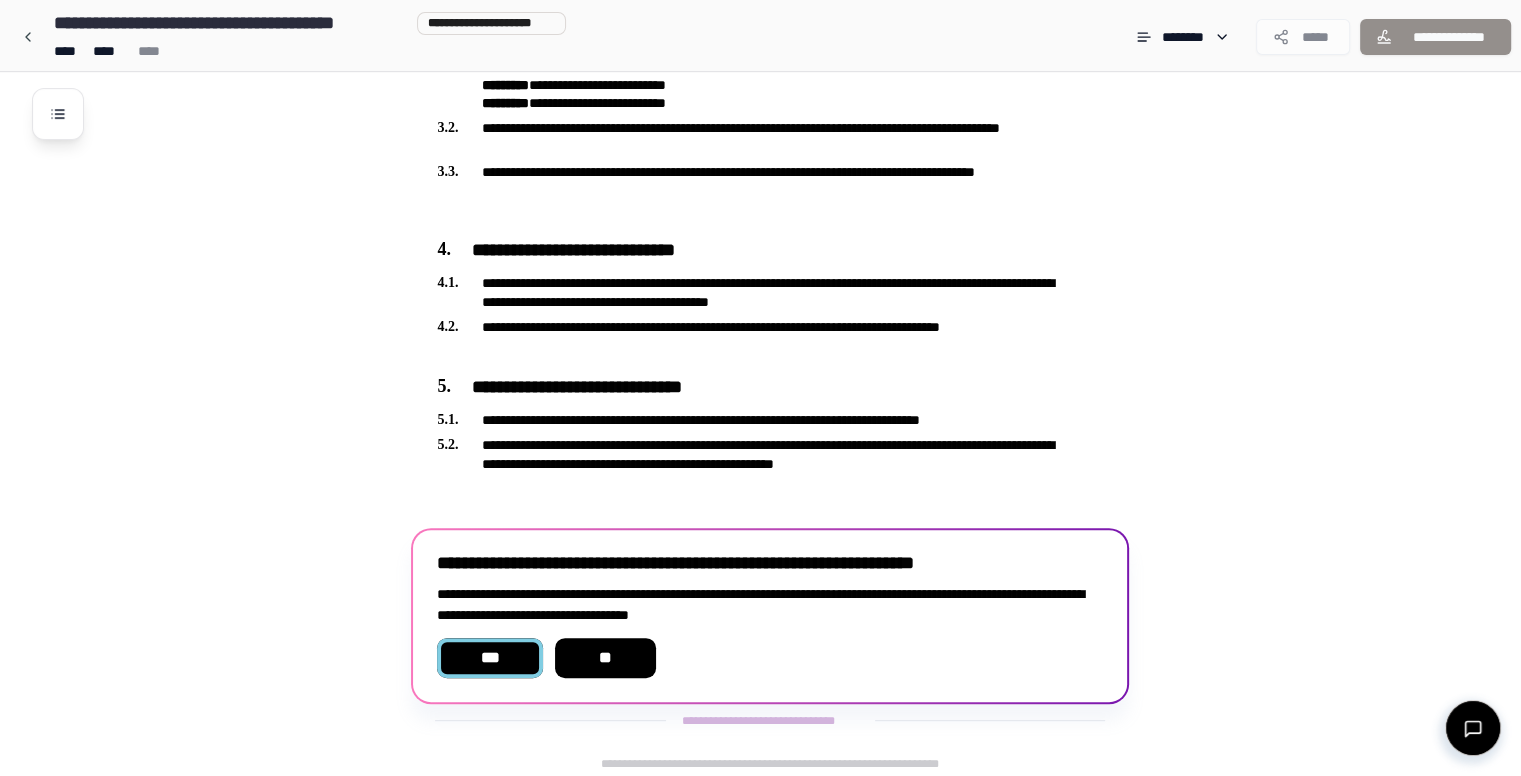 click on "***" at bounding box center [489, 658] 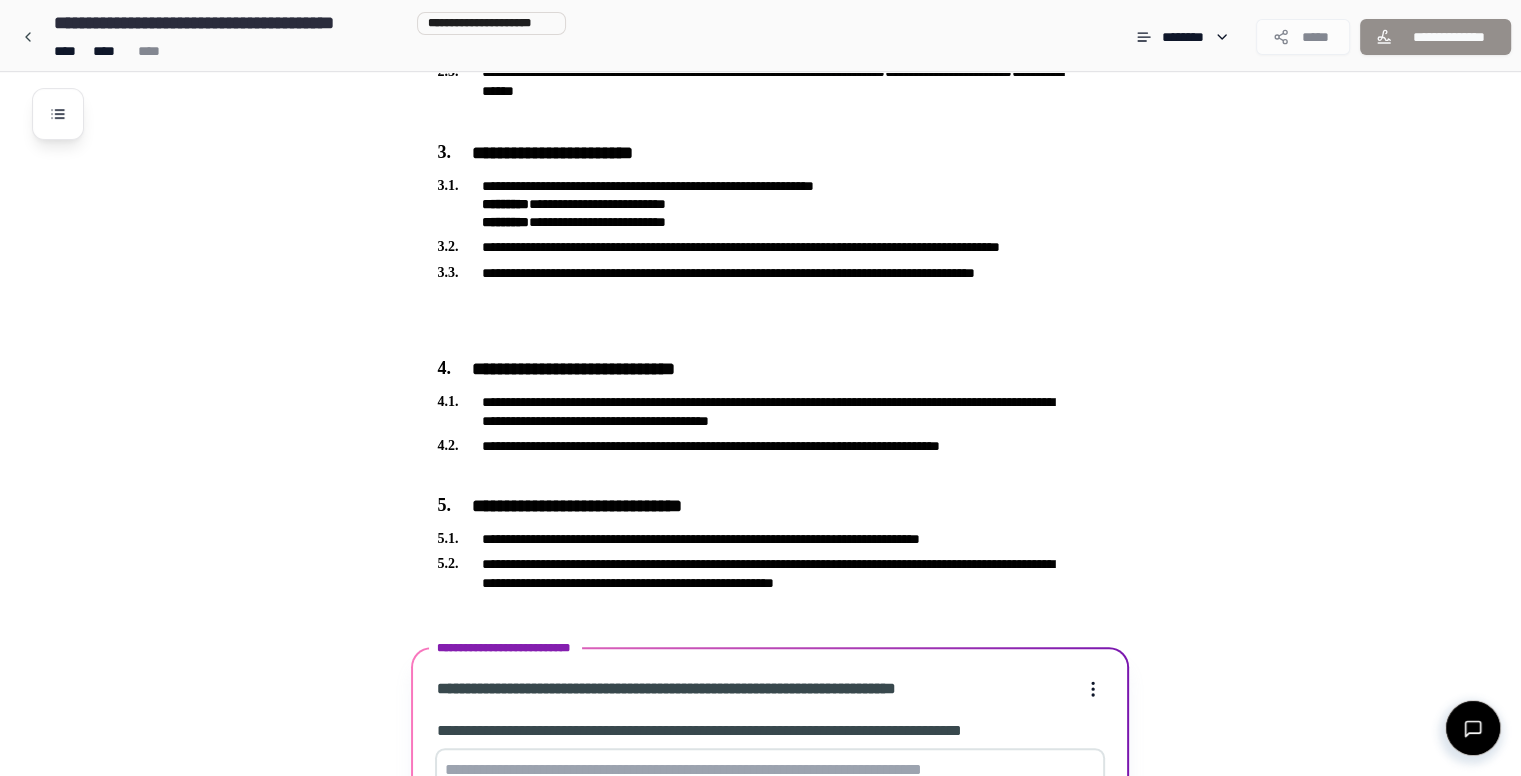 scroll, scrollTop: 957, scrollLeft: 0, axis: vertical 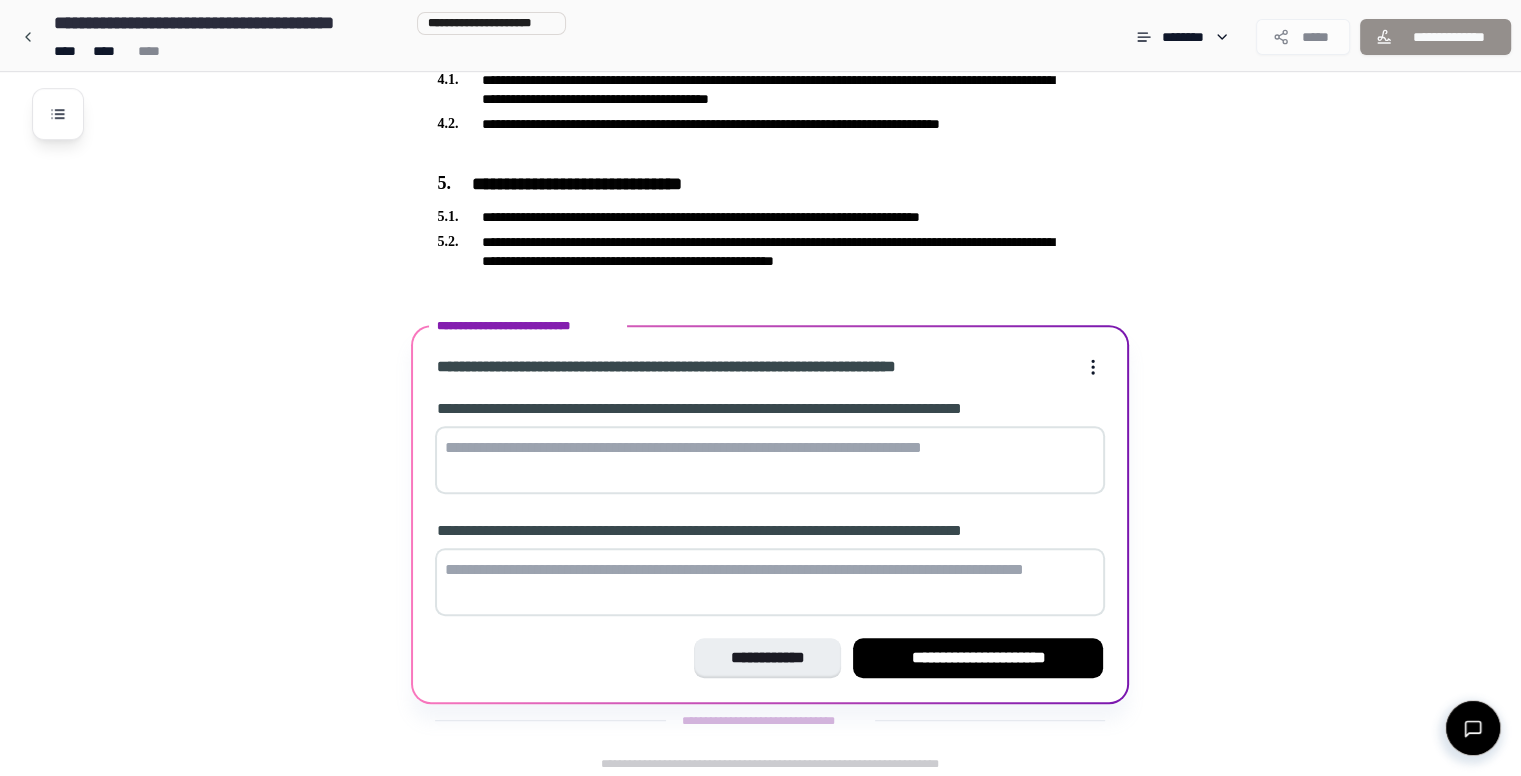 click at bounding box center [770, 460] 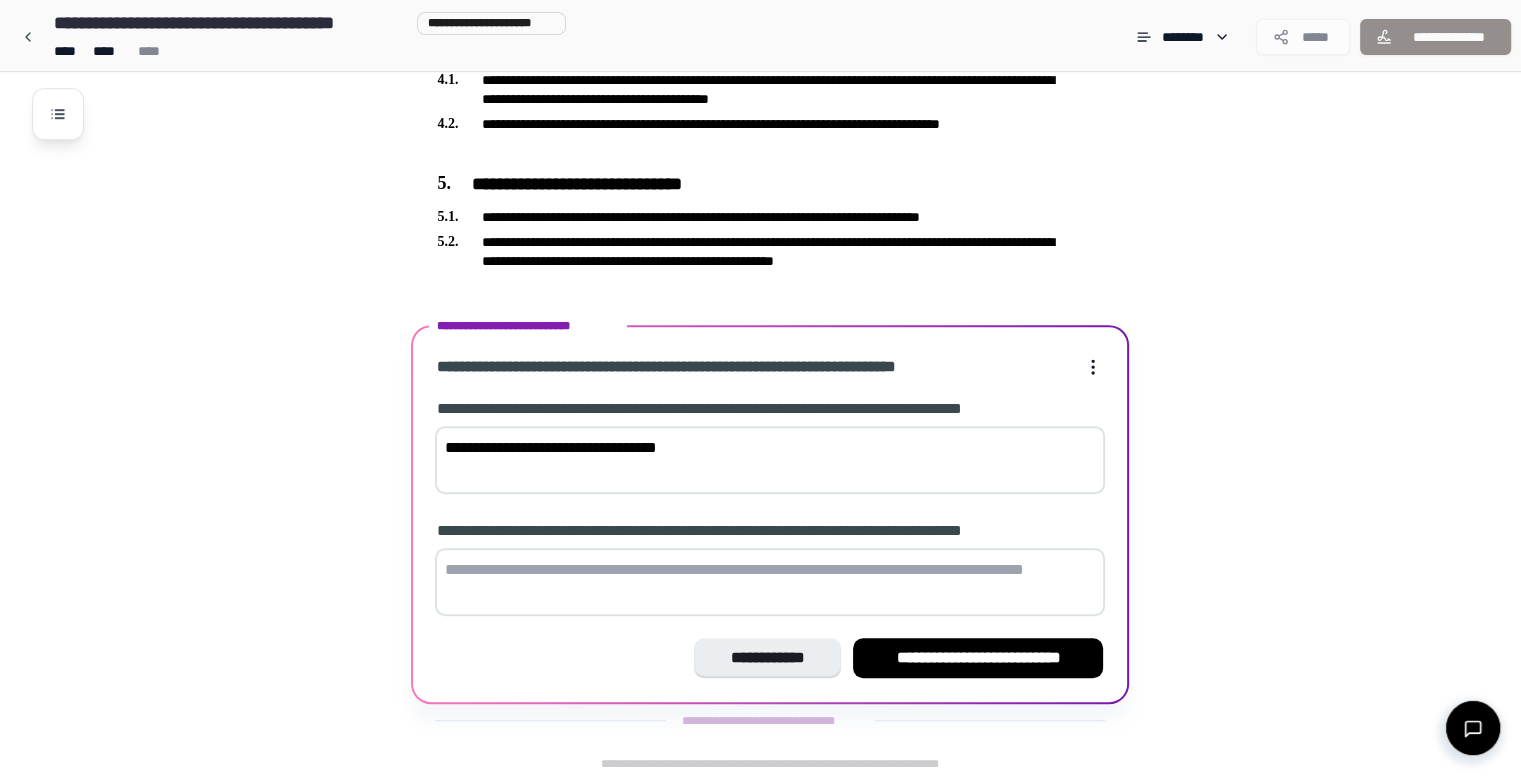 click on "**********" at bounding box center (770, 460) 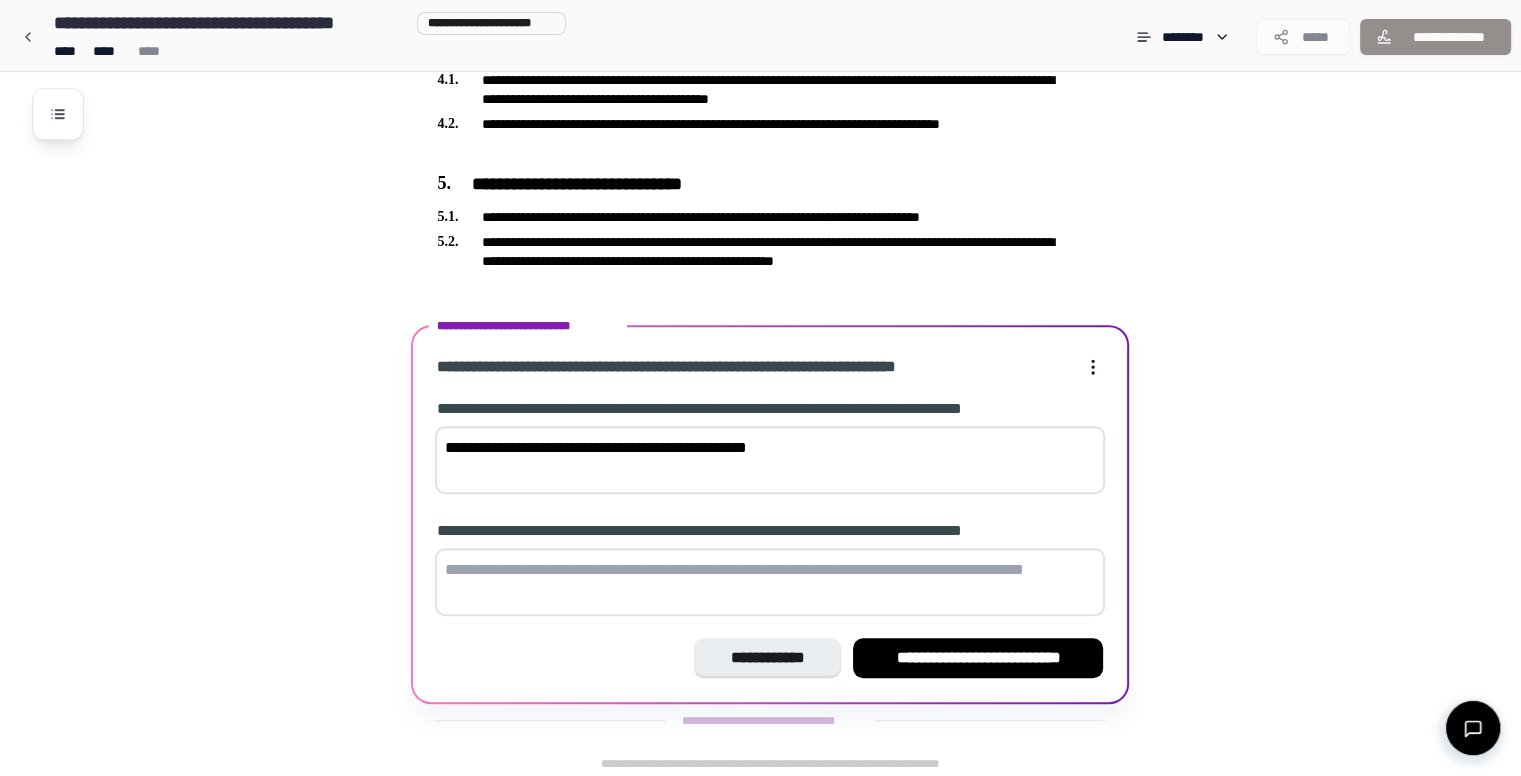 click on "**********" at bounding box center (770, 460) 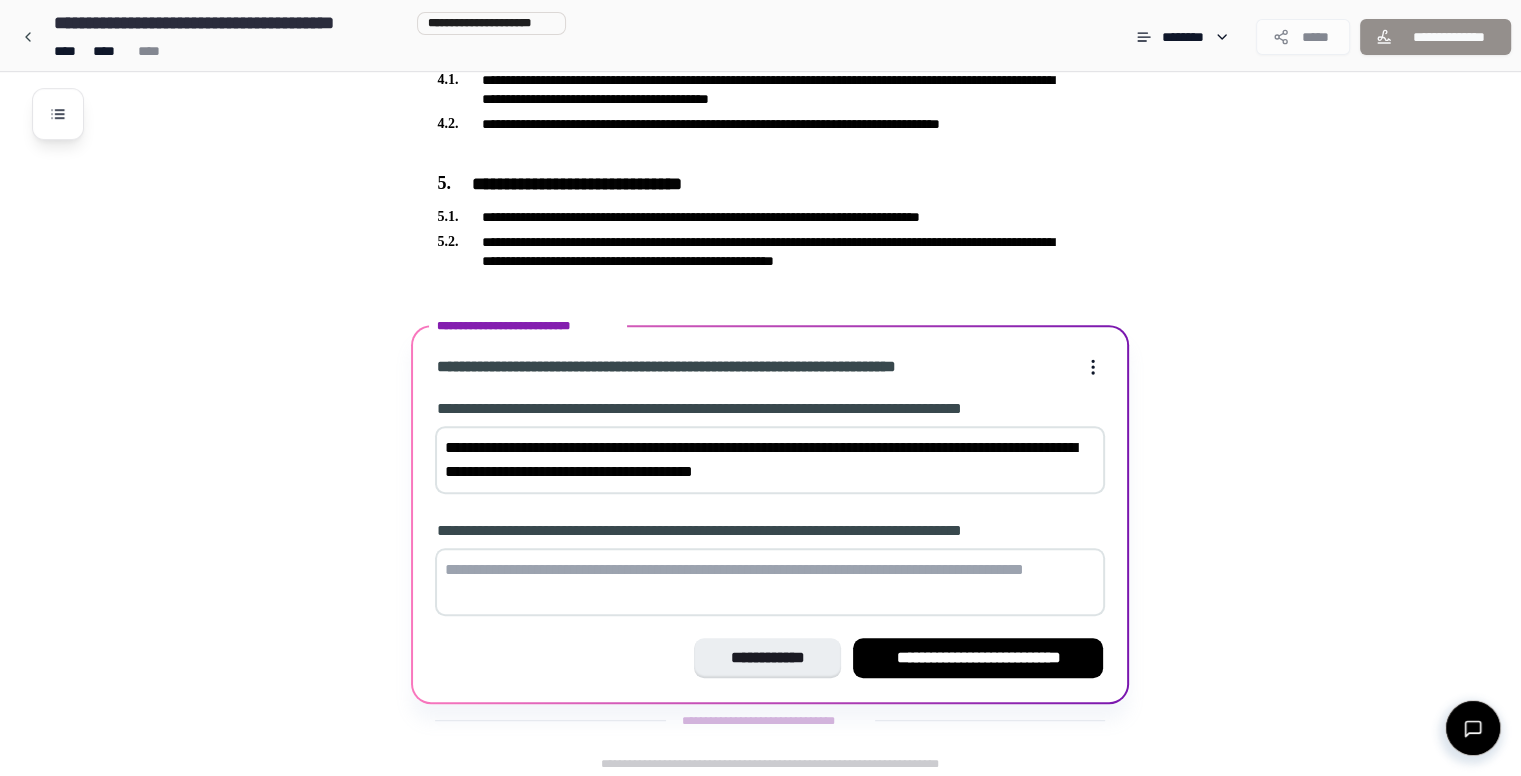 drag, startPoint x: 627, startPoint y: 441, endPoint x: 716, endPoint y: 434, distance: 89.27486 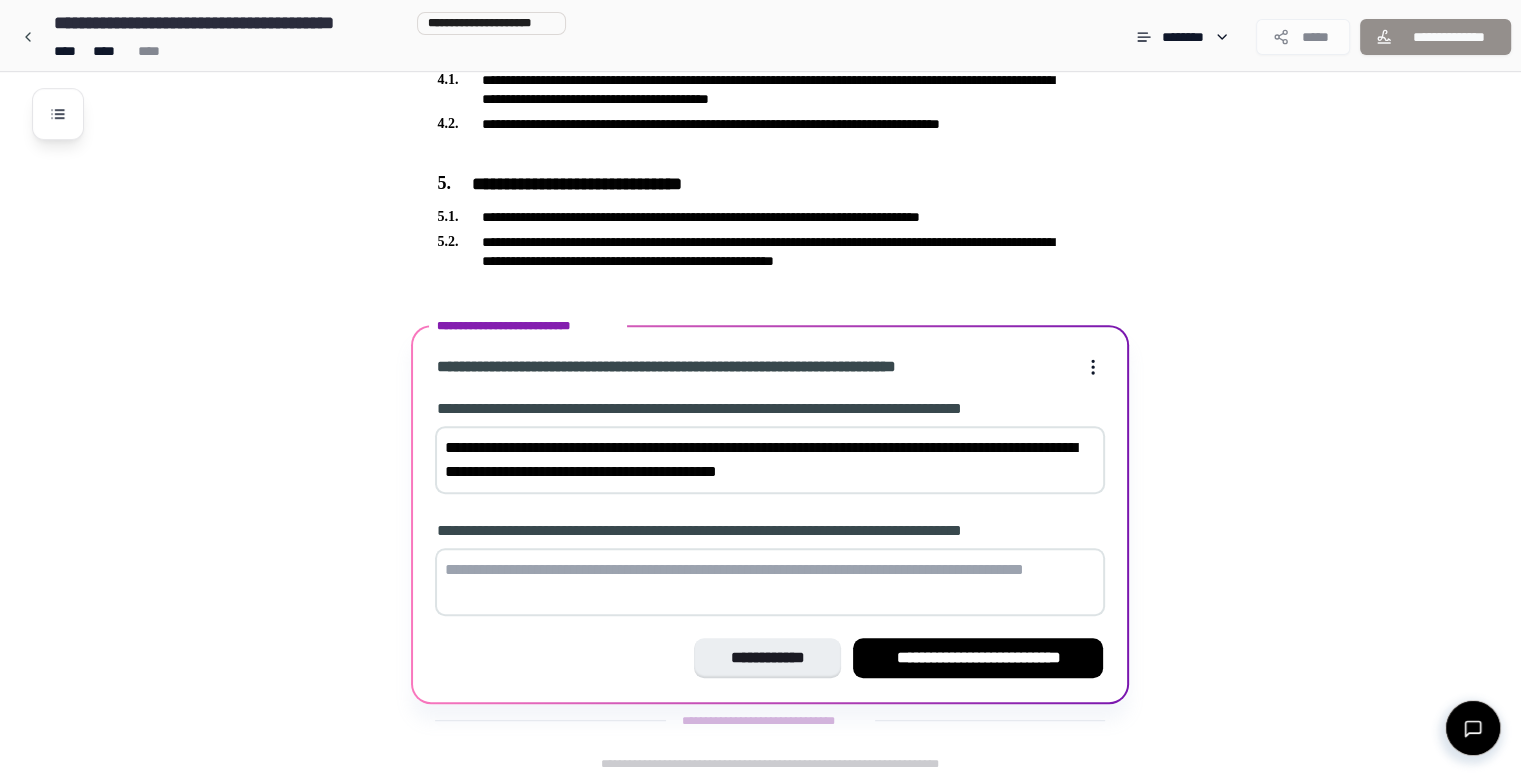 type on "**********" 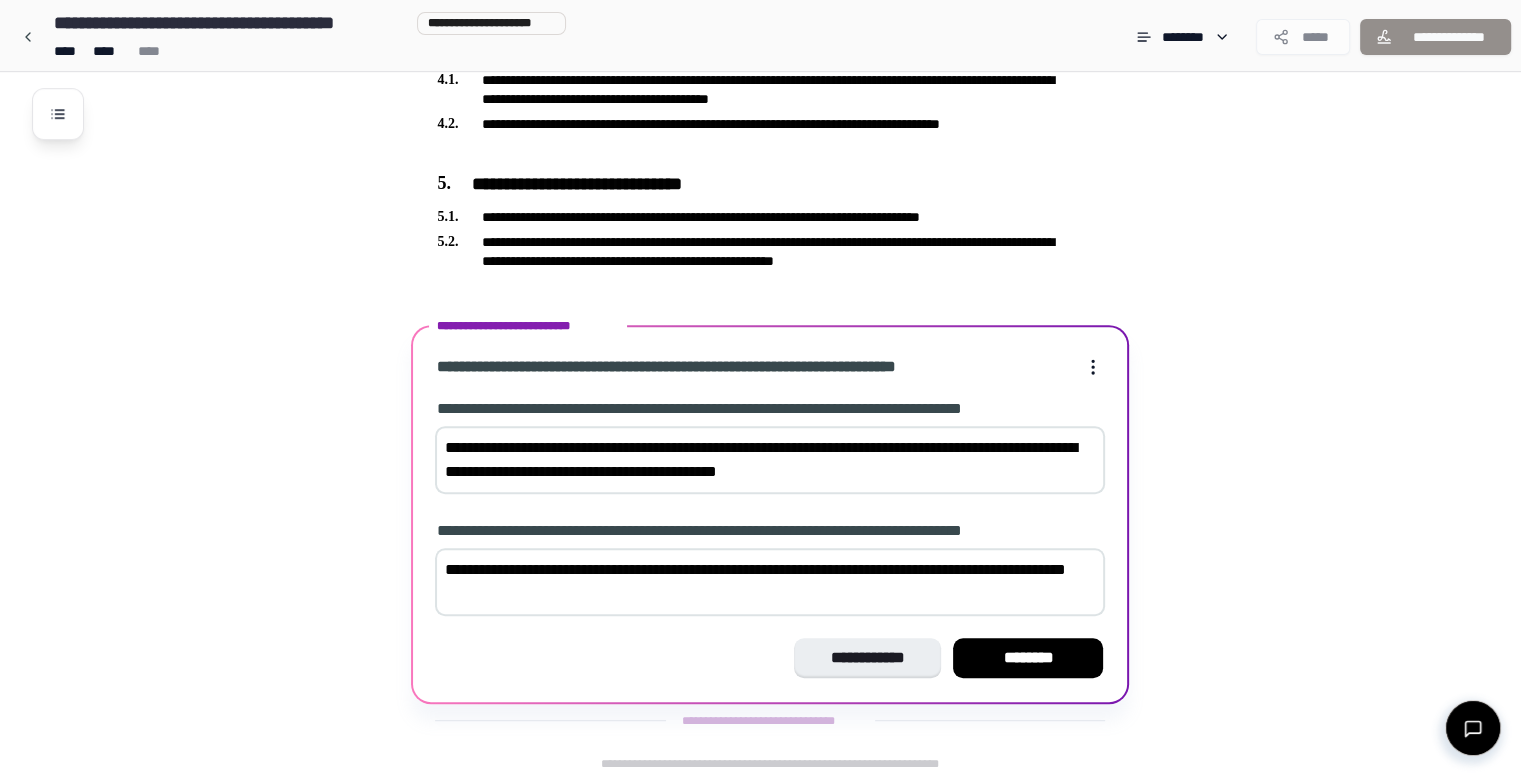 click on "**********" at bounding box center [770, 582] 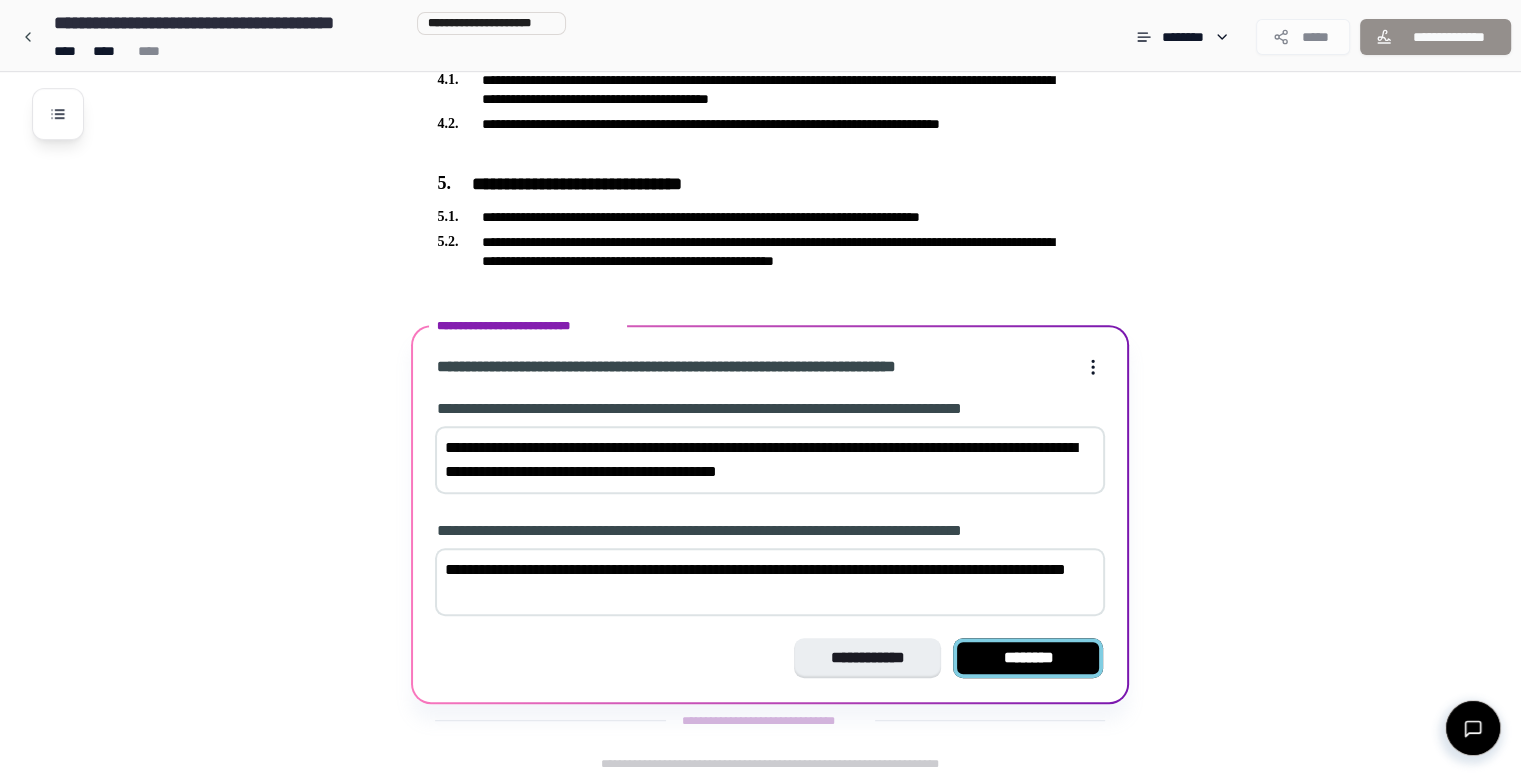type on "**********" 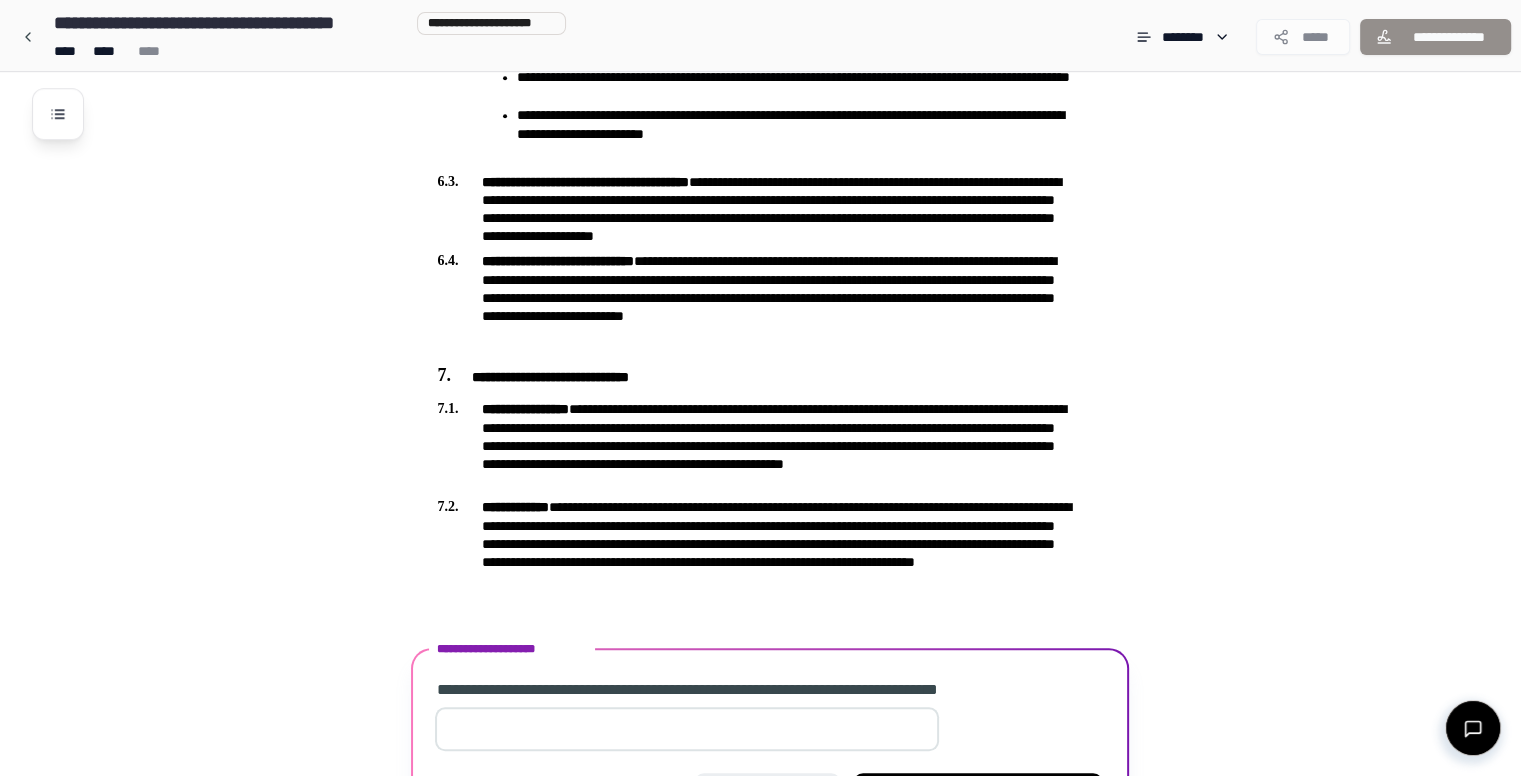 scroll, scrollTop: 1680, scrollLeft: 0, axis: vertical 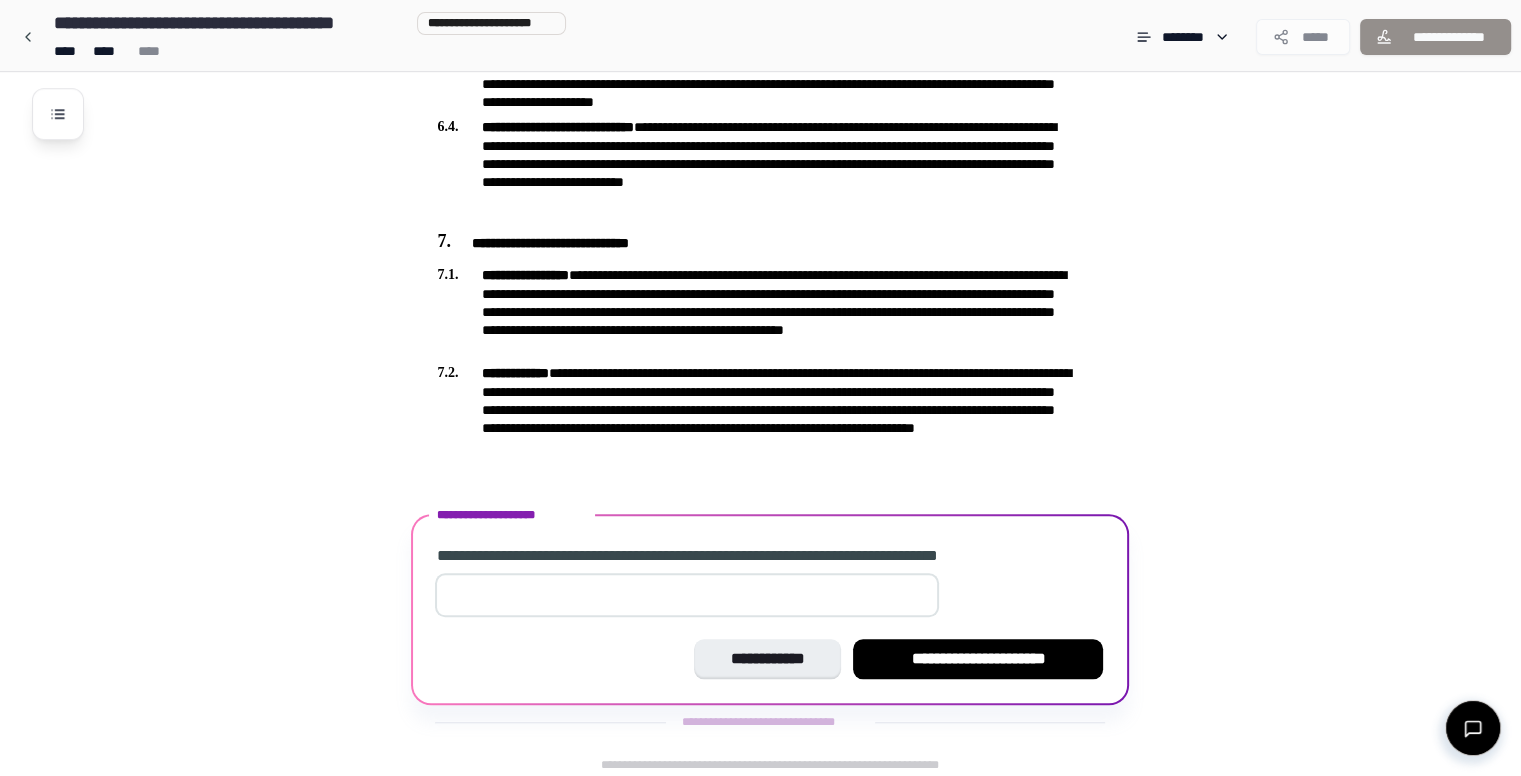 click at bounding box center (687, 595) 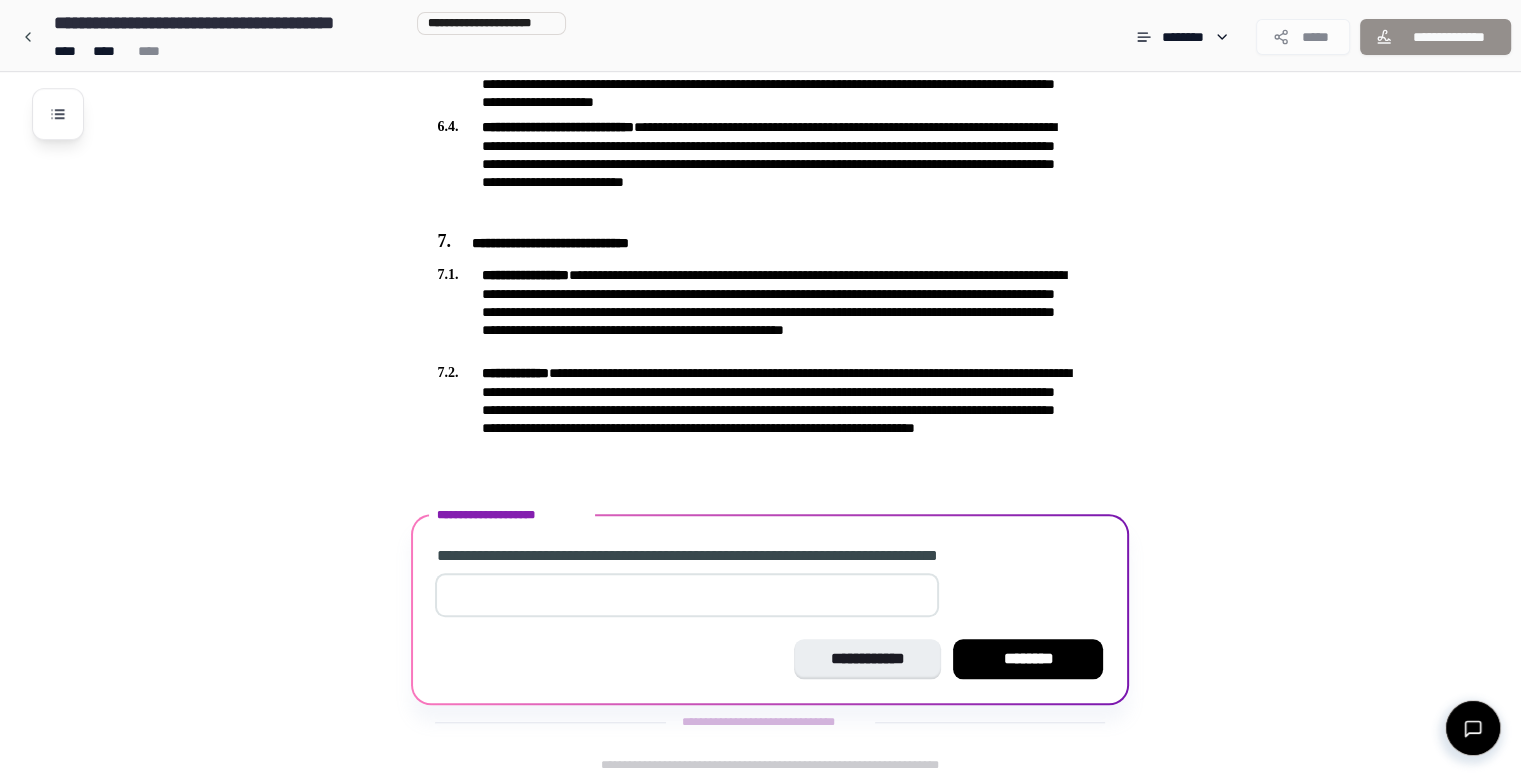 drag, startPoint x: 776, startPoint y: 582, endPoint x: 397, endPoint y: 600, distance: 379.4272 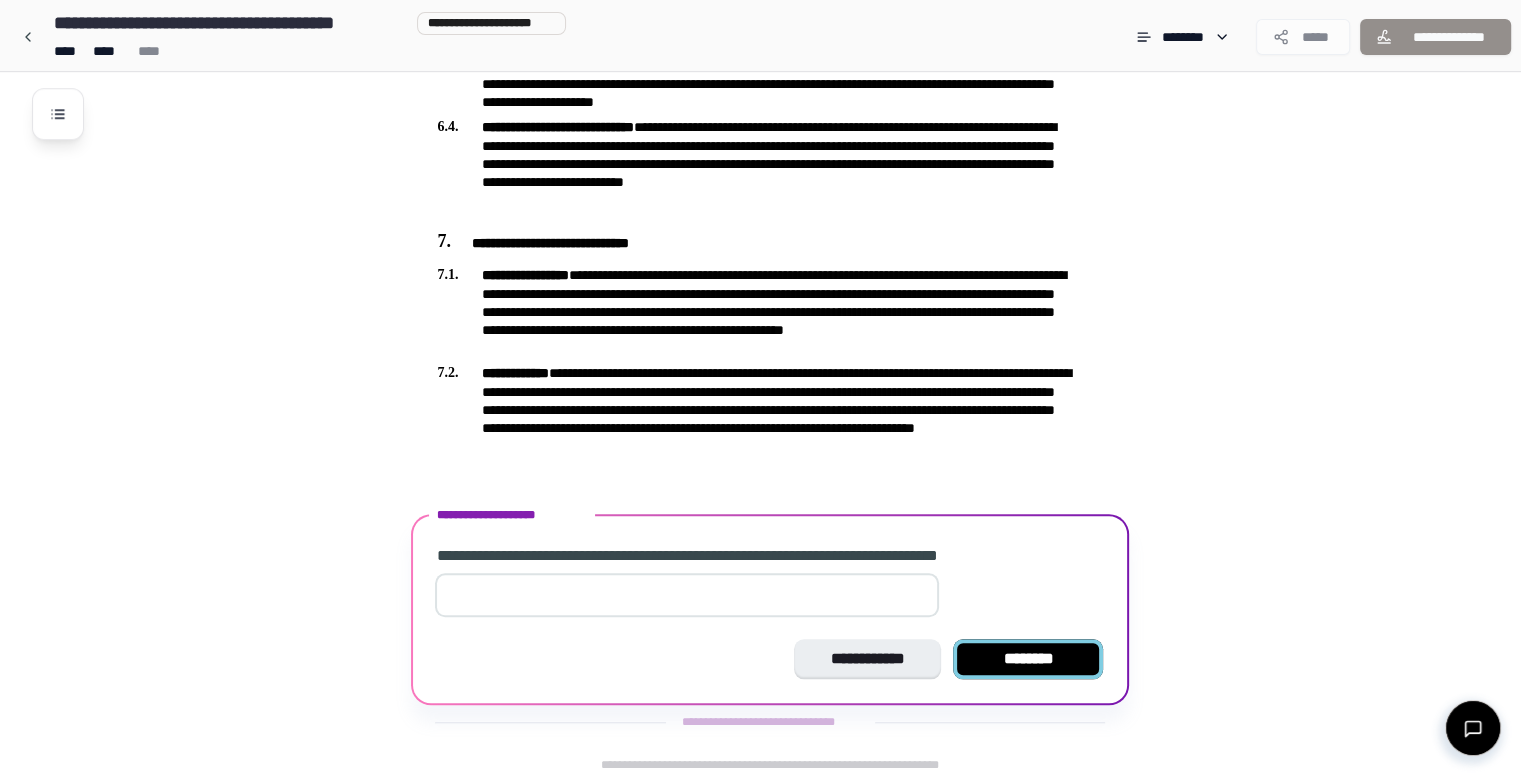 type on "***" 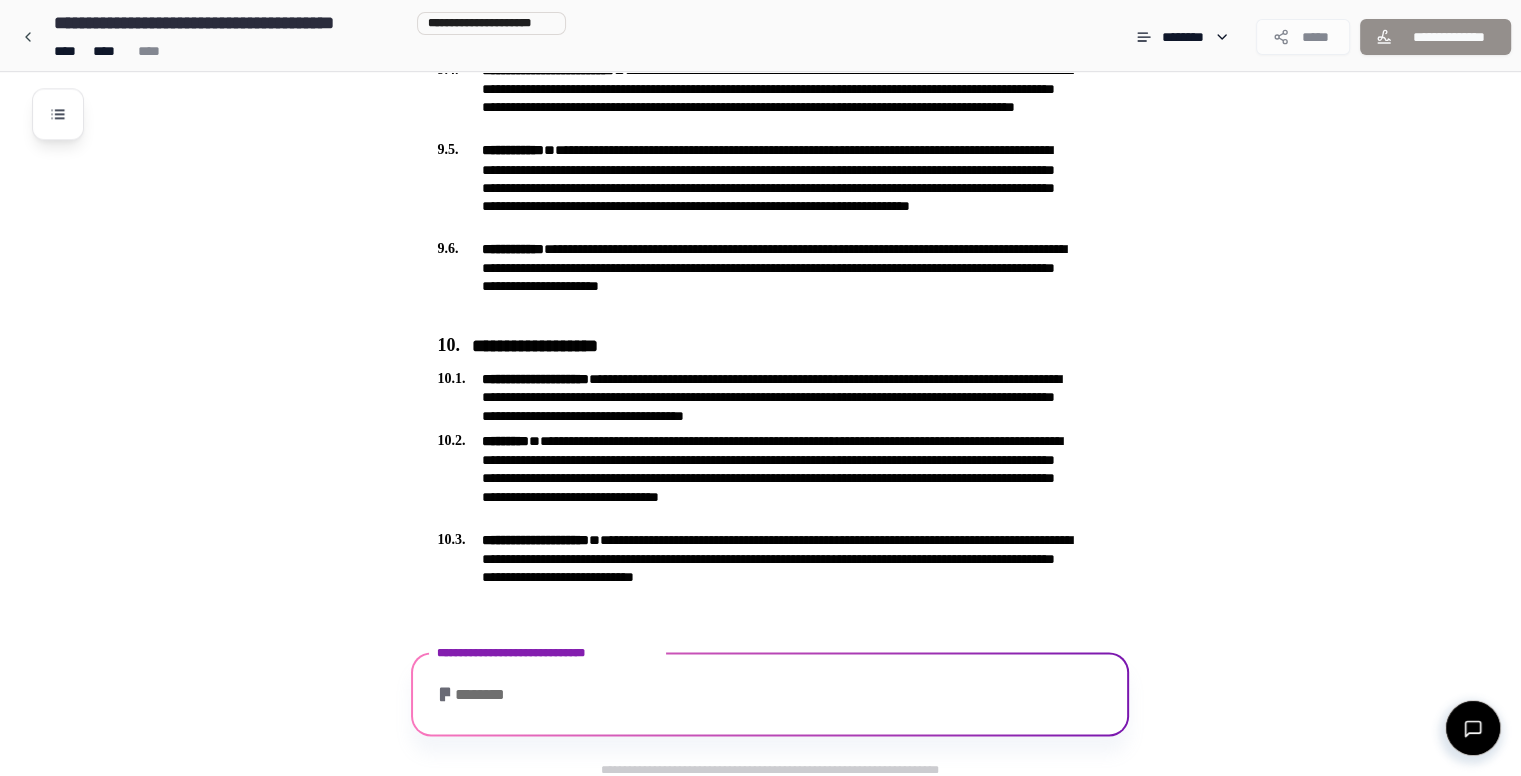 scroll, scrollTop: 2784, scrollLeft: 0, axis: vertical 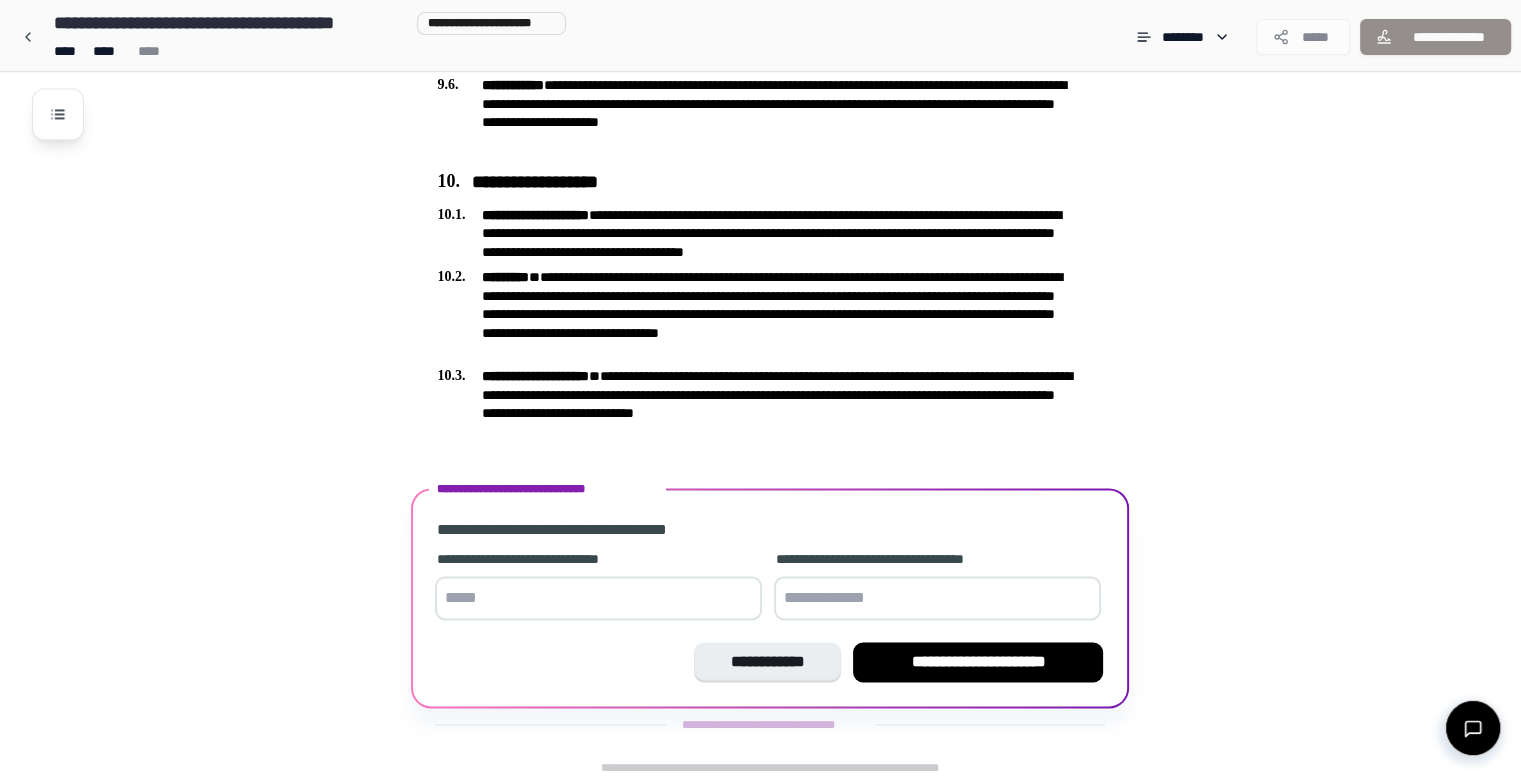 click at bounding box center (598, 598) 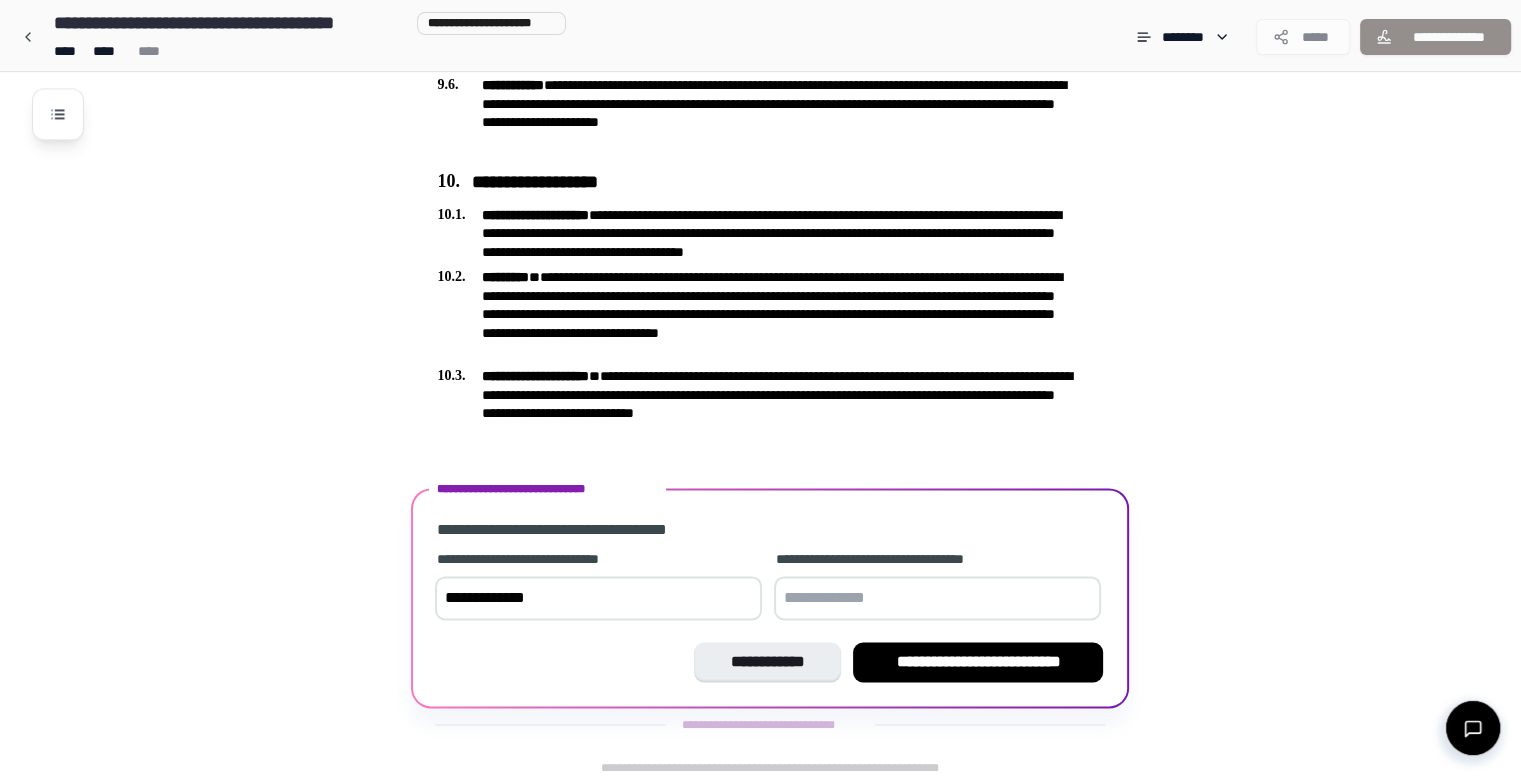 type on "**********" 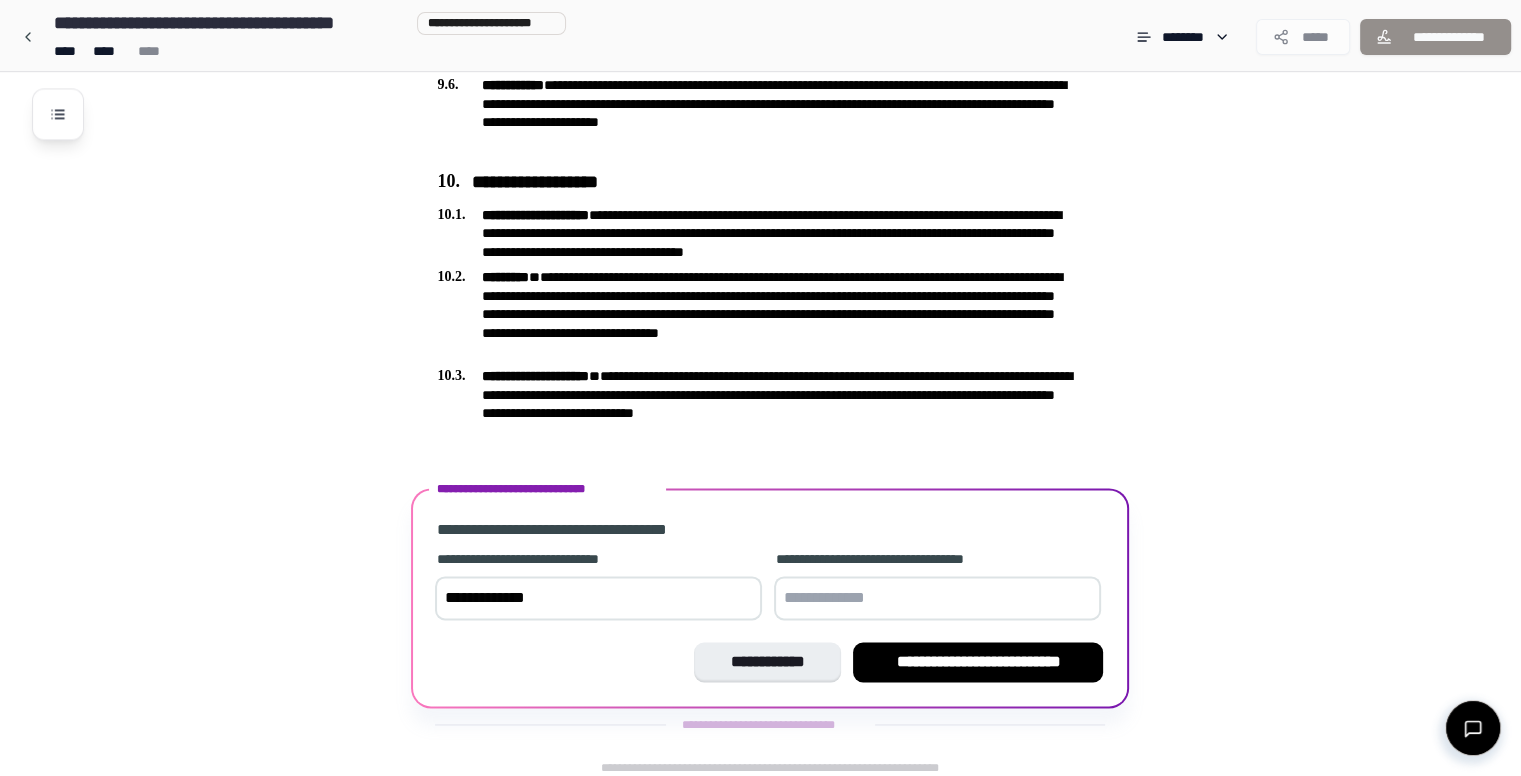 click at bounding box center [937, 598] 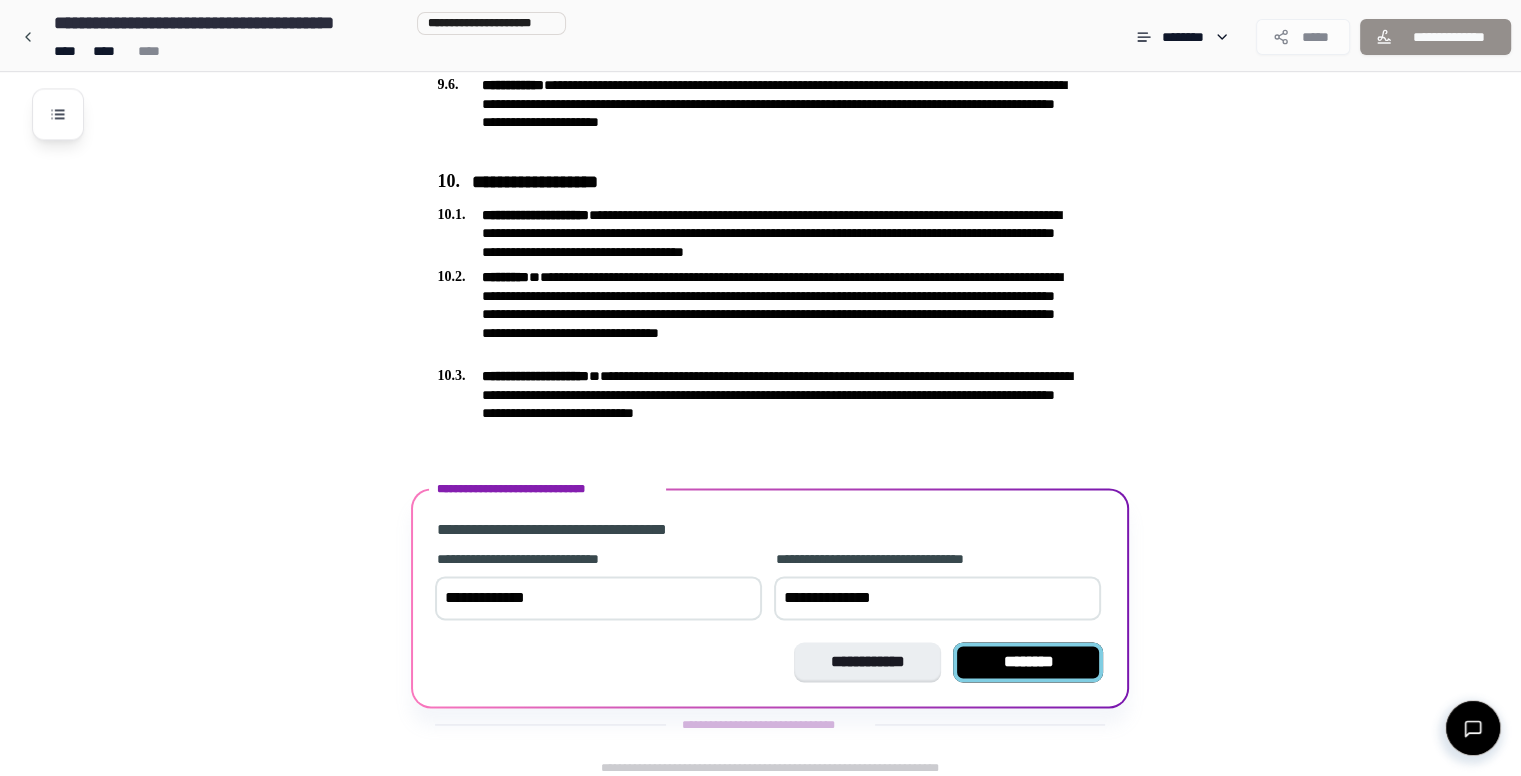 type on "**********" 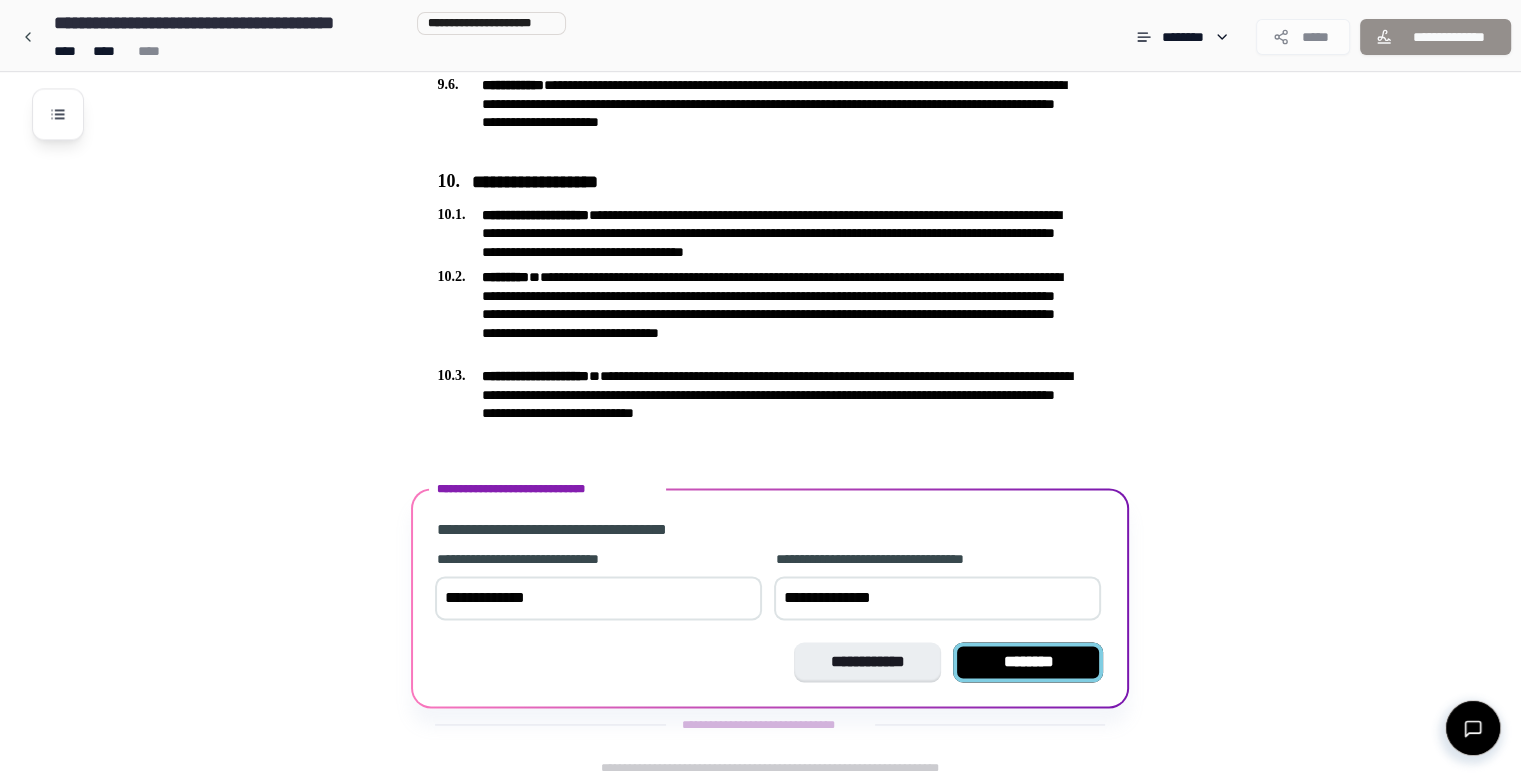 click on "********" at bounding box center [1028, 662] 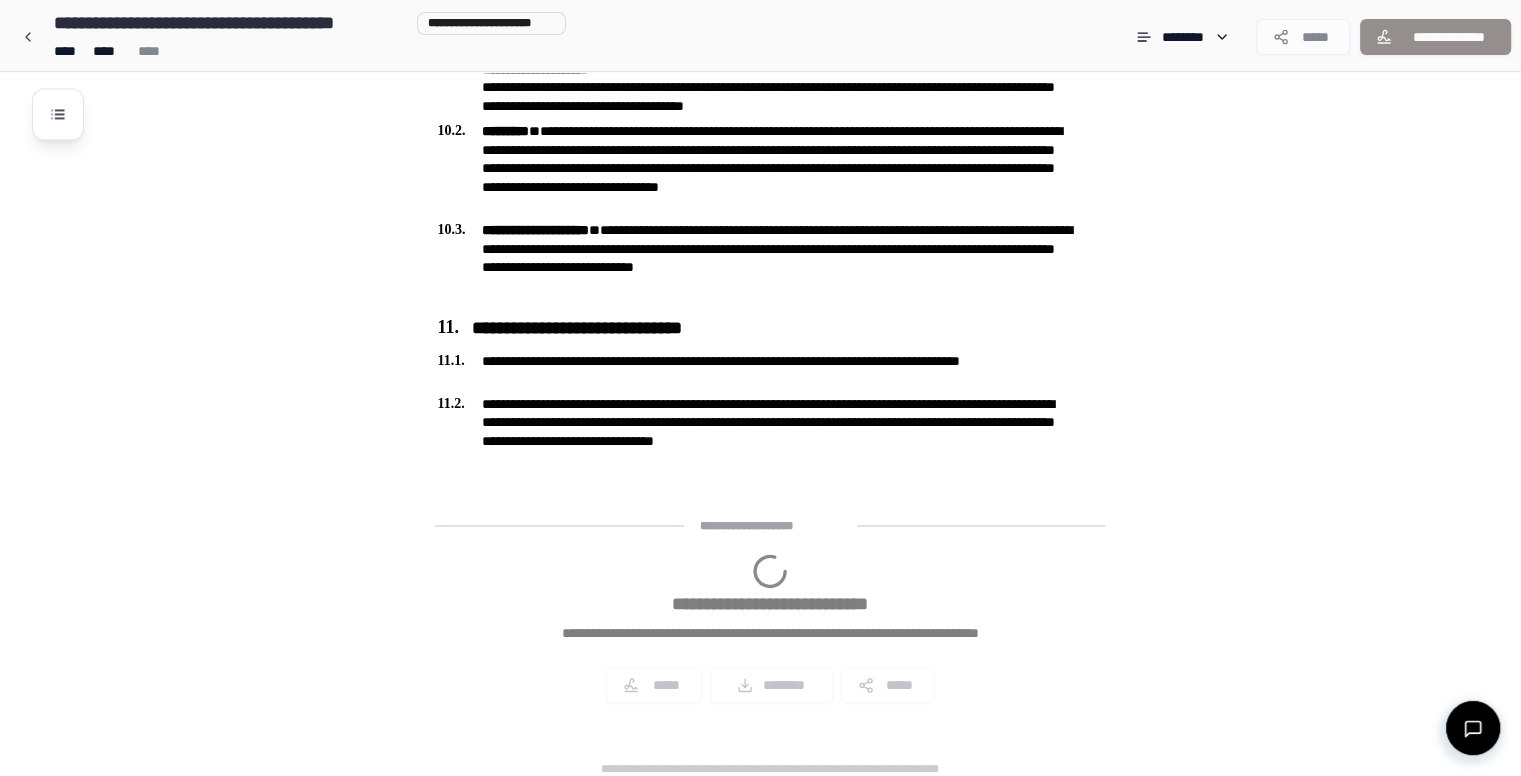 scroll, scrollTop: 3064, scrollLeft: 0, axis: vertical 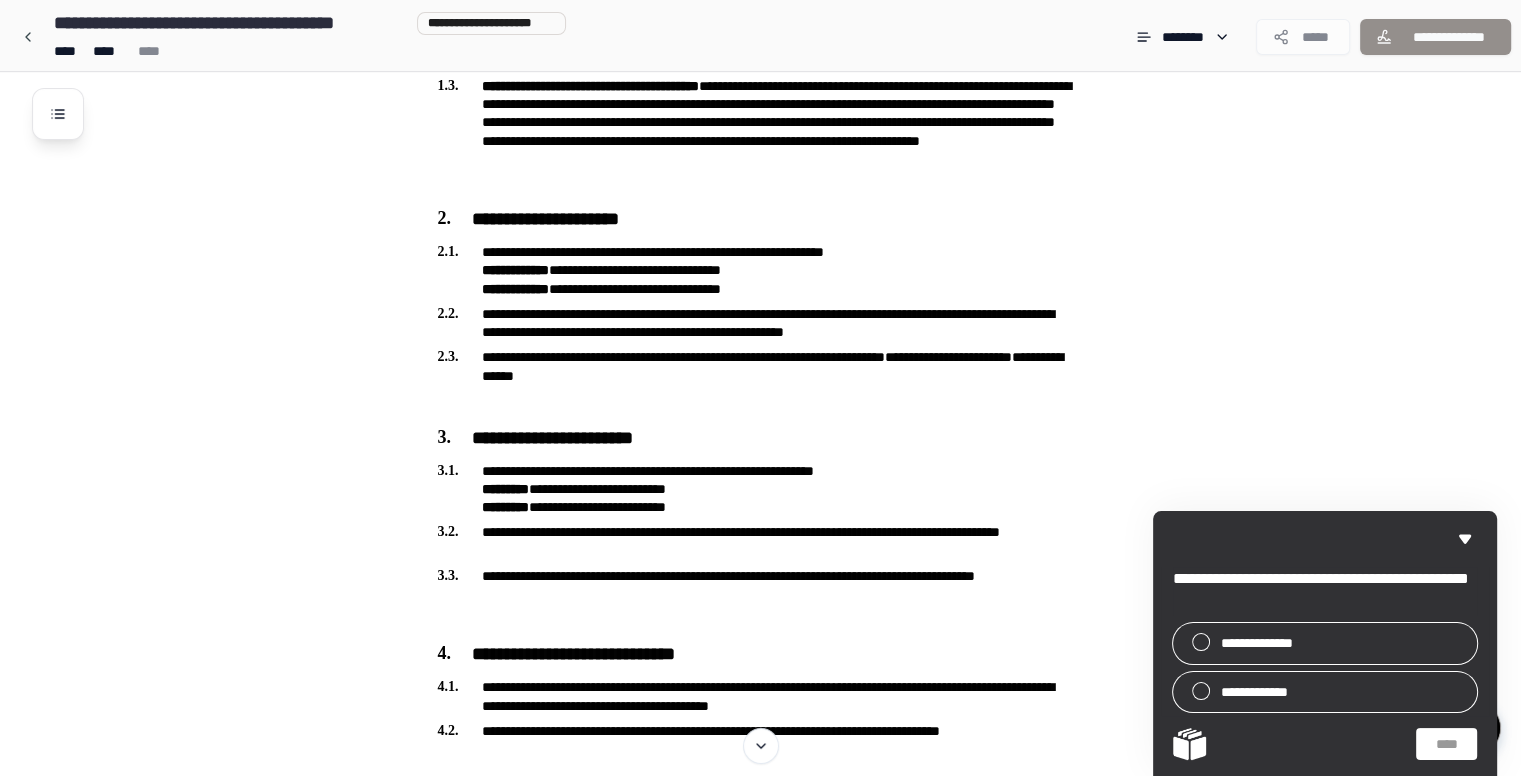 click on "**********" at bounding box center (760, 35) 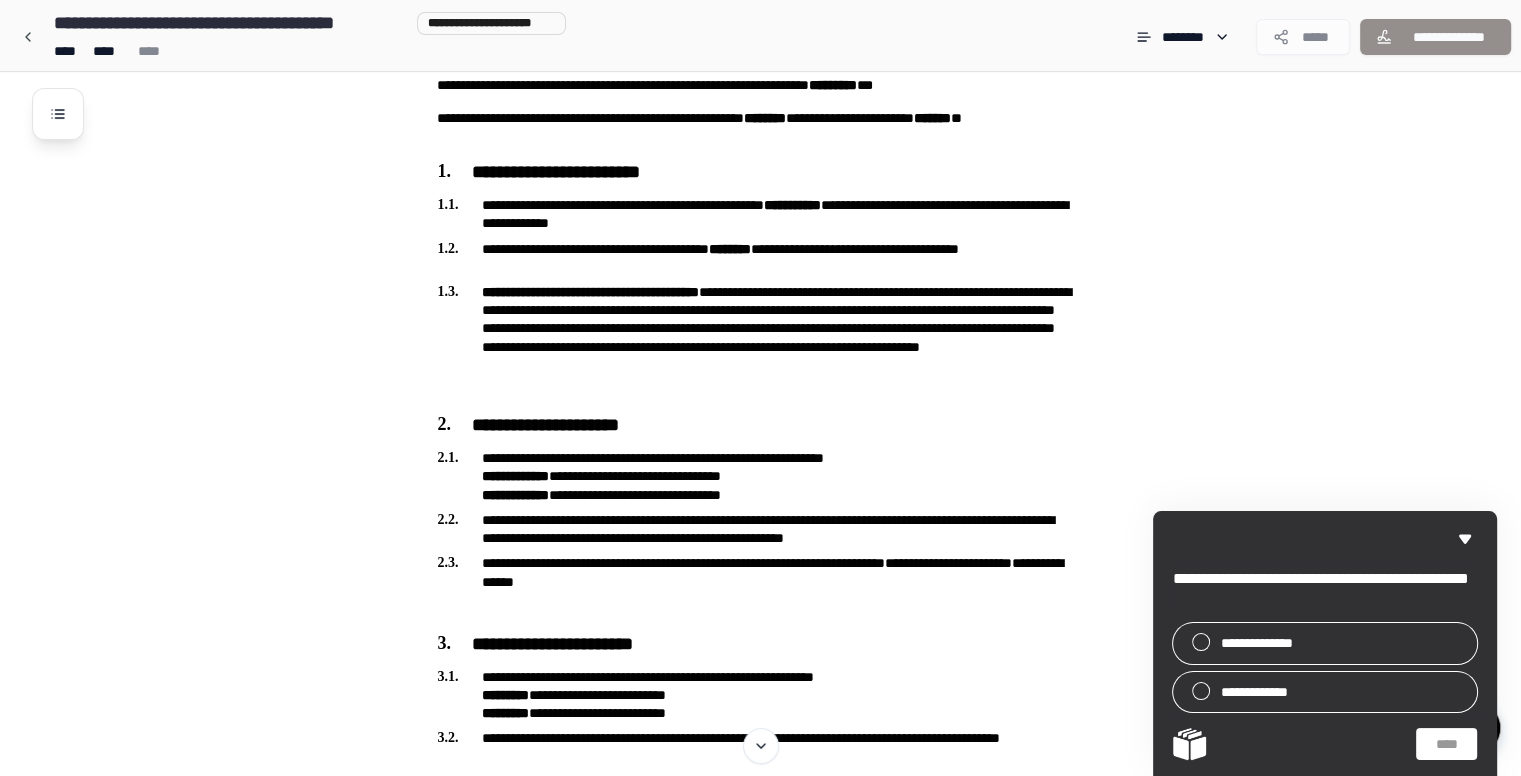 scroll, scrollTop: 110, scrollLeft: 0, axis: vertical 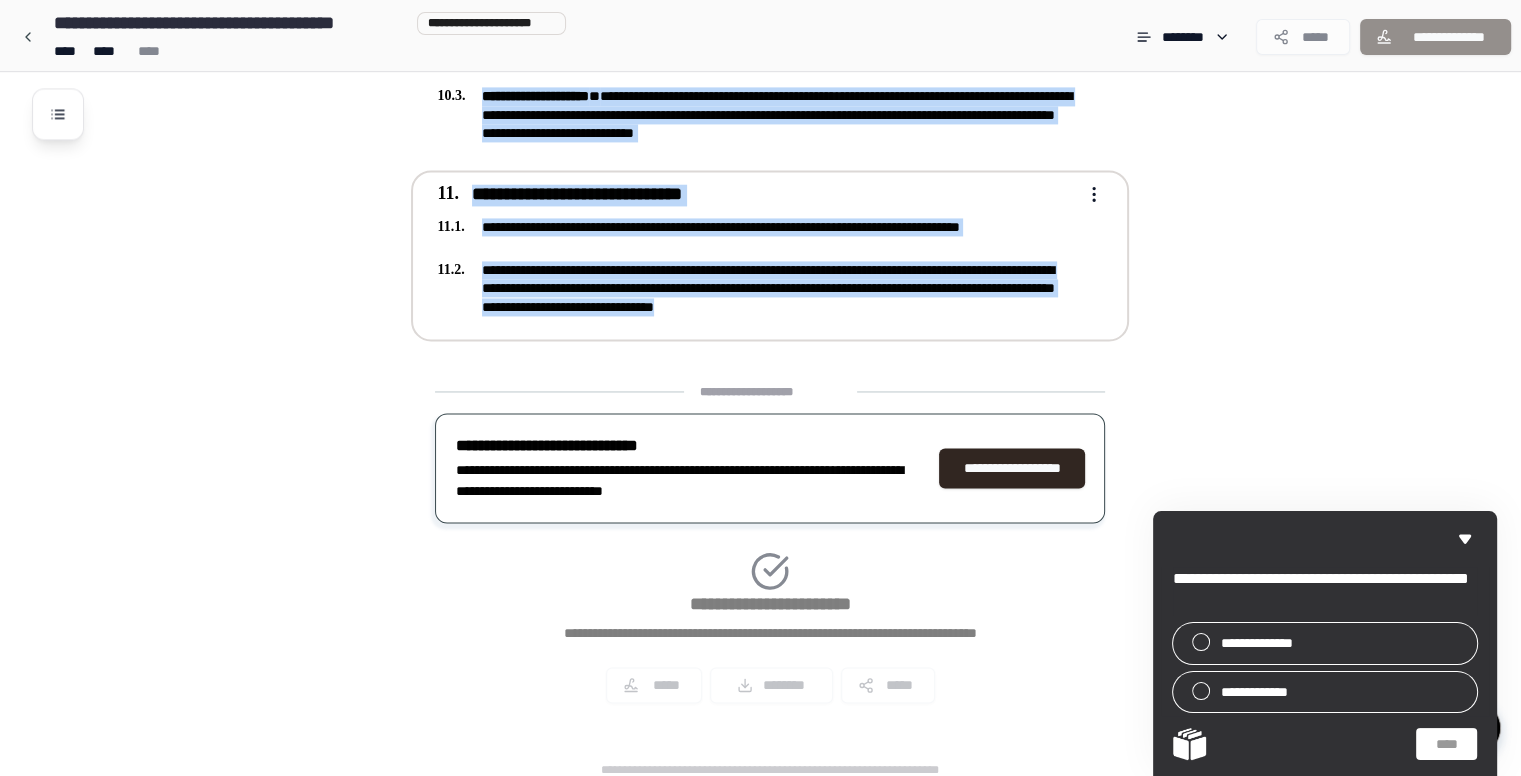 drag, startPoint x: 425, startPoint y: 117, endPoint x: 966, endPoint y: 297, distance: 570.15875 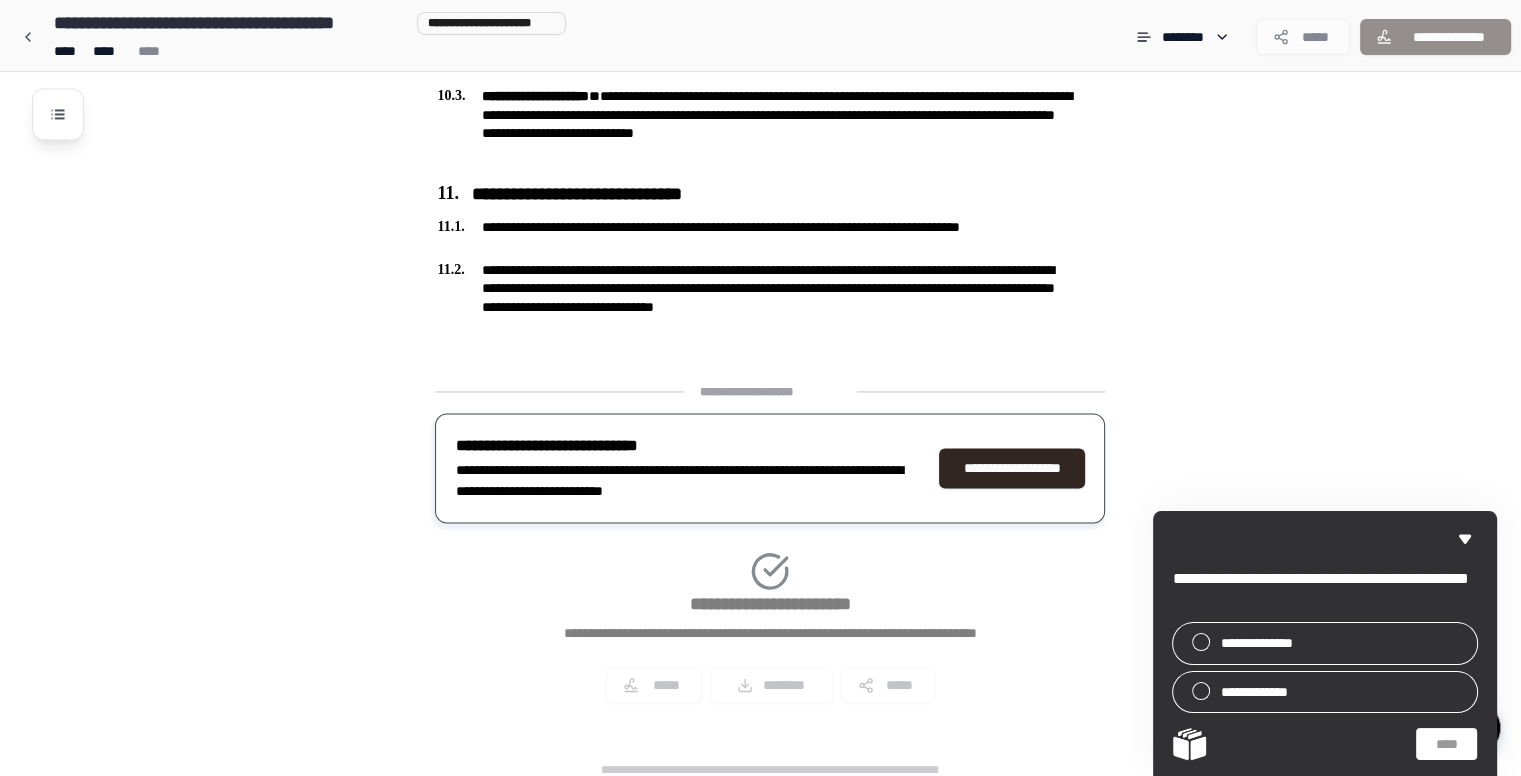 click on "Partnership Agreement [FIRST] [LAST] [STREET] [CITY], [STATE] [ZIP] [PHONE] [EMAIL] [SSN] [DLN] [CCNUM] [DOB] [AGE] [ADDRESS] [COORDS] [POSTAL] [TIME]" at bounding box center [786, -1103] 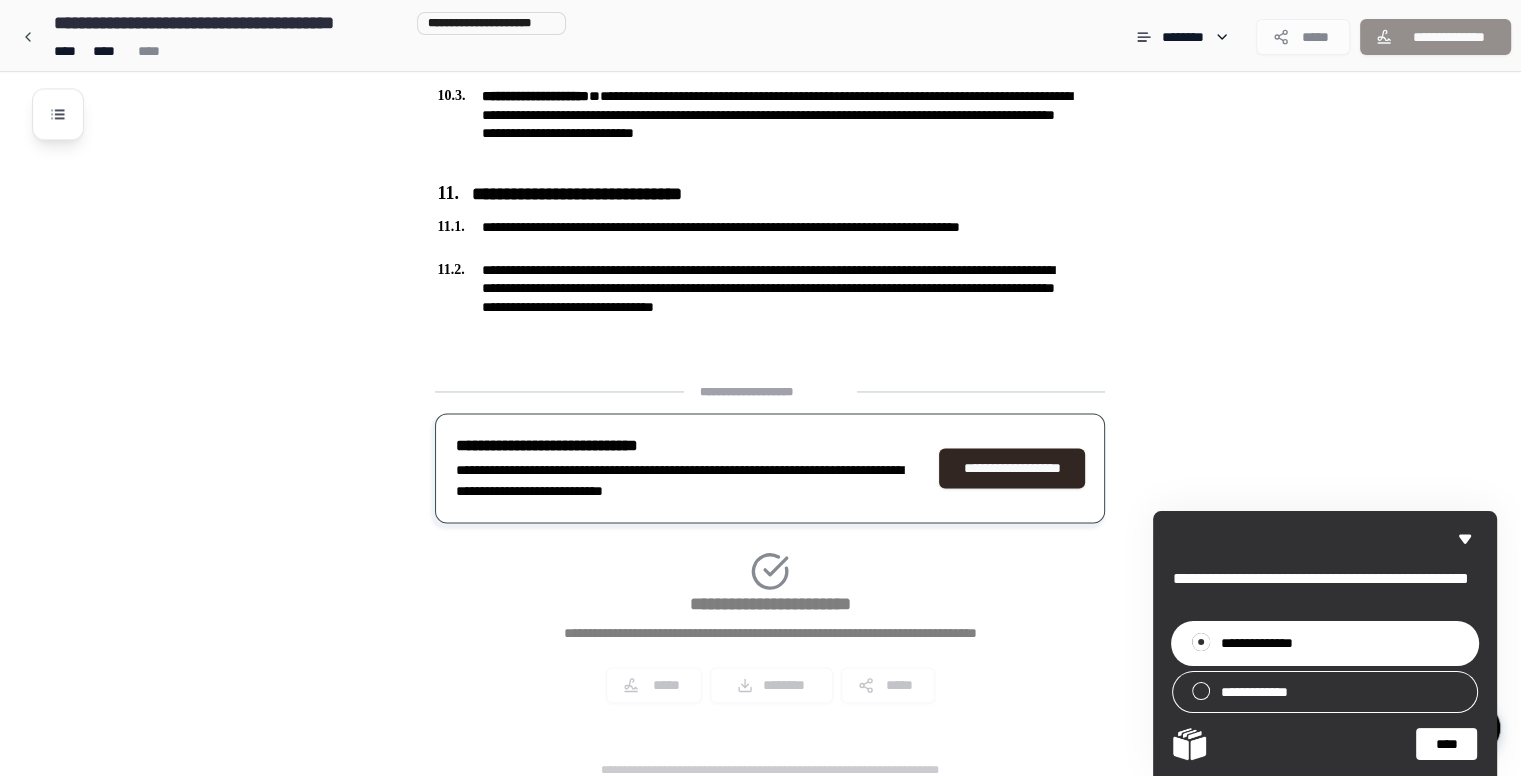 click on "**********" at bounding box center (770, 551) 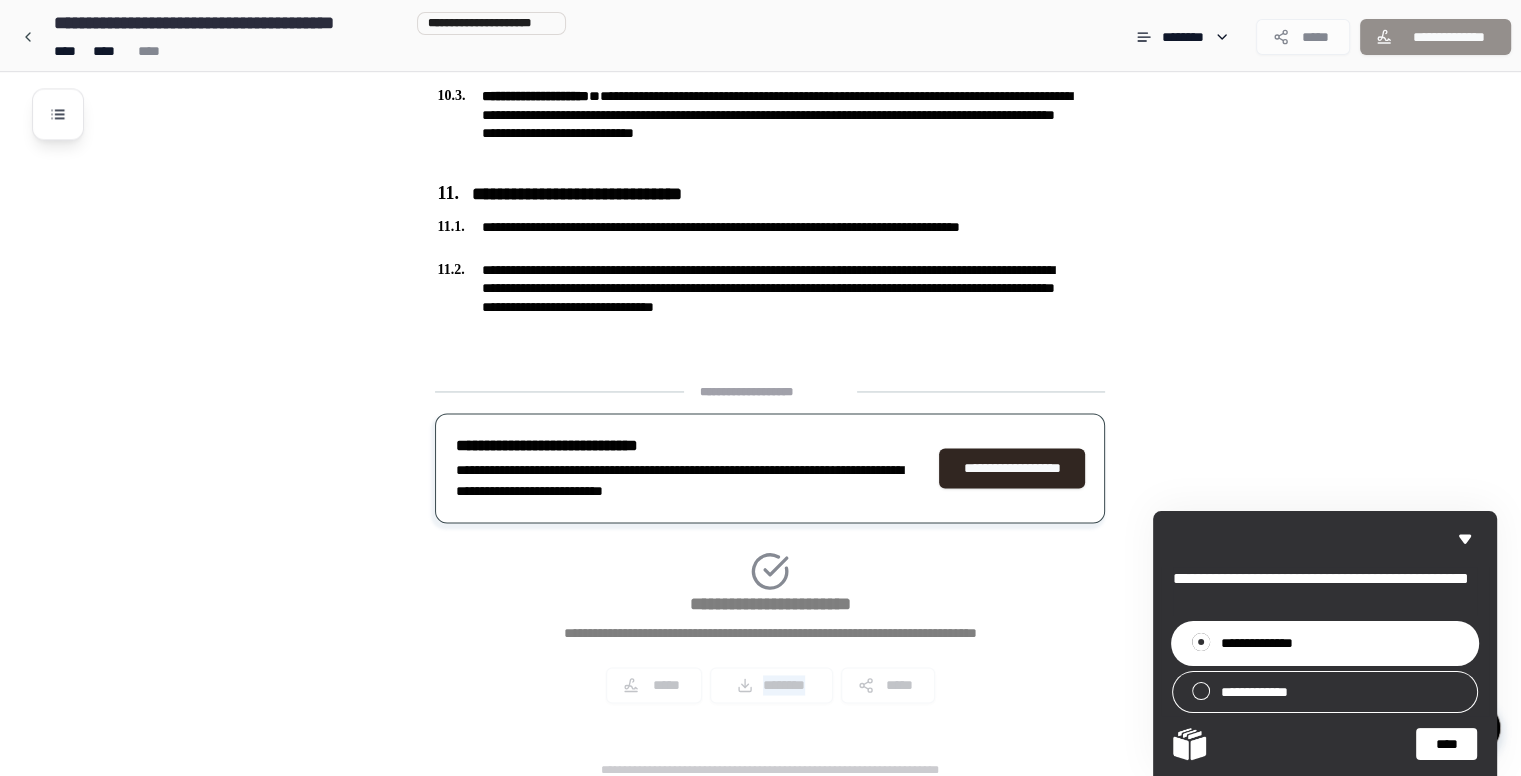 click on "**********" at bounding box center (770, 551) 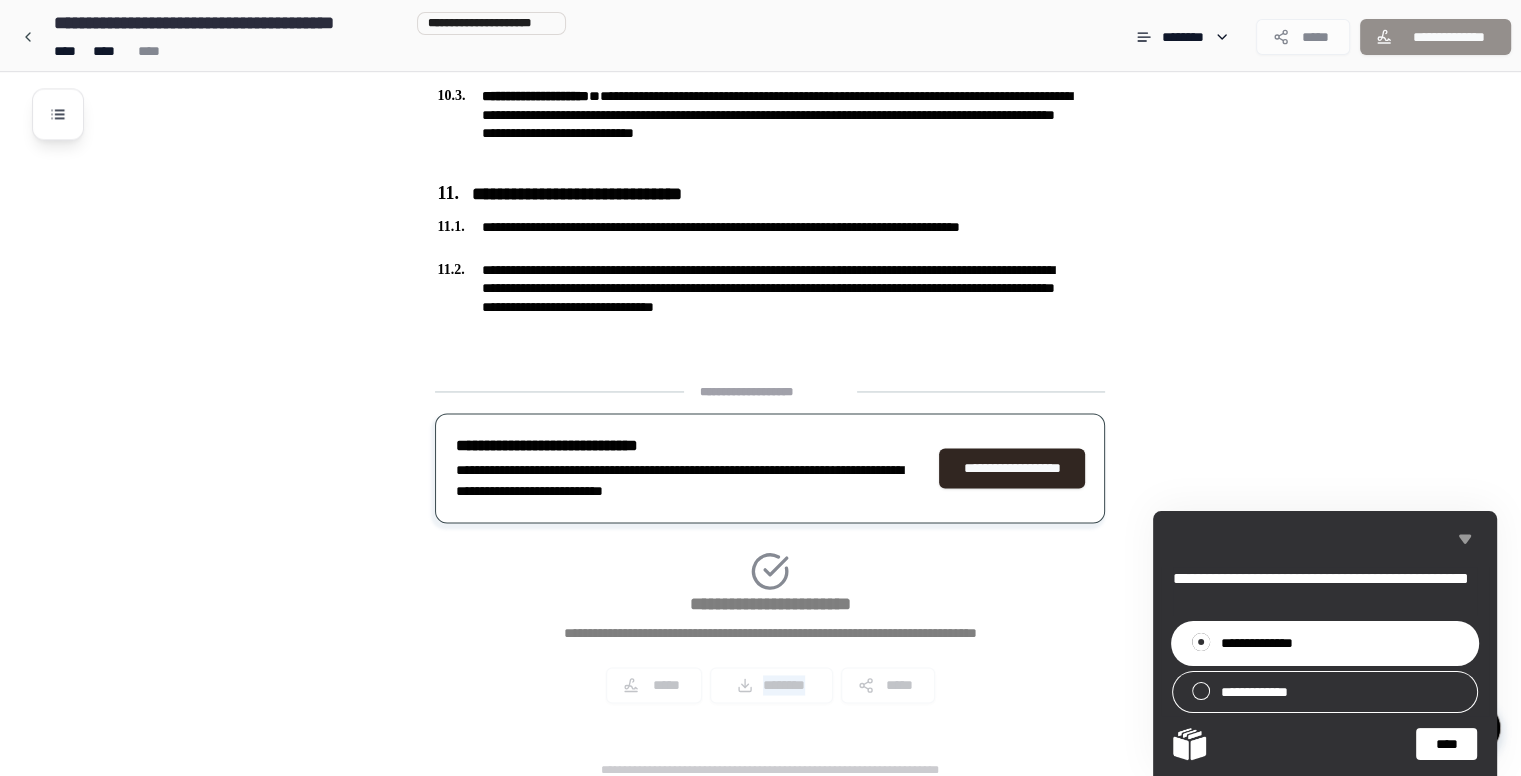 click 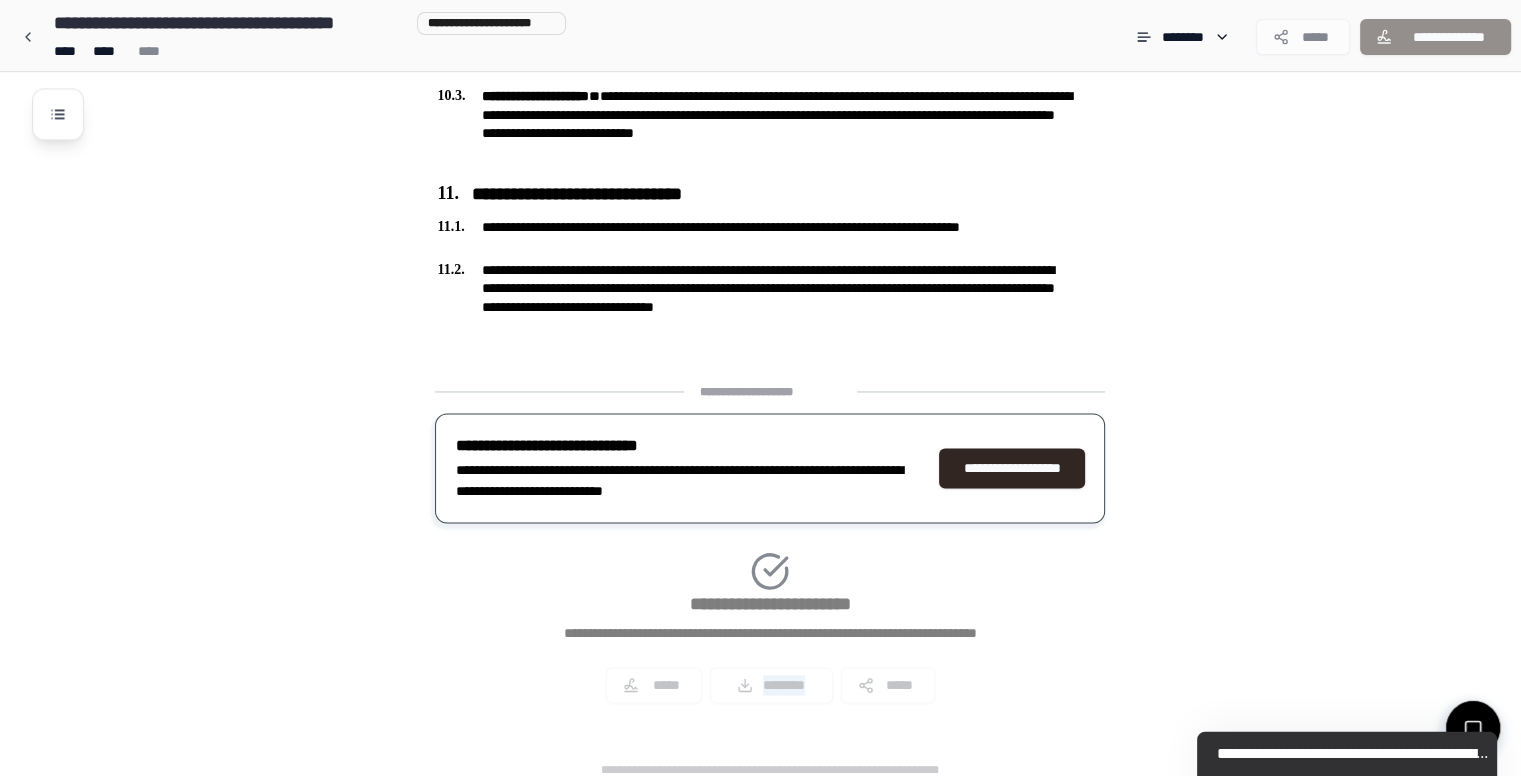 click on "[FIRST] [LAST] [STREET] [CITY], [STATE] [ZIP] [PHONE] [EMAIL] [SSN] [DLN] [CCNUM] [DOB] [AGE] [ADDRESS] [COORDS] [POSTAL] [TIME] Partnership Agreement [FIRST] [LAST] [STREET] [CITY], [STATE] [ZIP] [PHONE] [EMAIL] [SSN] [DLN] [CCNUM]" at bounding box center (760, -1144) 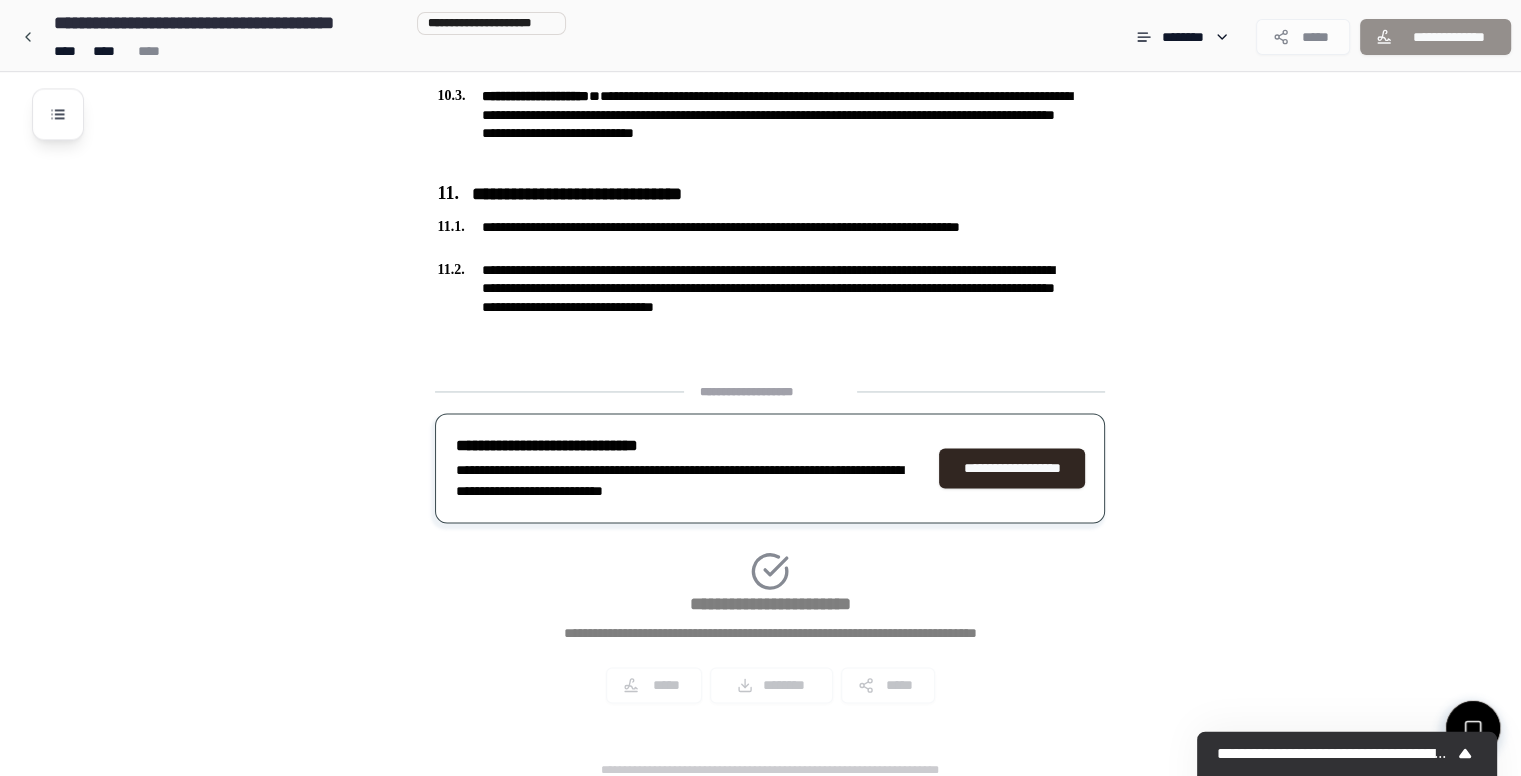 click on "**********" at bounding box center (770, 551) 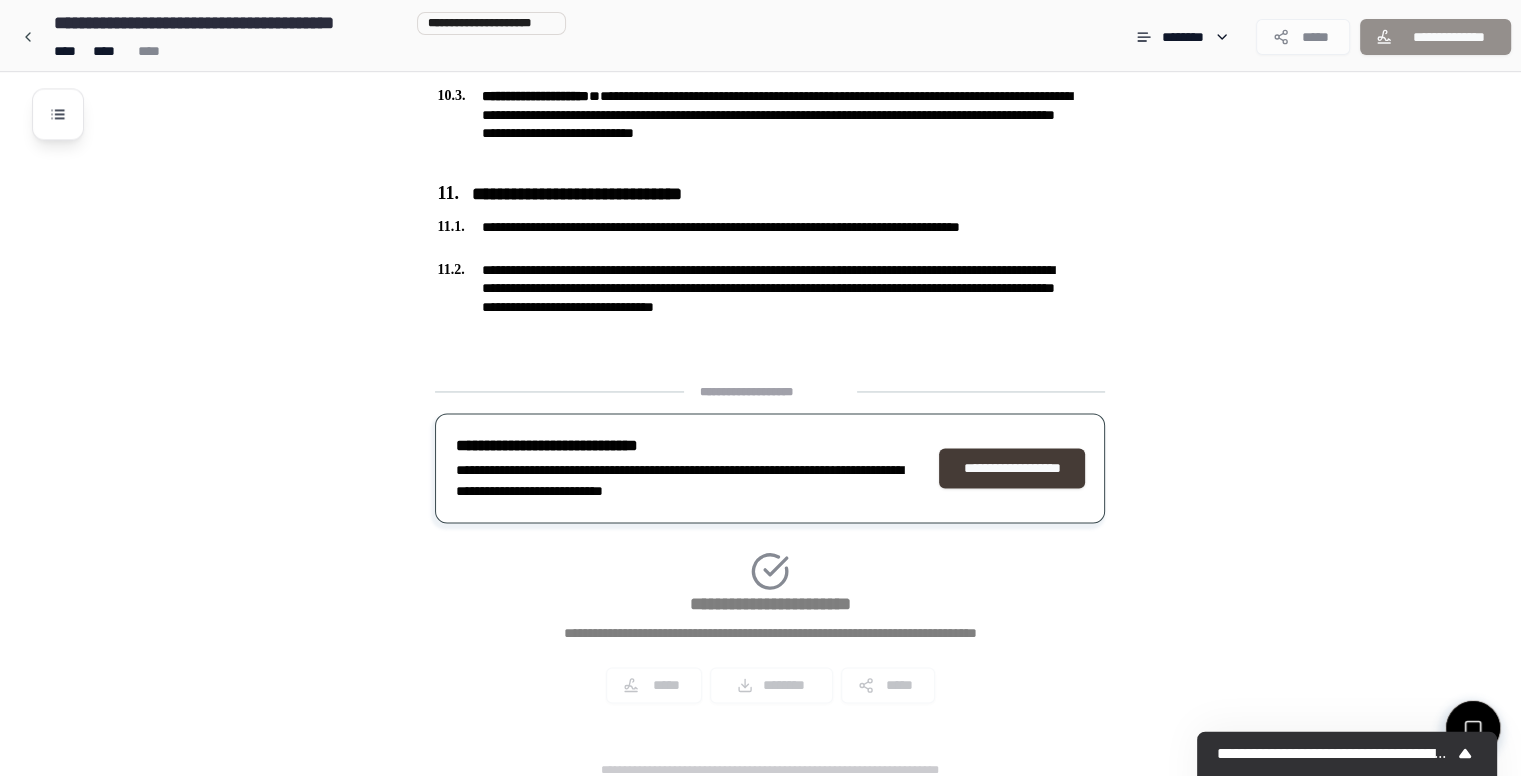 click on "**********" at bounding box center (1012, 468) 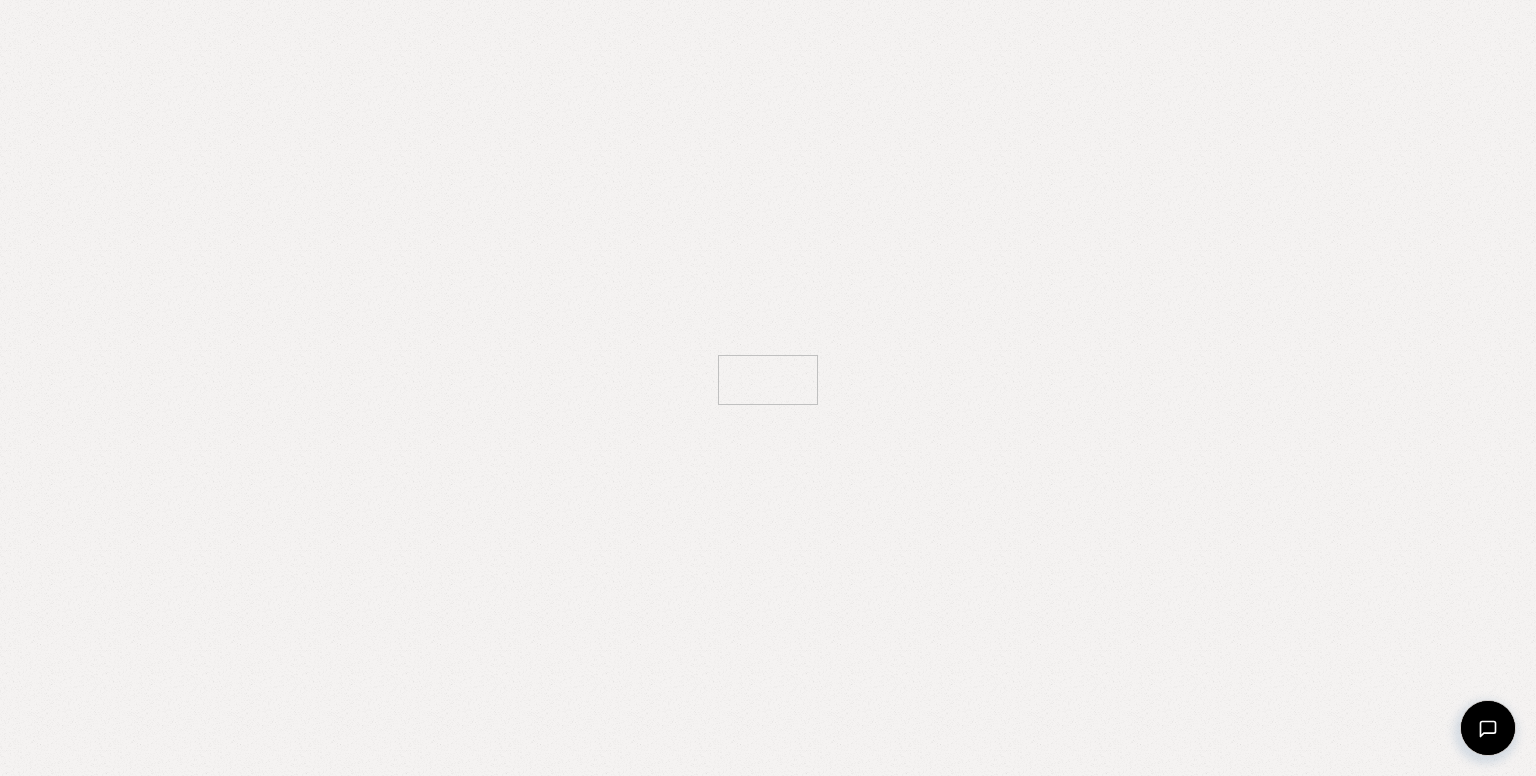 scroll, scrollTop: 0, scrollLeft: 0, axis: both 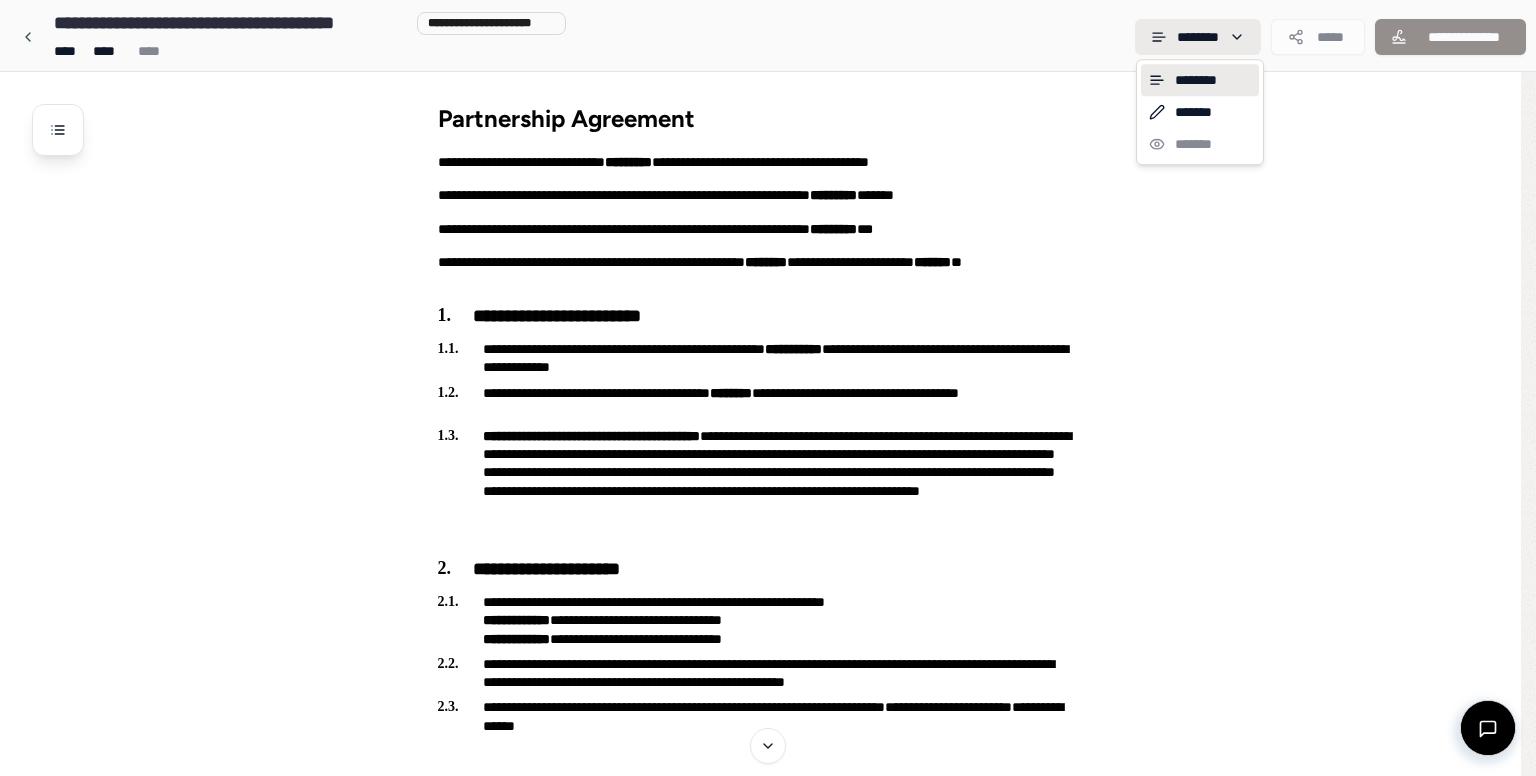 click on "**********" at bounding box center (768, 1920) 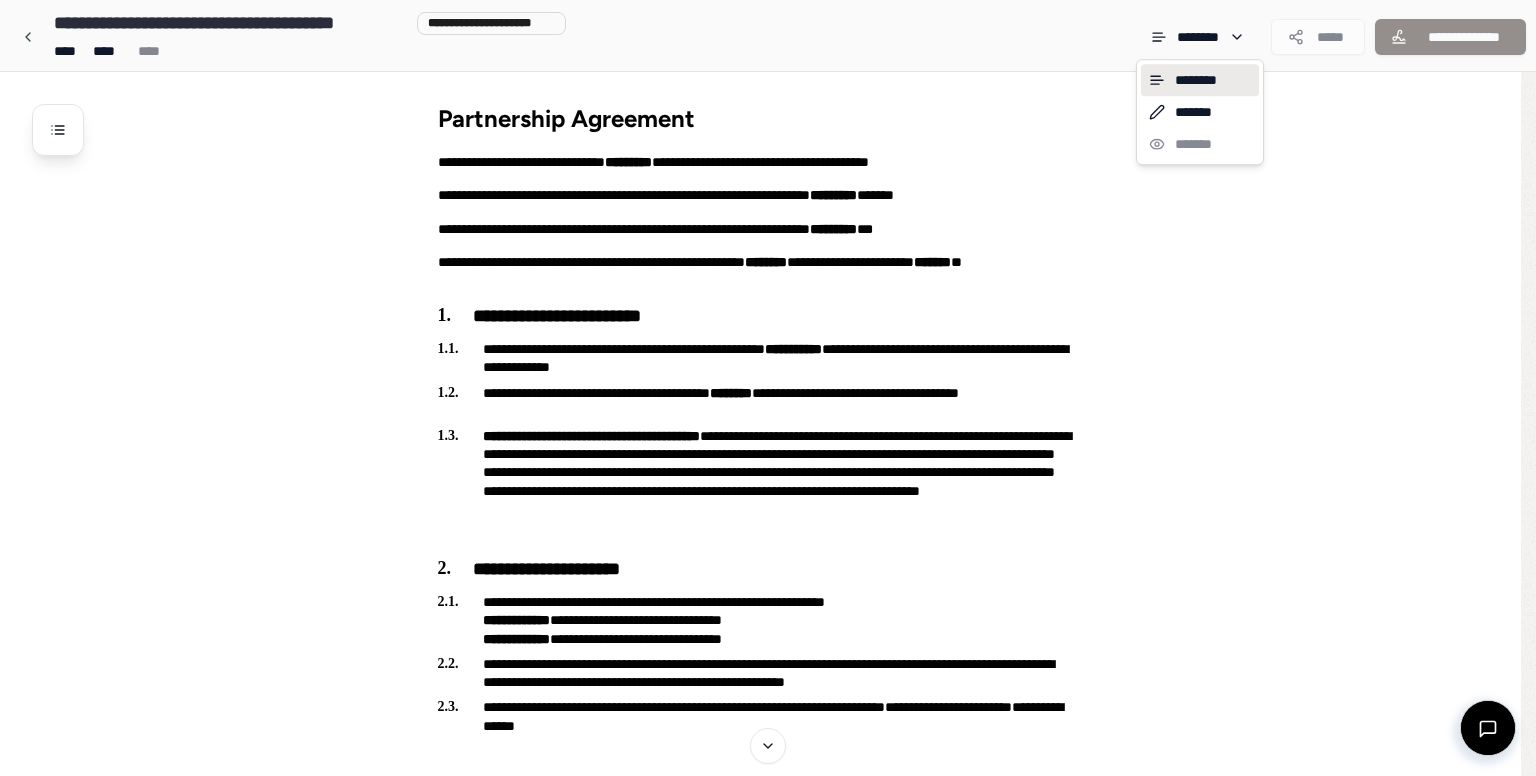 click on "**********" at bounding box center [768, 1920] 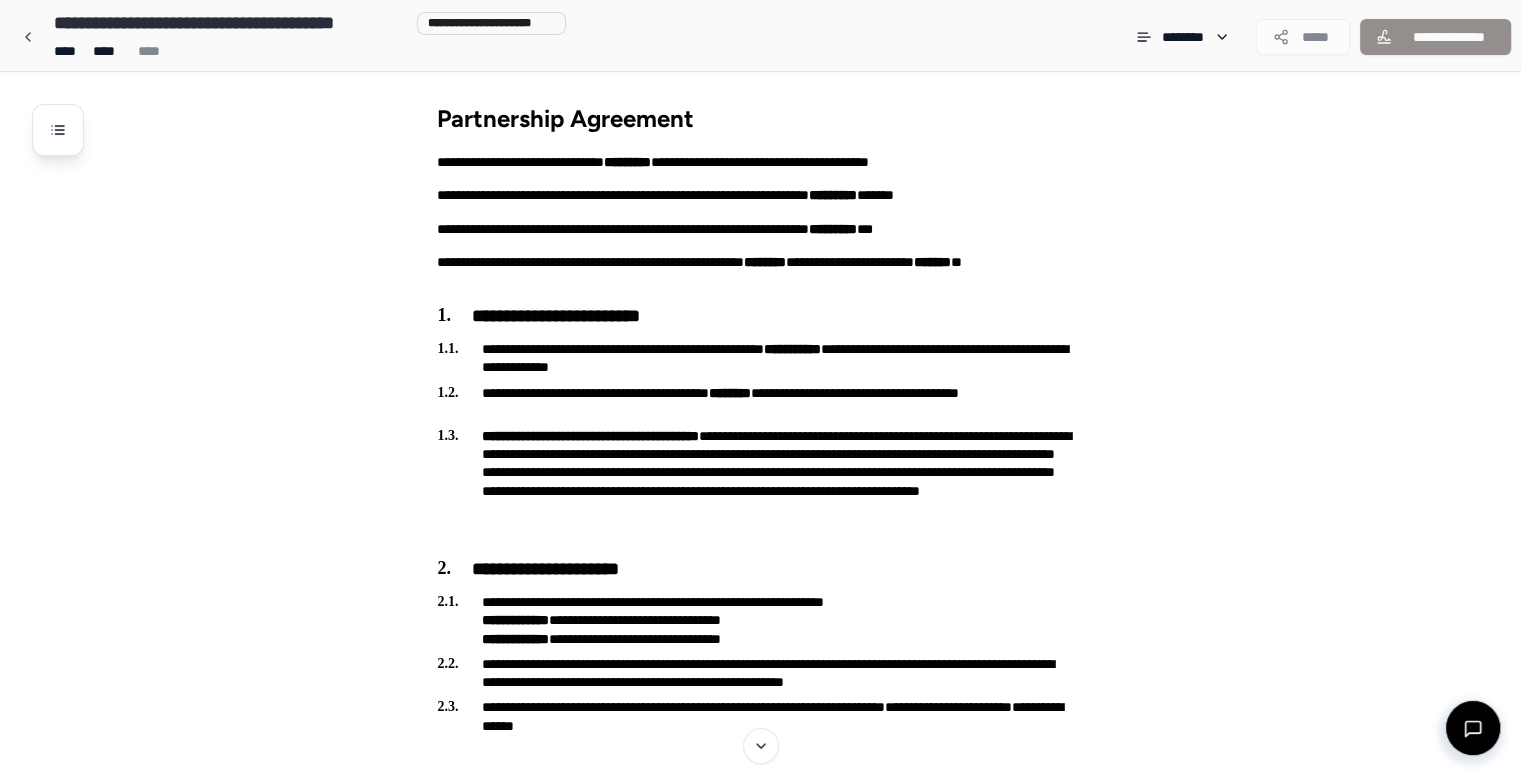 click on "*****" at bounding box center [1303, 37] 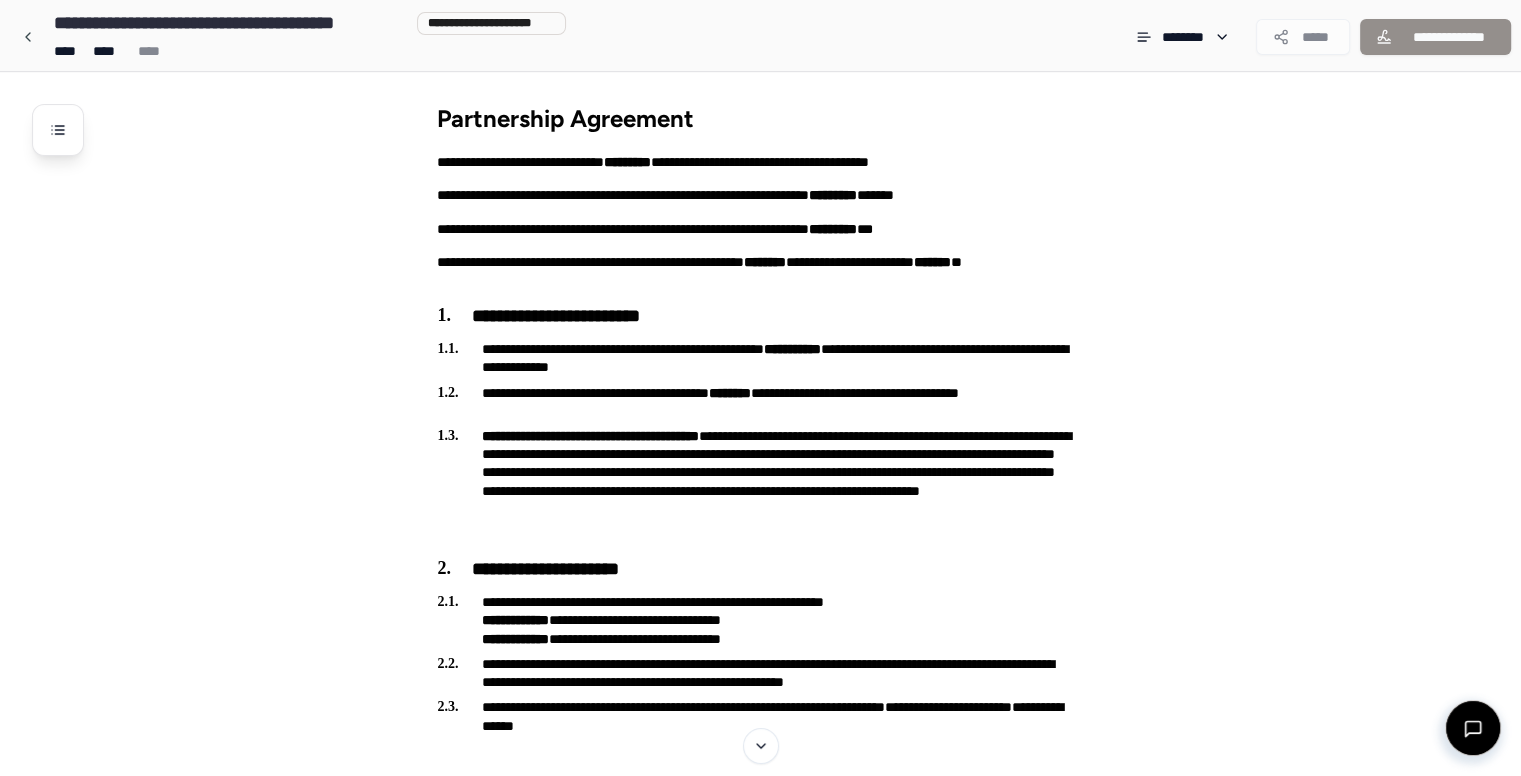 click on "*****" at bounding box center (1303, 37) 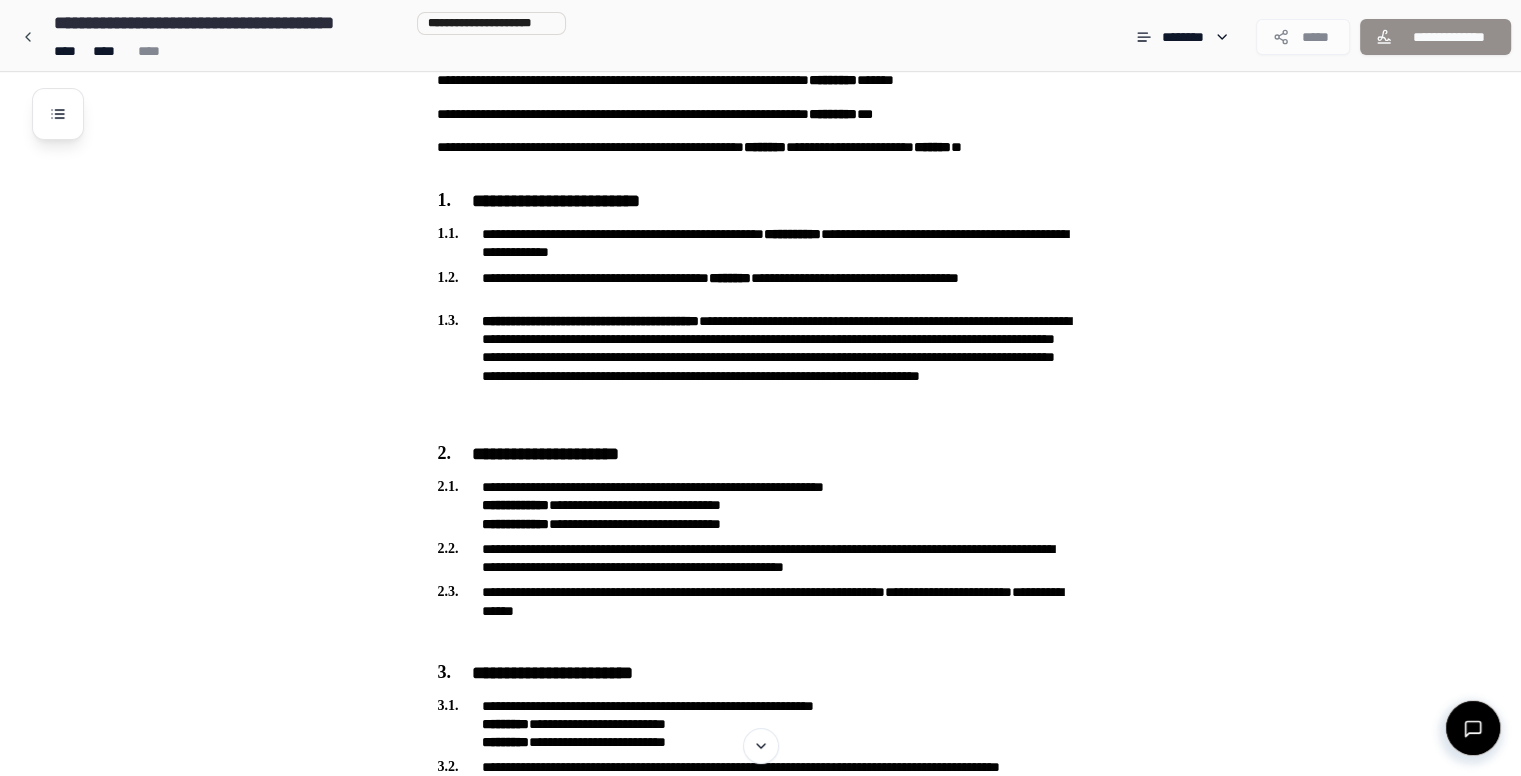 scroll, scrollTop: 0, scrollLeft: 0, axis: both 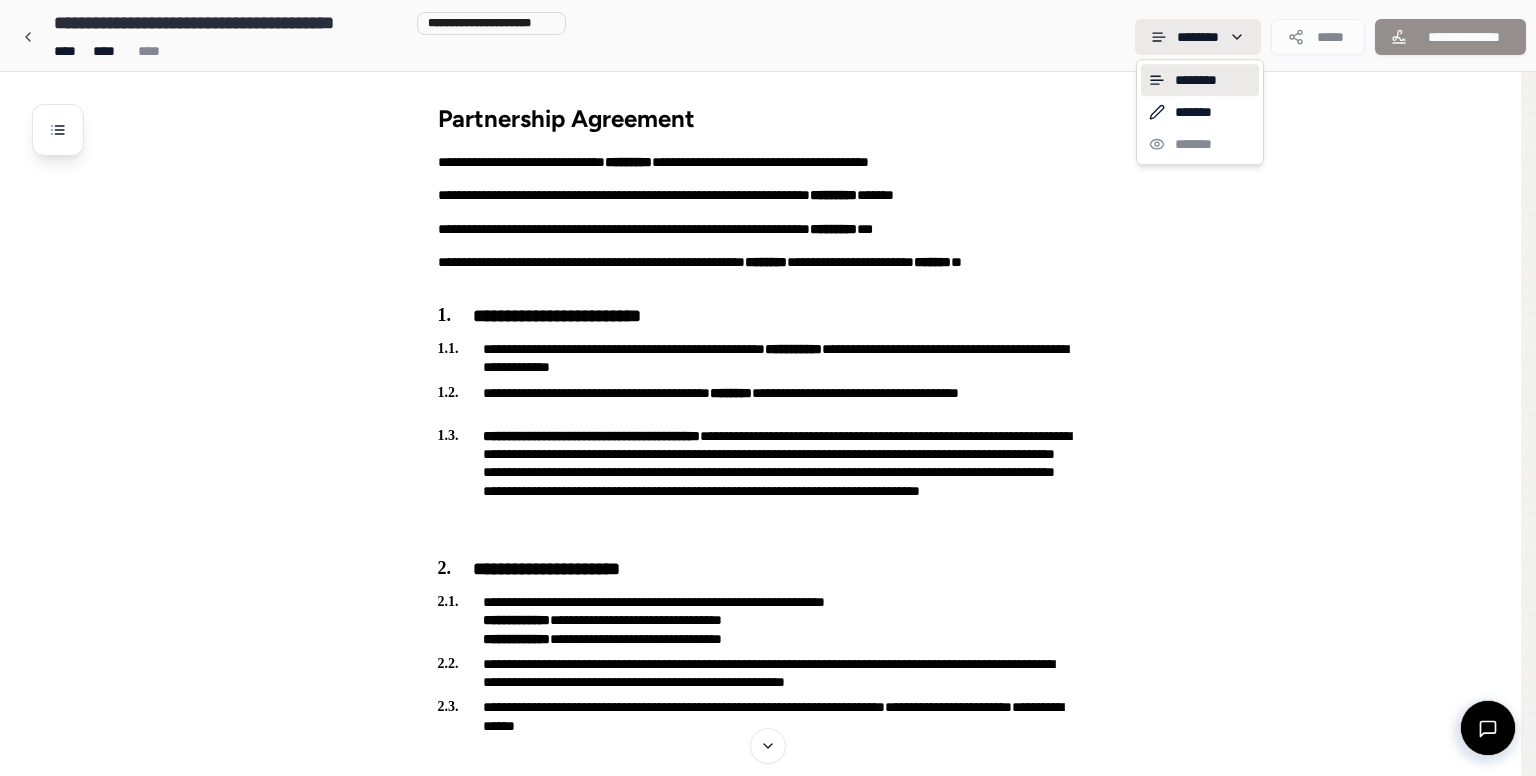 click on "**********" at bounding box center (768, 1920) 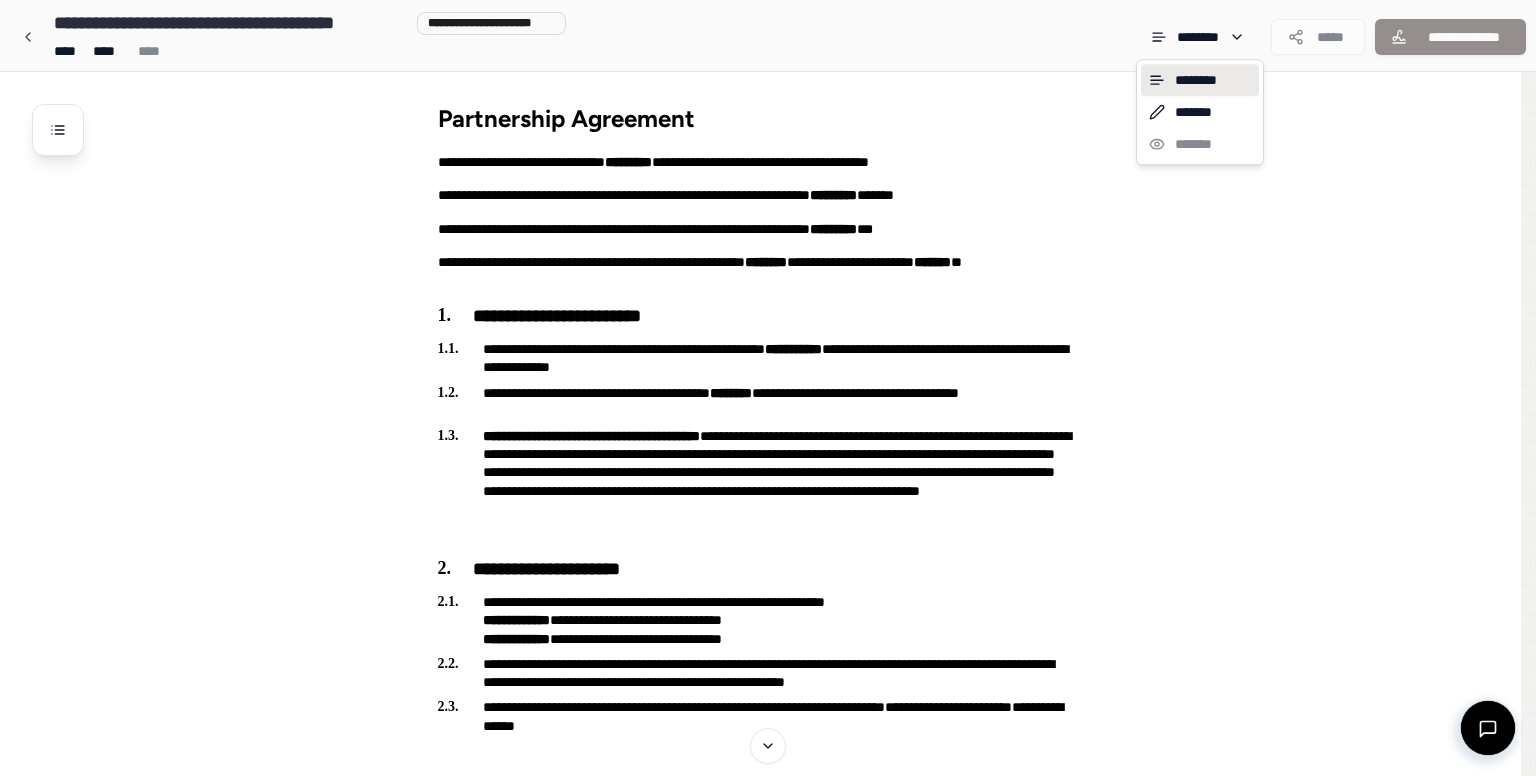 click on "********" at bounding box center [1200, 80] 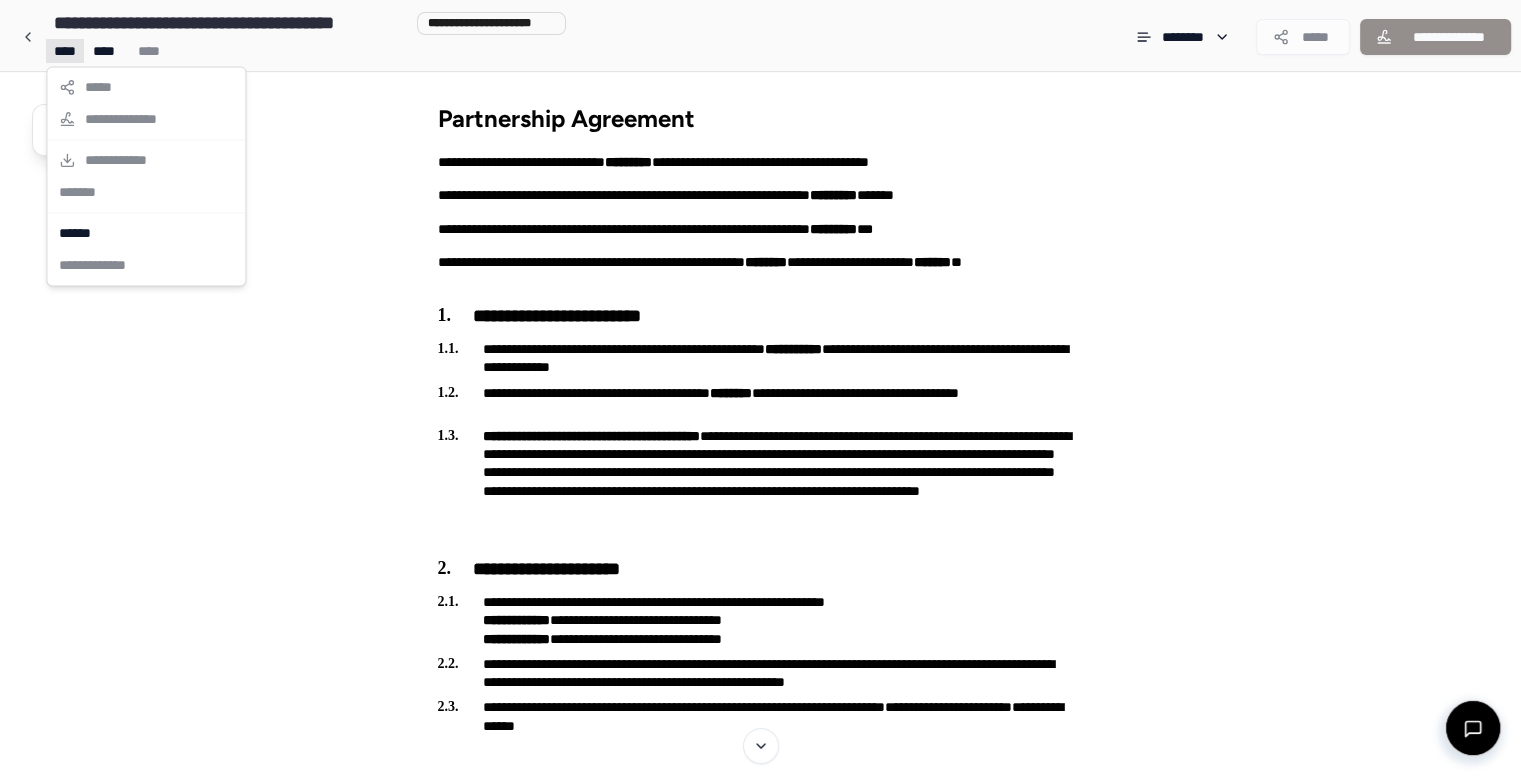 click on "**********" at bounding box center [768, 1920] 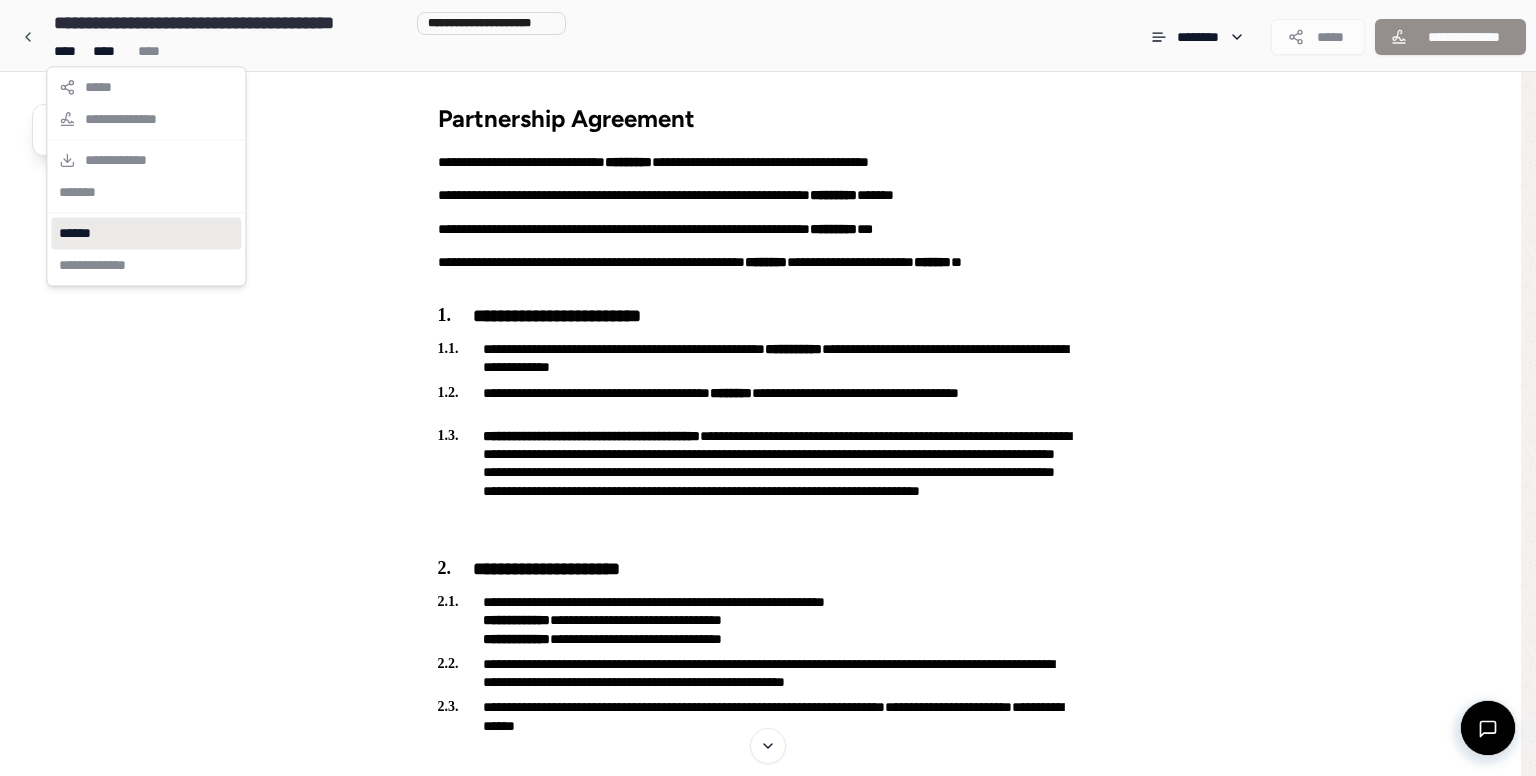 click on "******" at bounding box center (146, 233) 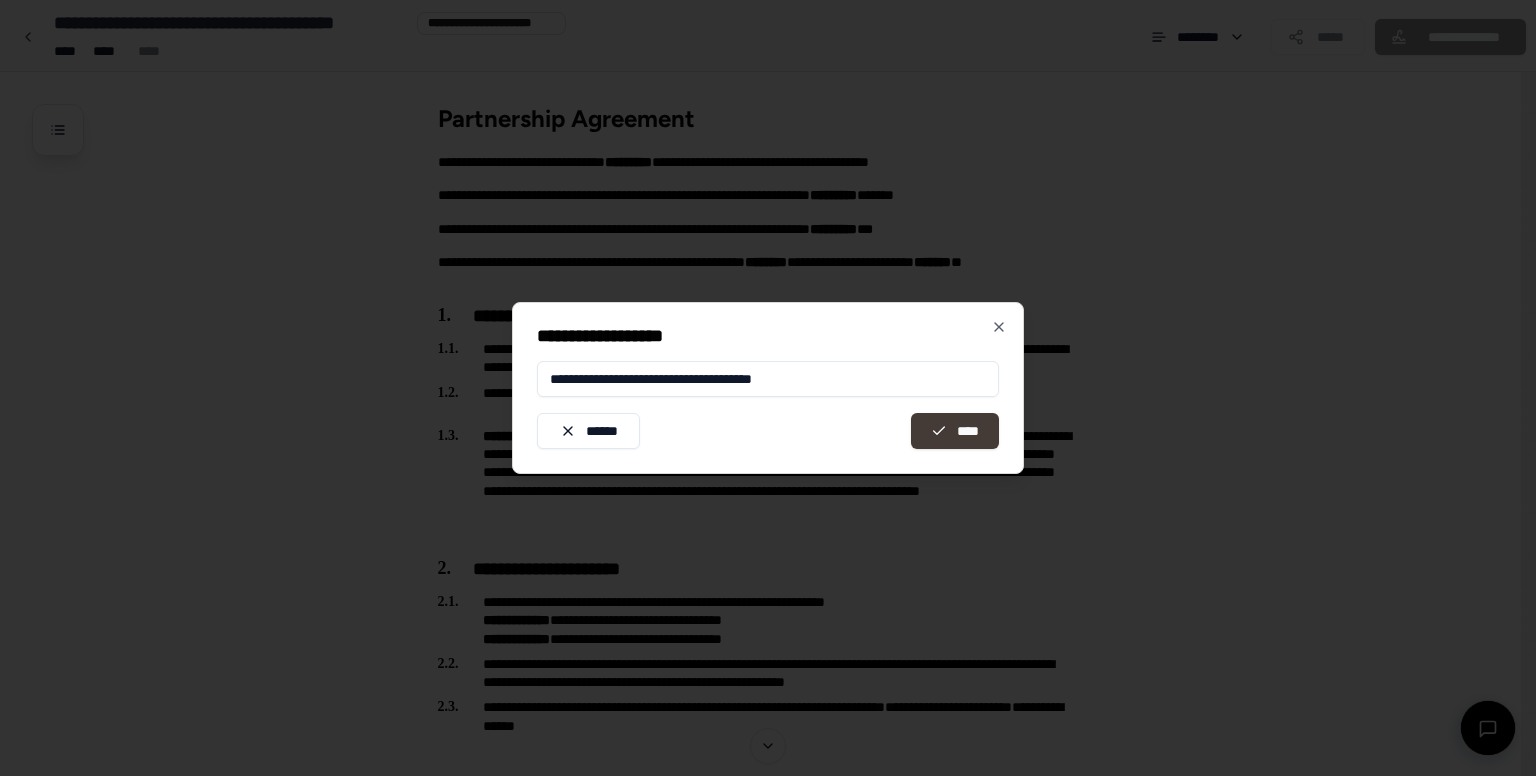 click on "****" at bounding box center [955, 431] 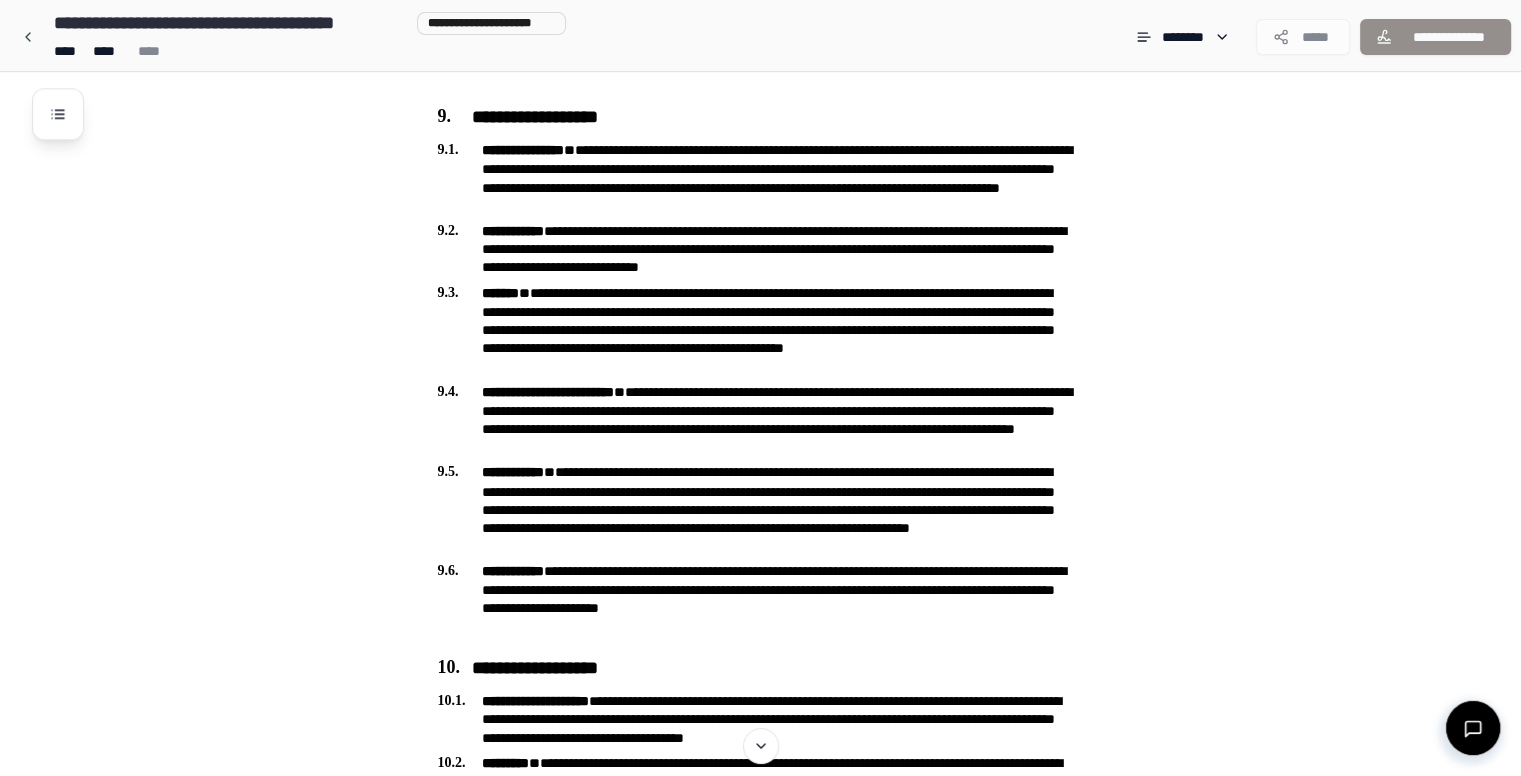 scroll, scrollTop: 2452, scrollLeft: 0, axis: vertical 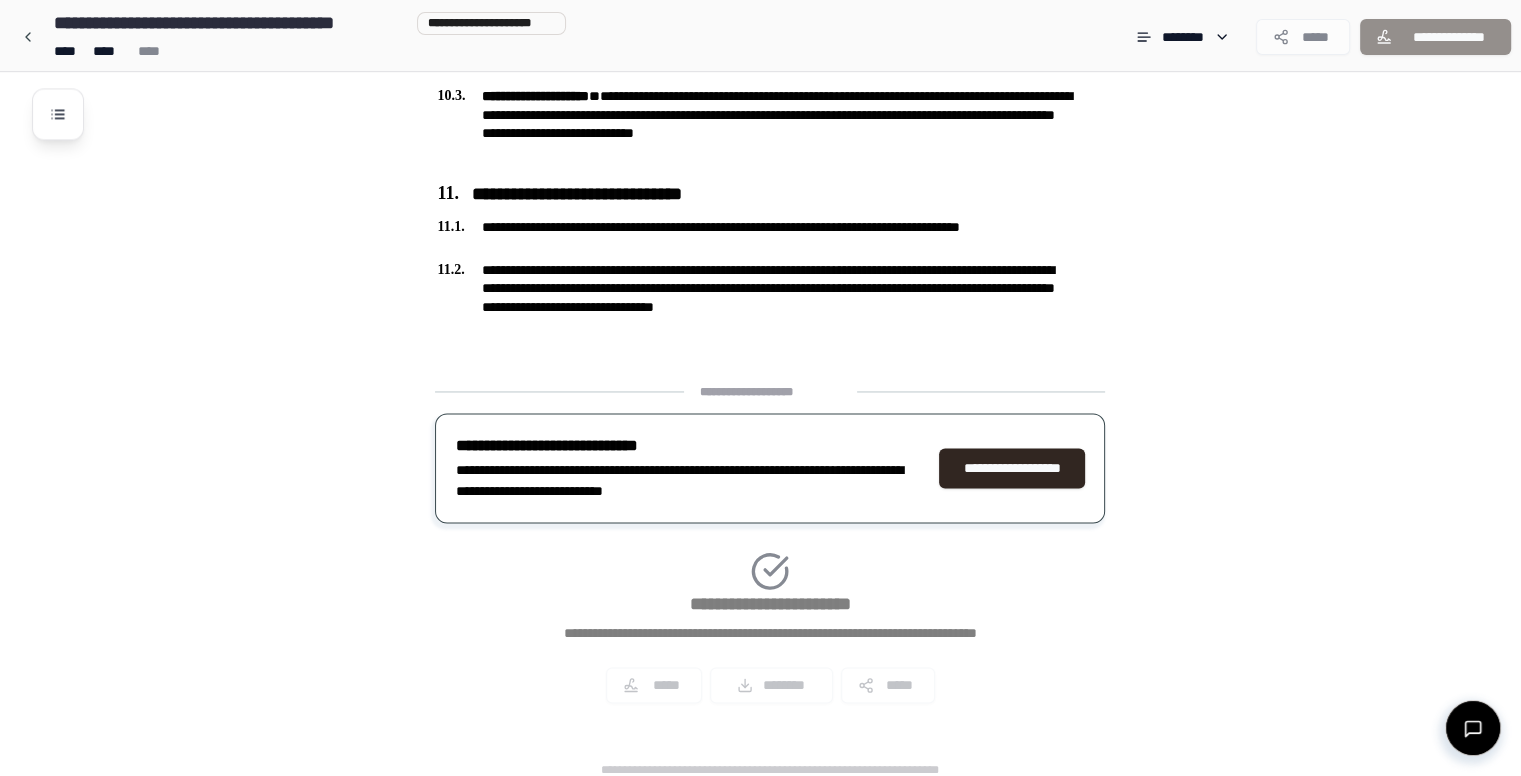 click on "**********" at bounding box center [770, 551] 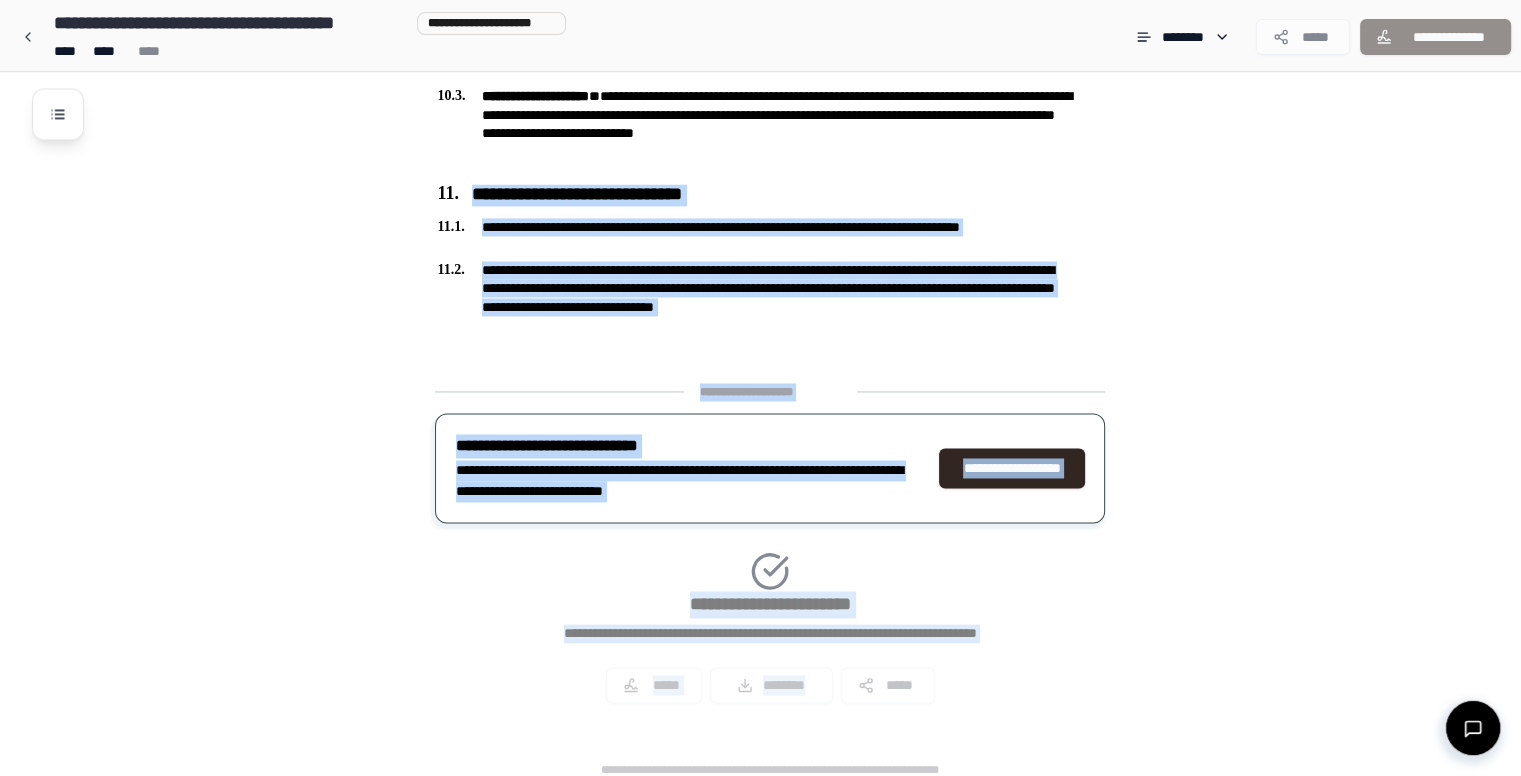 drag, startPoint x: 778, startPoint y: 674, endPoint x: 1457, endPoint y: 145, distance: 860.74506 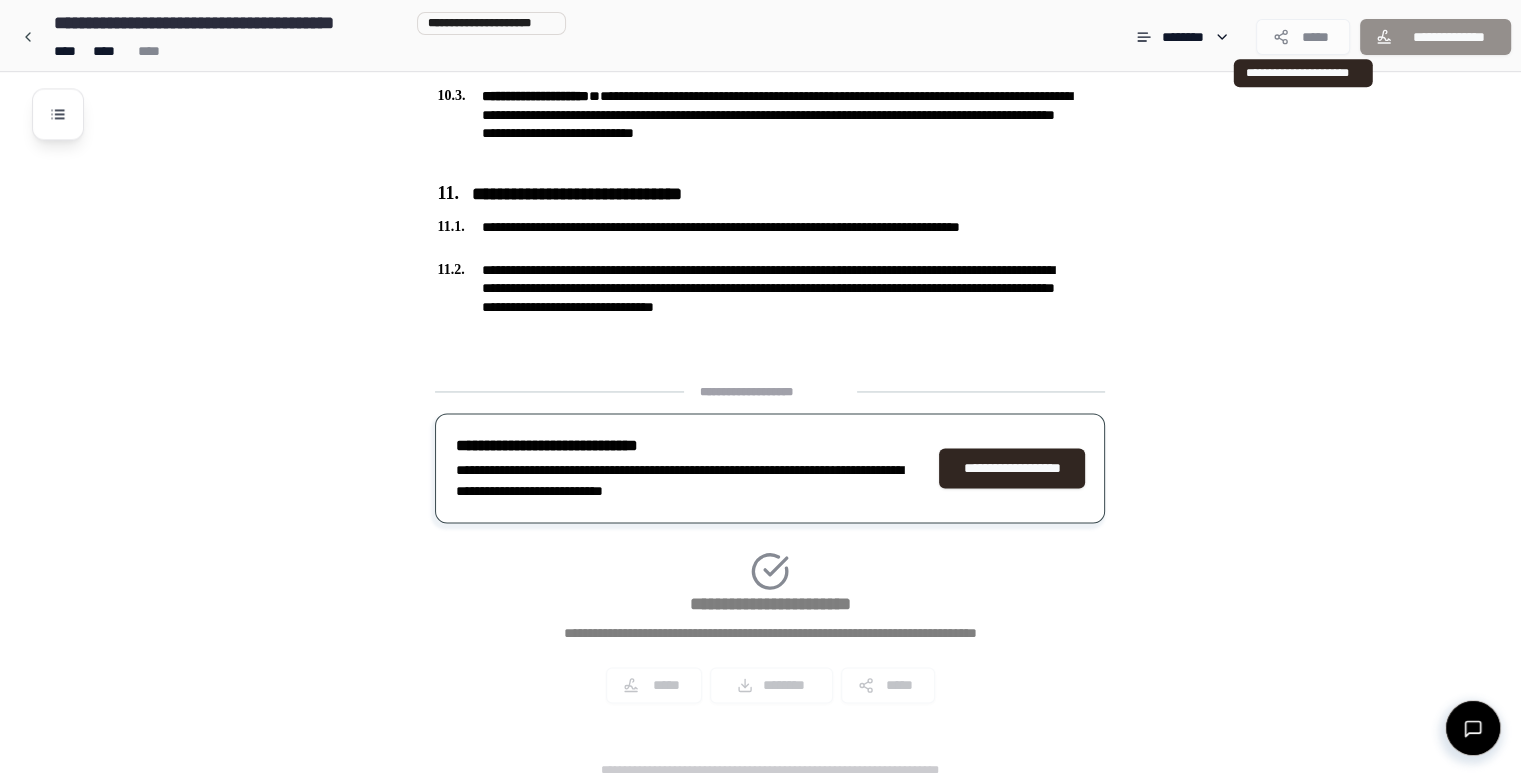 click on "*****" at bounding box center [1303, 37] 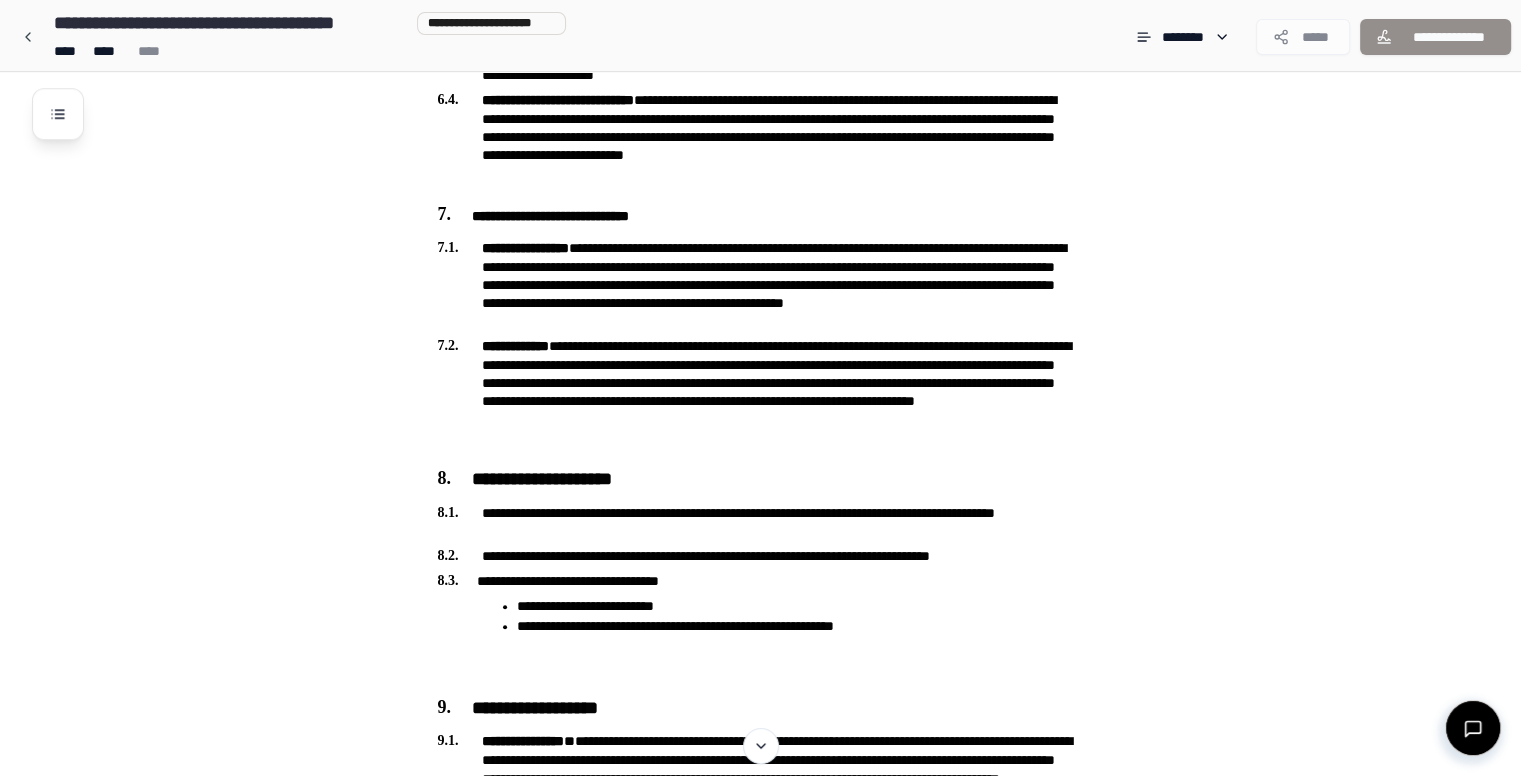 scroll, scrollTop: 1028, scrollLeft: 0, axis: vertical 